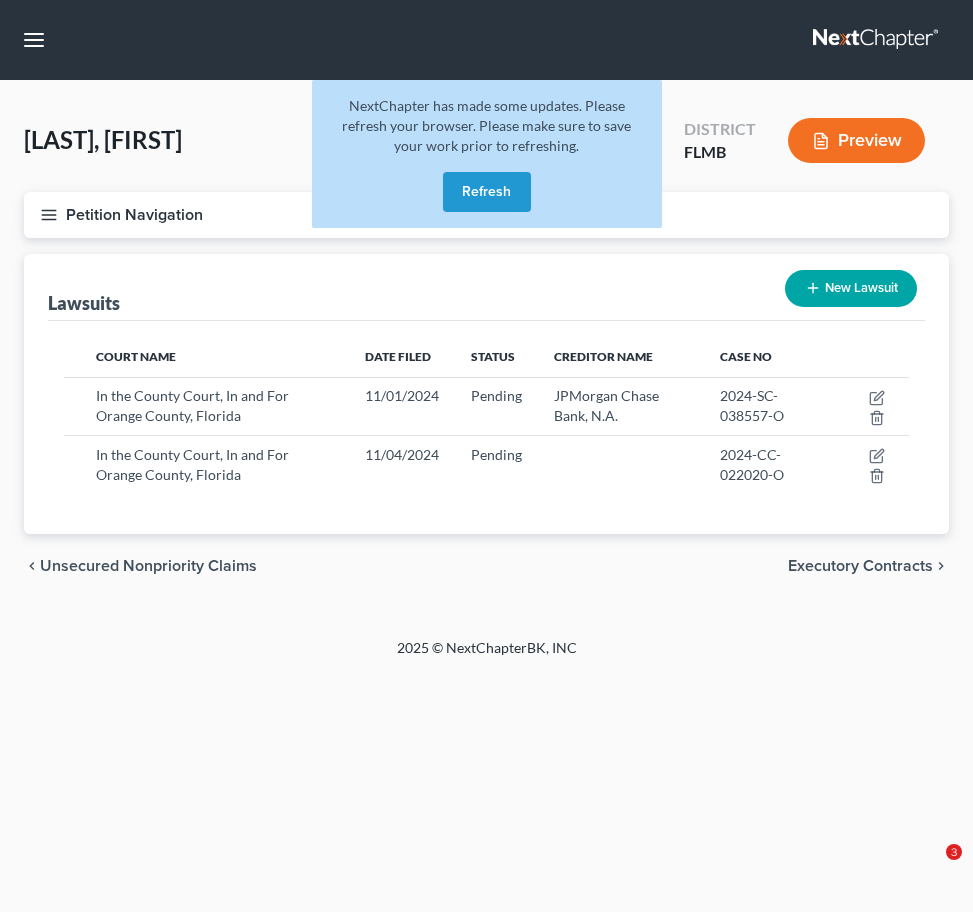 scroll, scrollTop: 0, scrollLeft: 0, axis: both 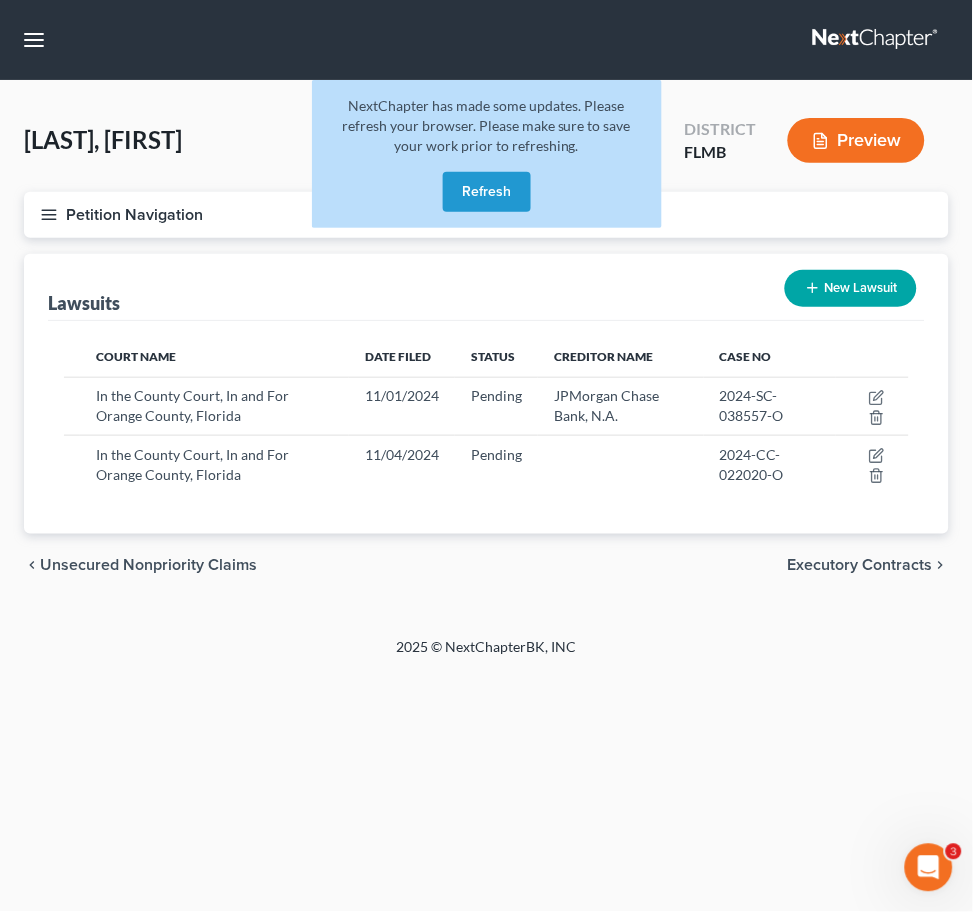 click on "Refresh" at bounding box center [487, 192] 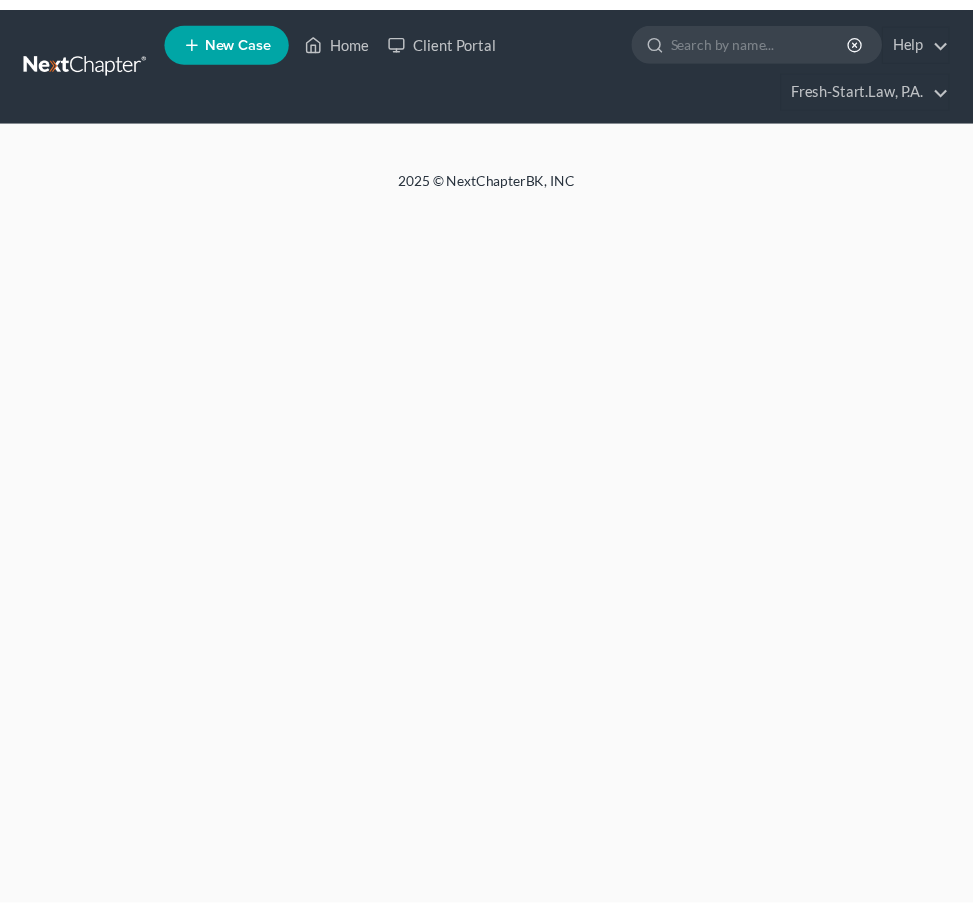 scroll, scrollTop: 0, scrollLeft: 0, axis: both 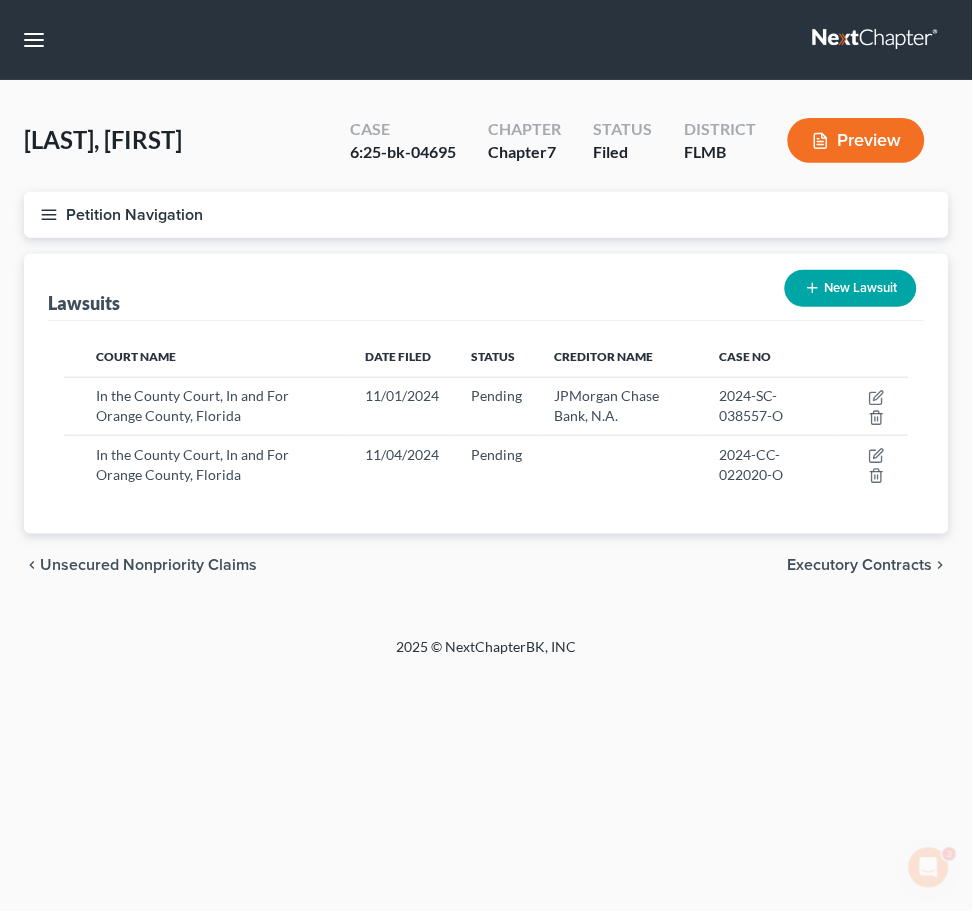 click on "Fresh-Start.Law, P.A." at bounding box center (0, 0) 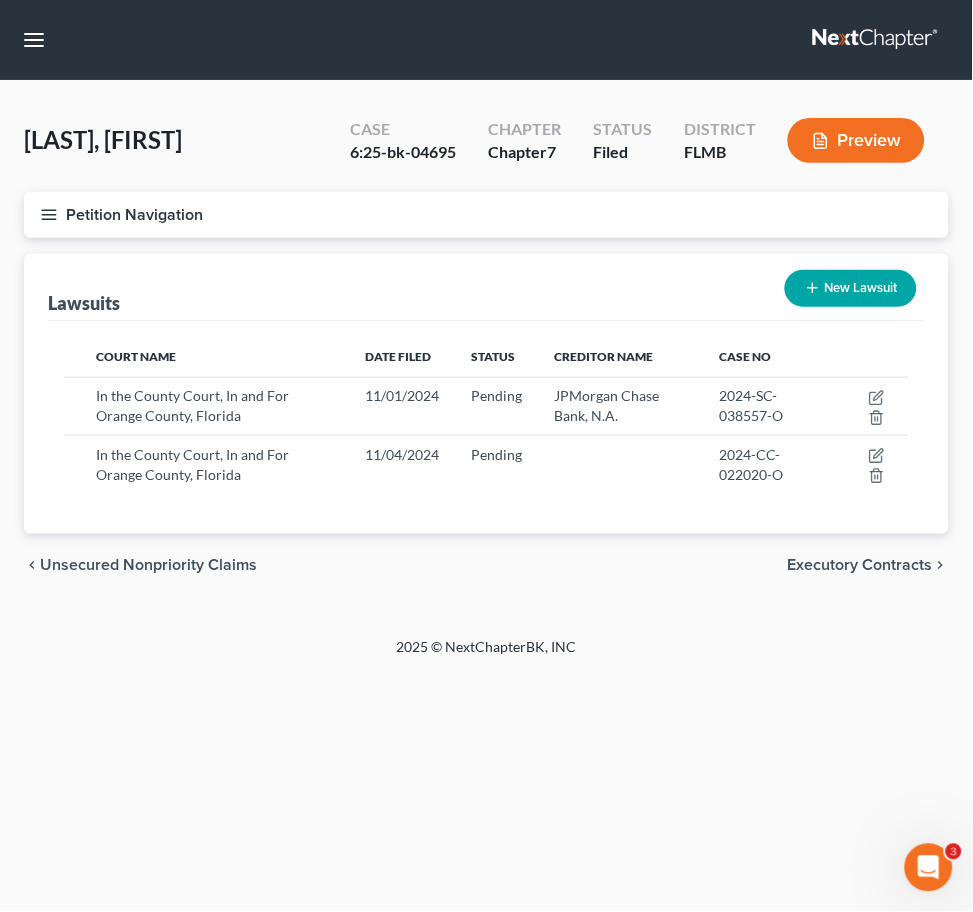 click at bounding box center [877, 40] 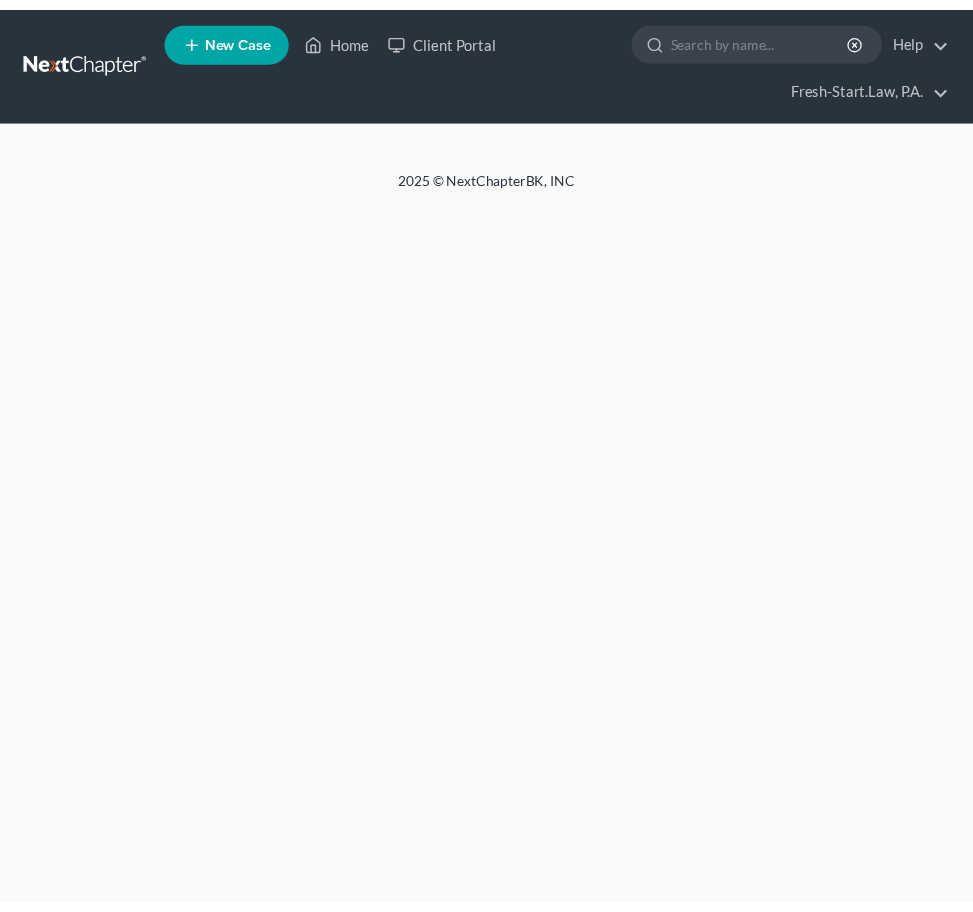 scroll, scrollTop: 0, scrollLeft: 0, axis: both 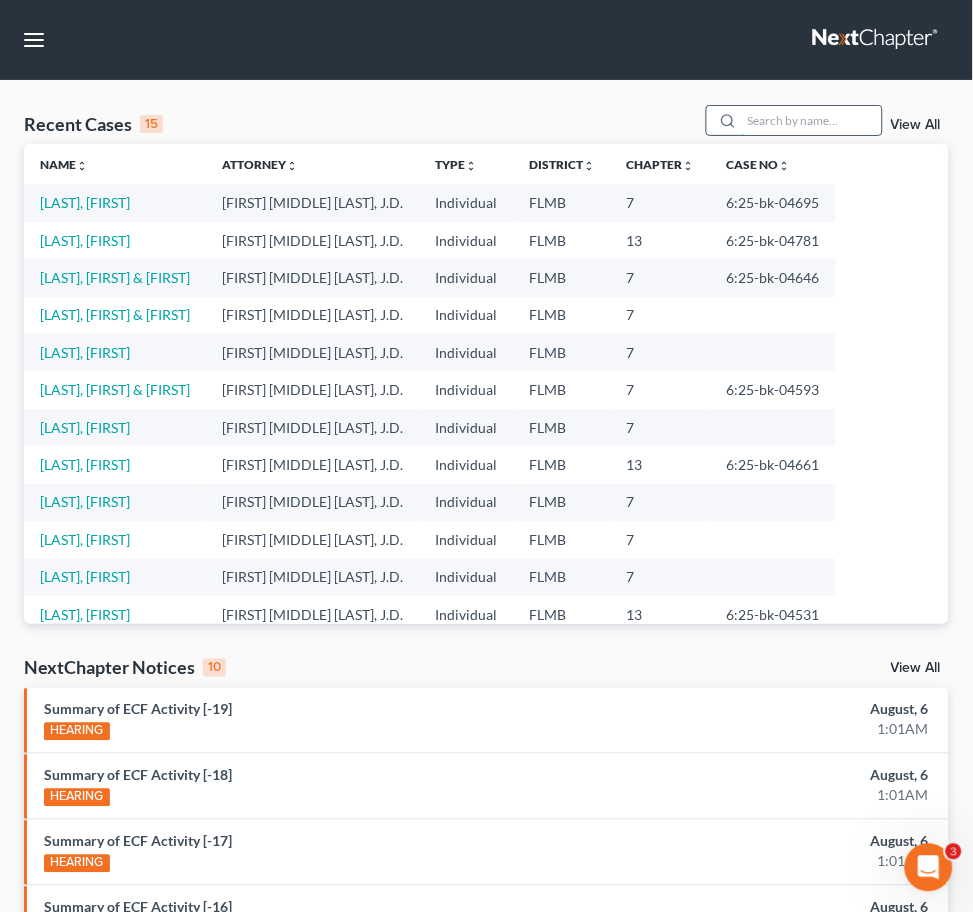 click at bounding box center [812, 120] 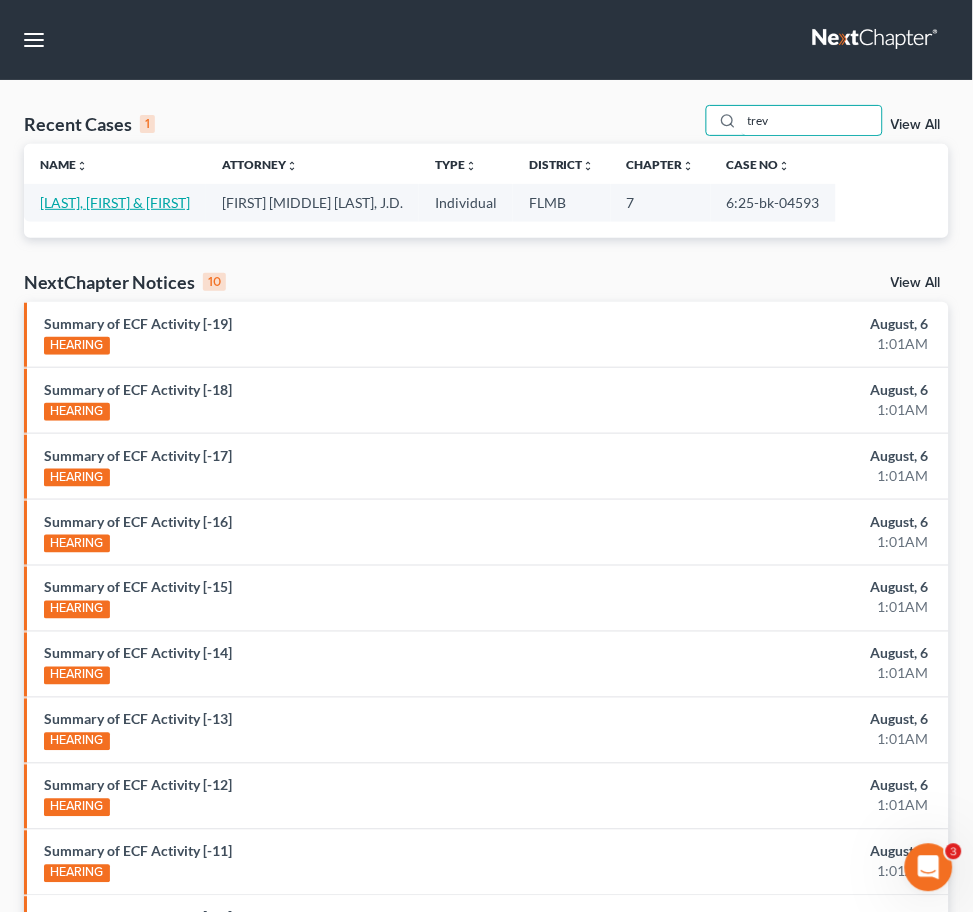 type on "trev" 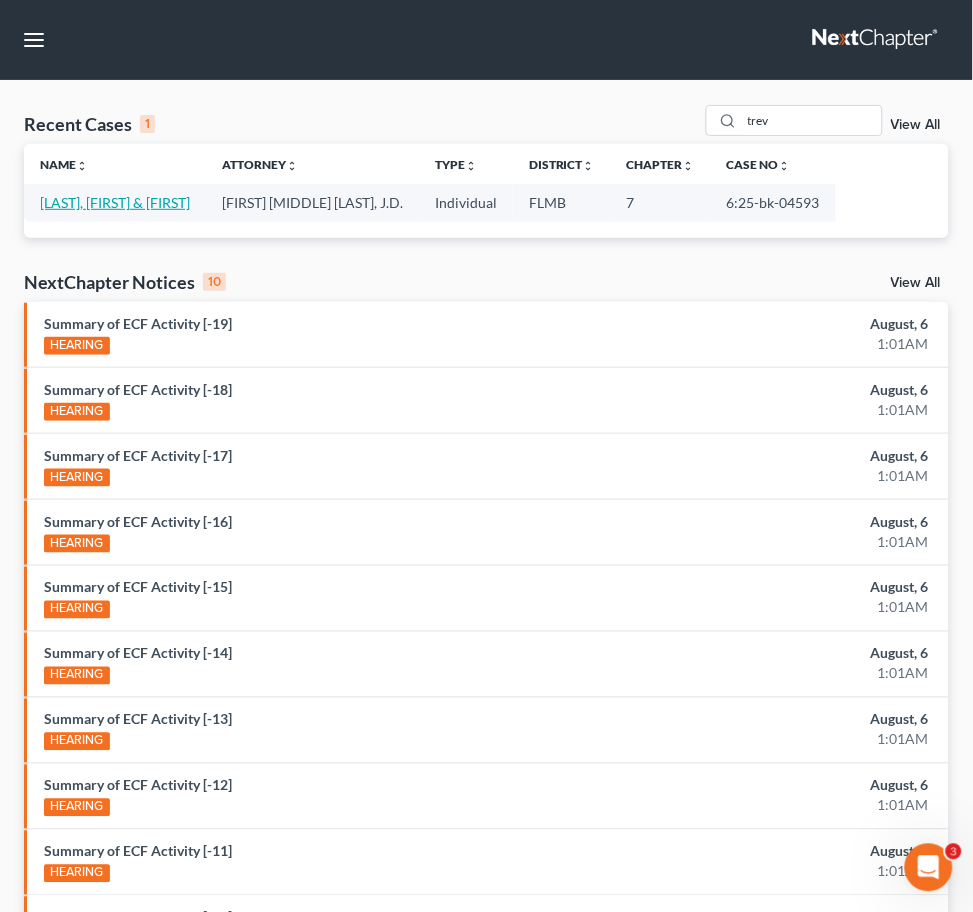 click on "[LAST], [FIRST] & [FIRST]" at bounding box center (115, 202) 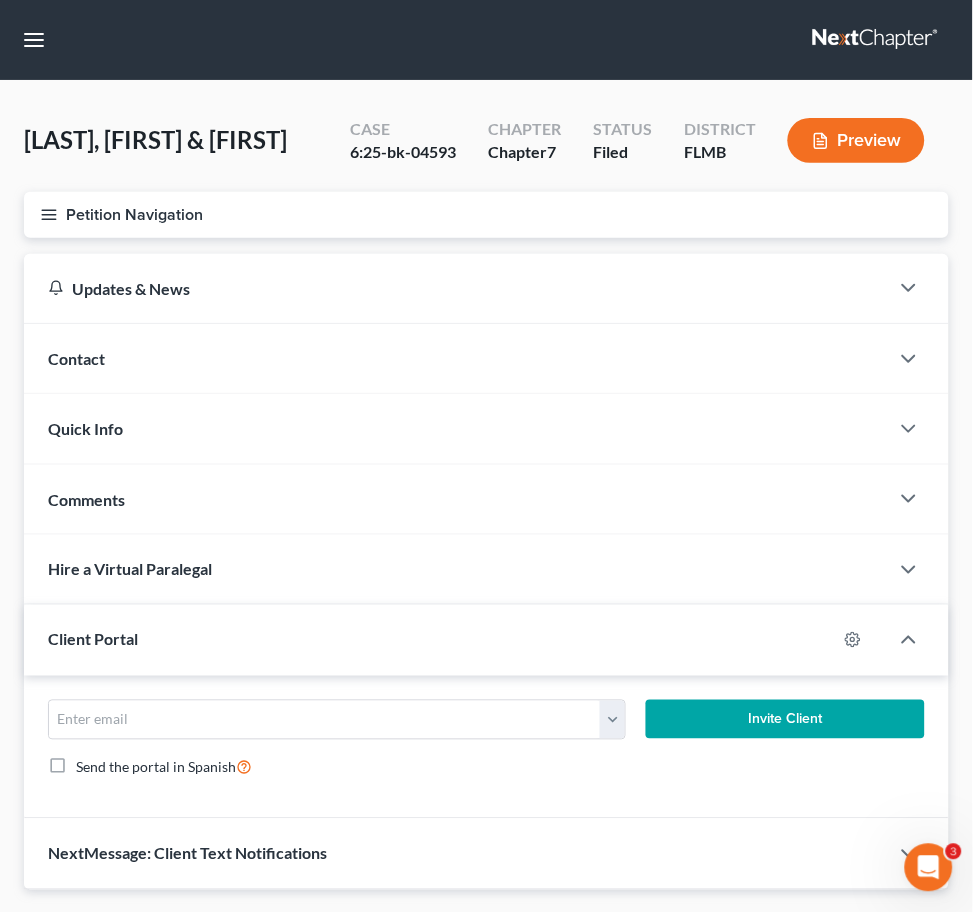 click on "Lawsuits" at bounding box center [0, 0] 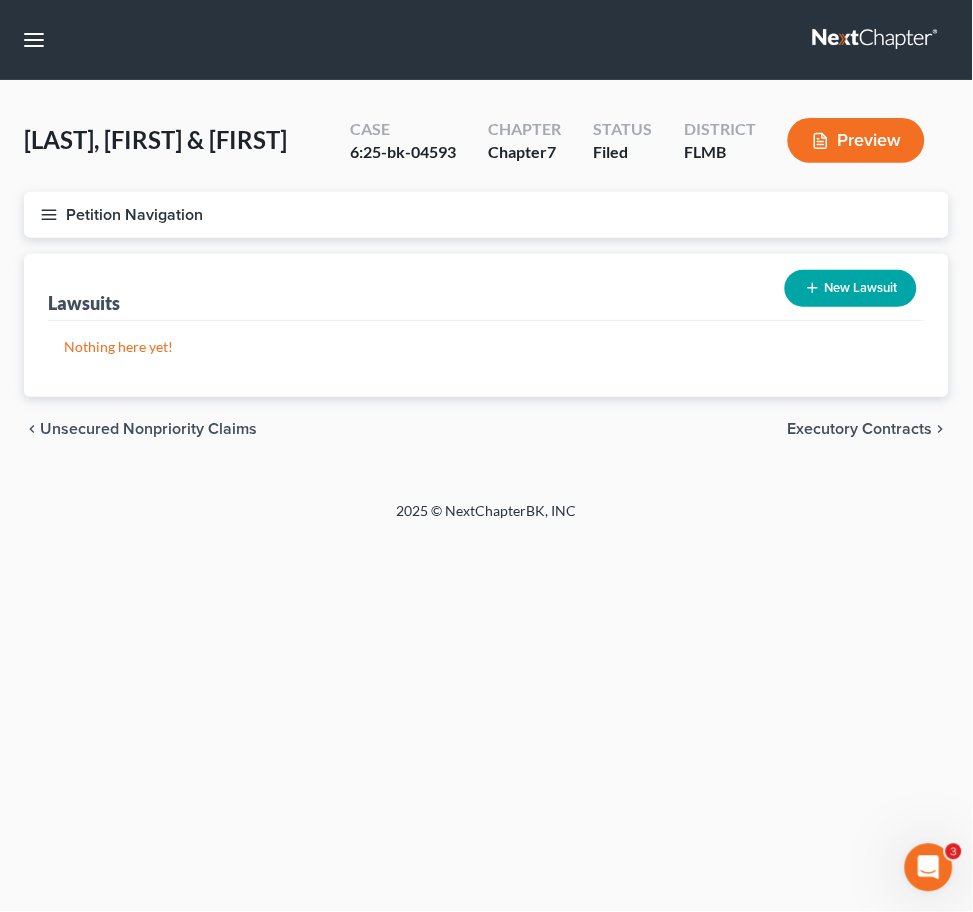 click at bounding box center (877, 40) 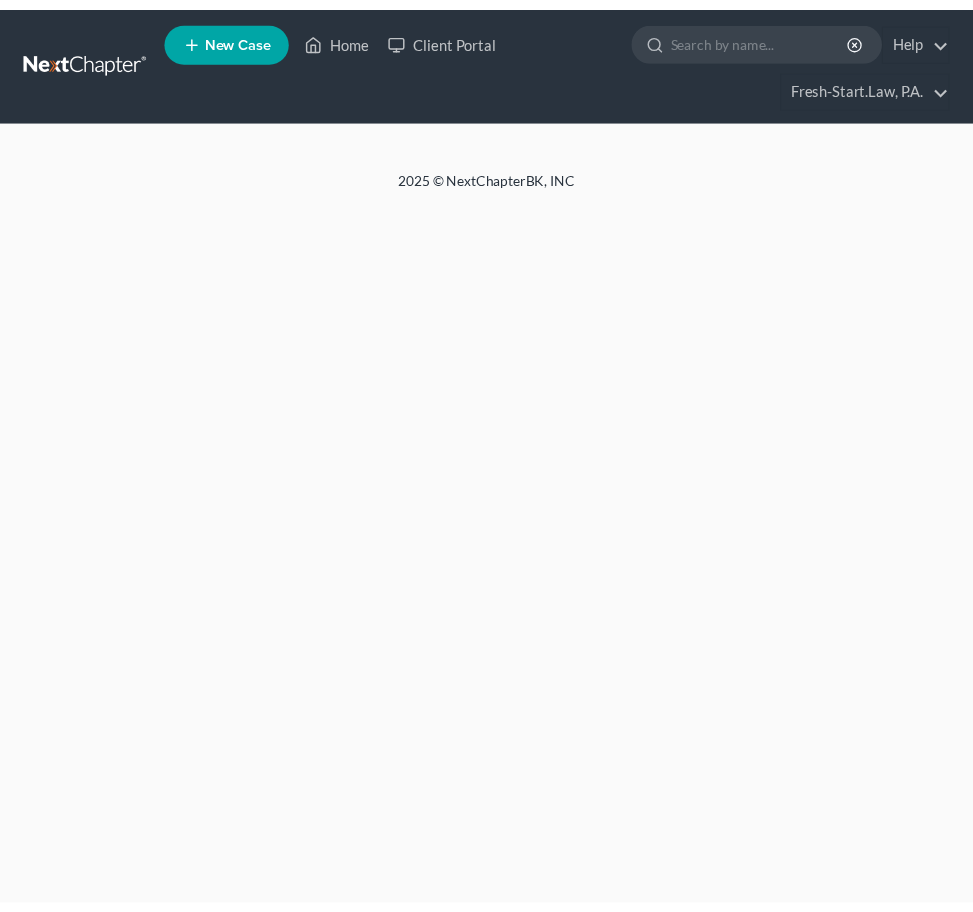 scroll, scrollTop: 0, scrollLeft: 0, axis: both 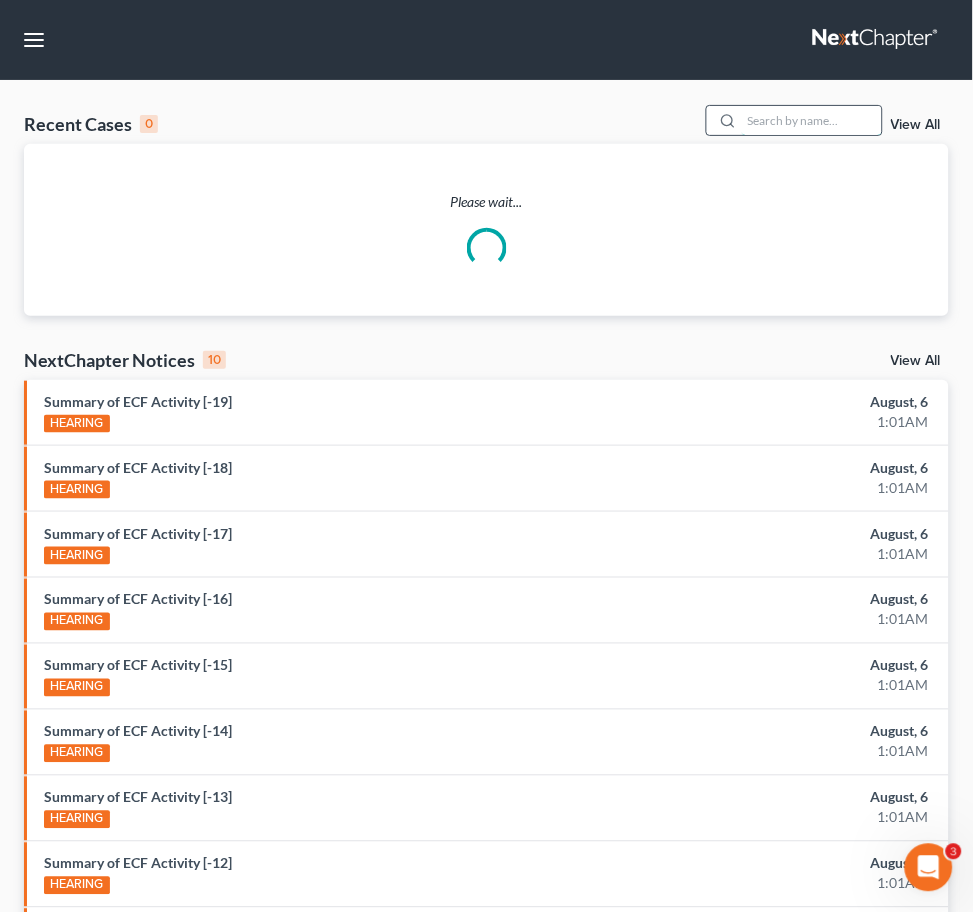 click at bounding box center [812, 120] 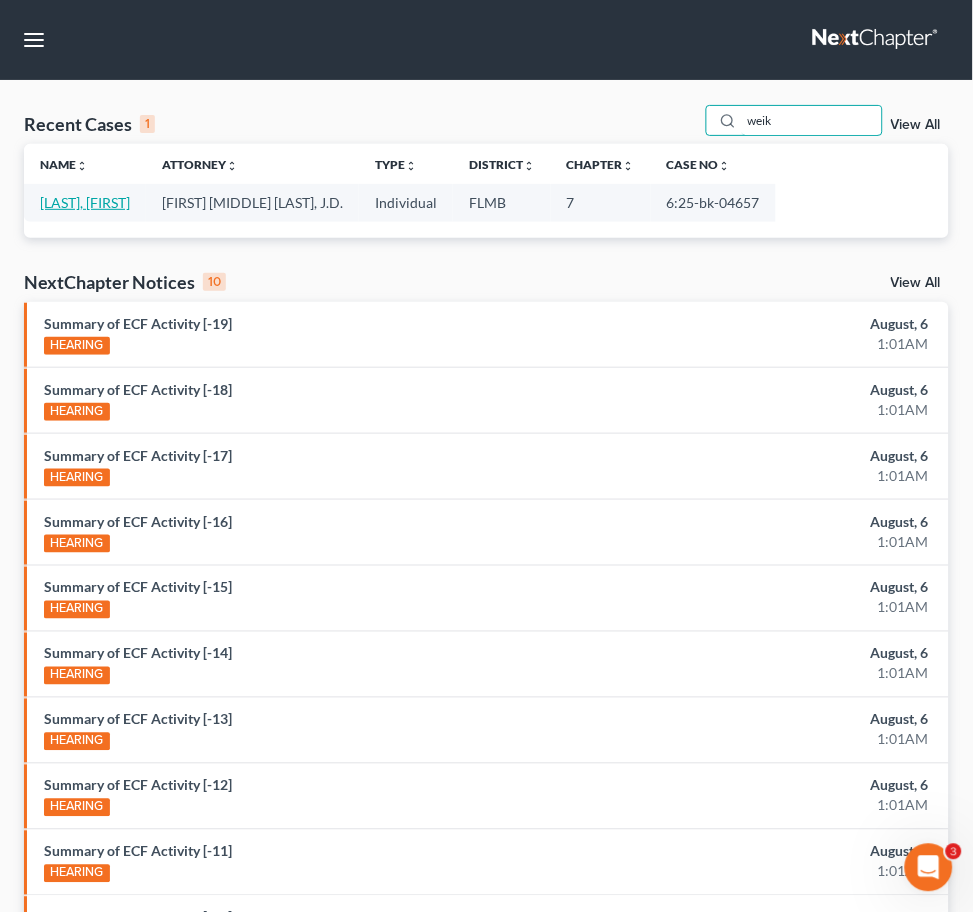 type on "weik" 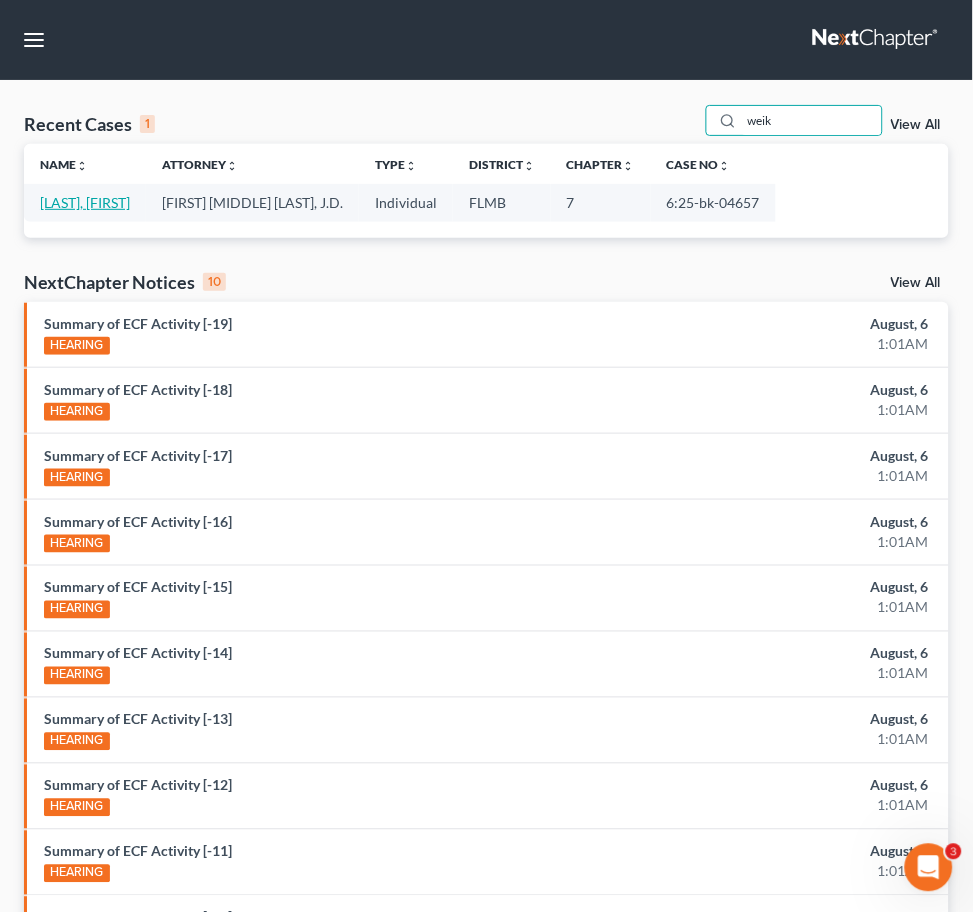 click on "[LAST], [FIRST]" at bounding box center (85, 202) 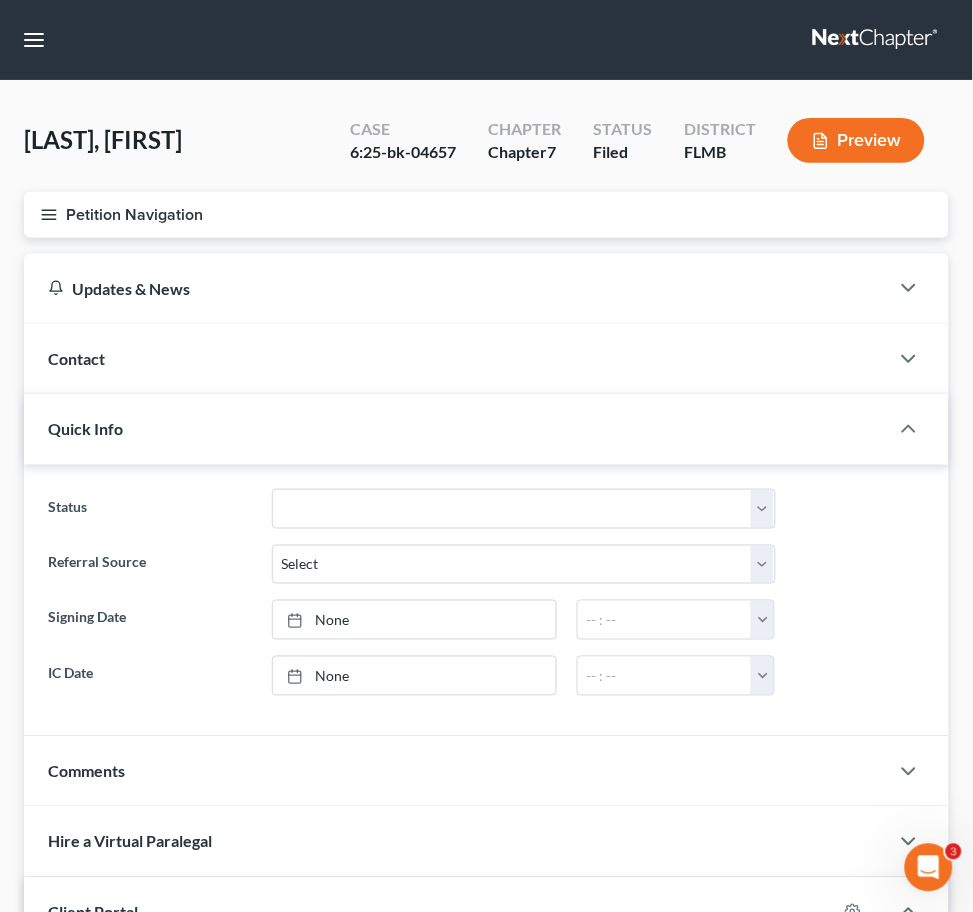 click on "Lawsuits" at bounding box center [0, 0] 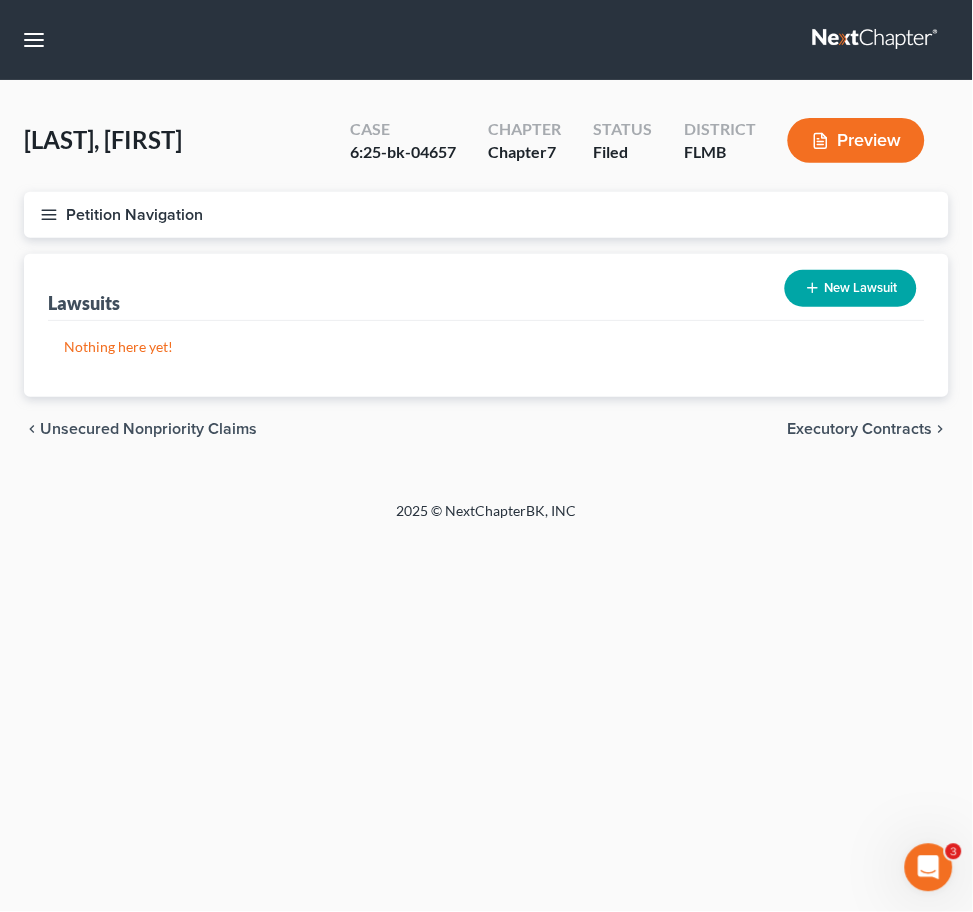 scroll, scrollTop: 0, scrollLeft: 0, axis: both 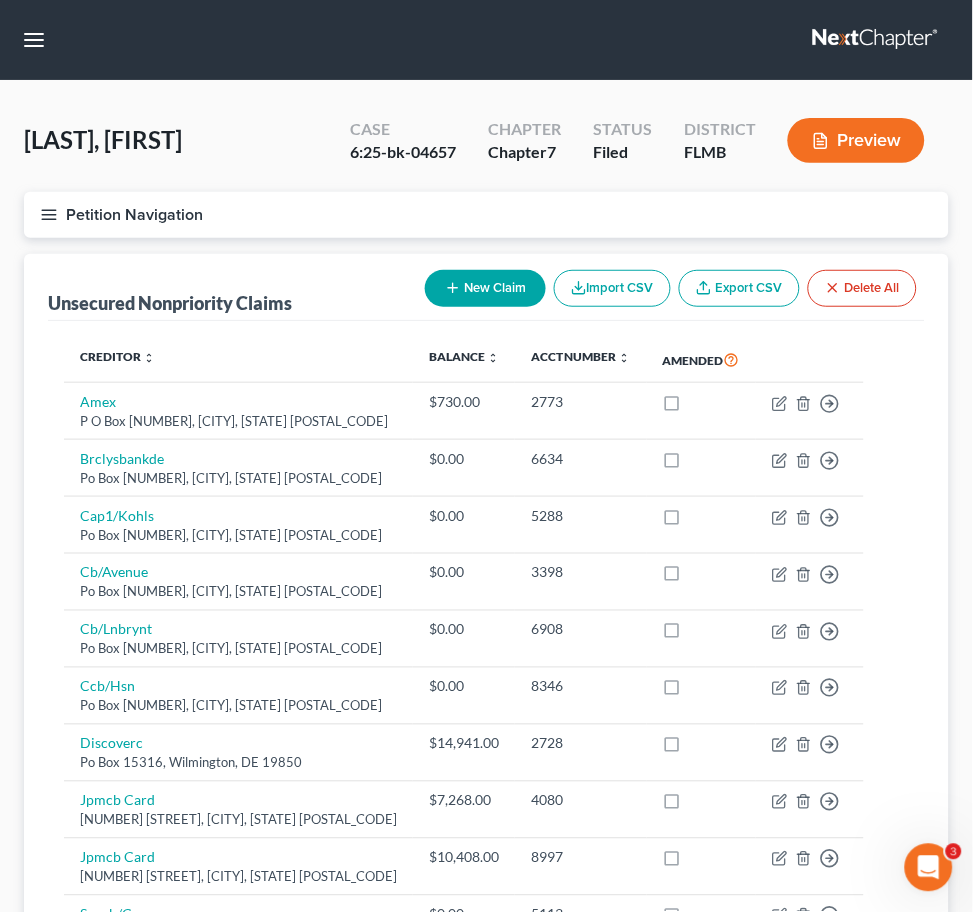 click on "Unsecured Priority Claims" at bounding box center [0, 0] 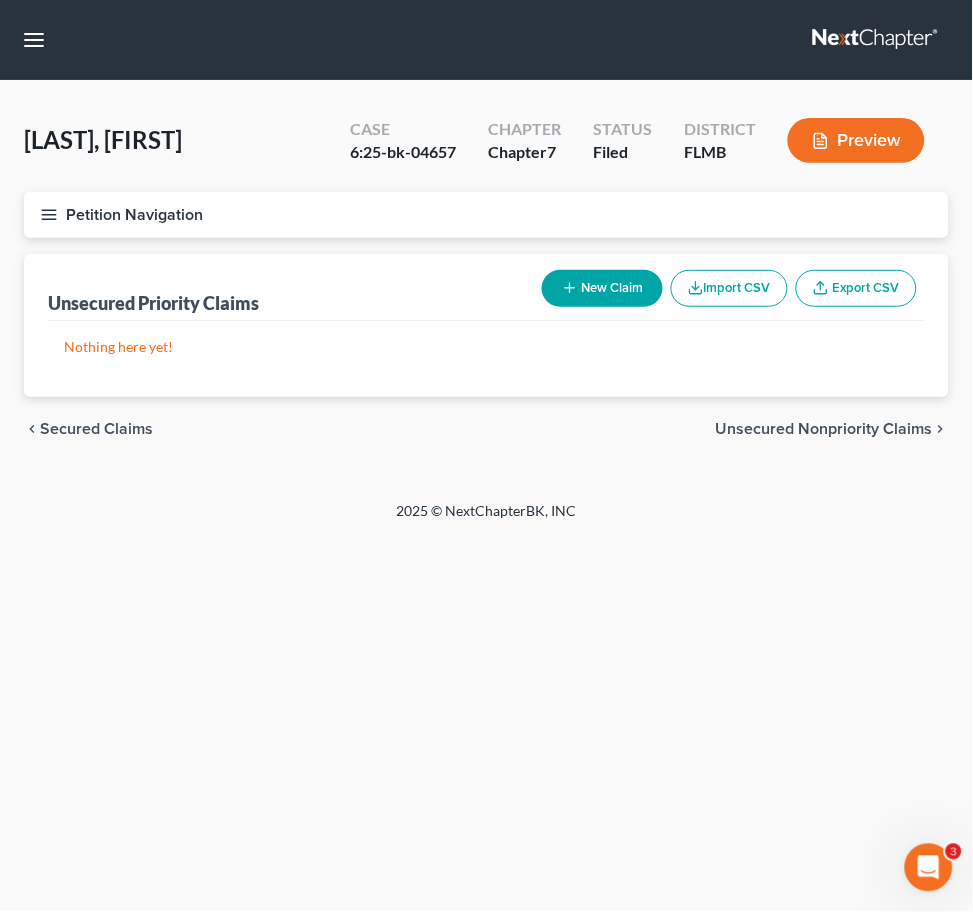 click on "Secured Claims" at bounding box center [0, 0] 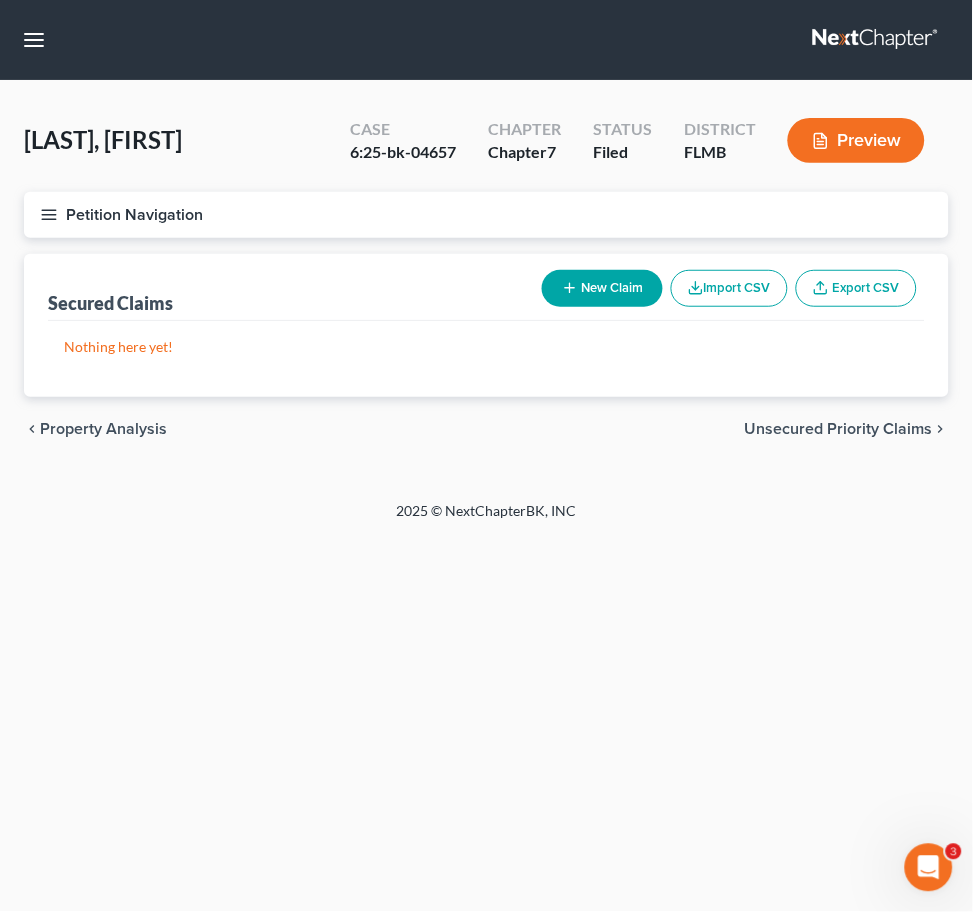 click on "Lawsuits" at bounding box center (0, 0) 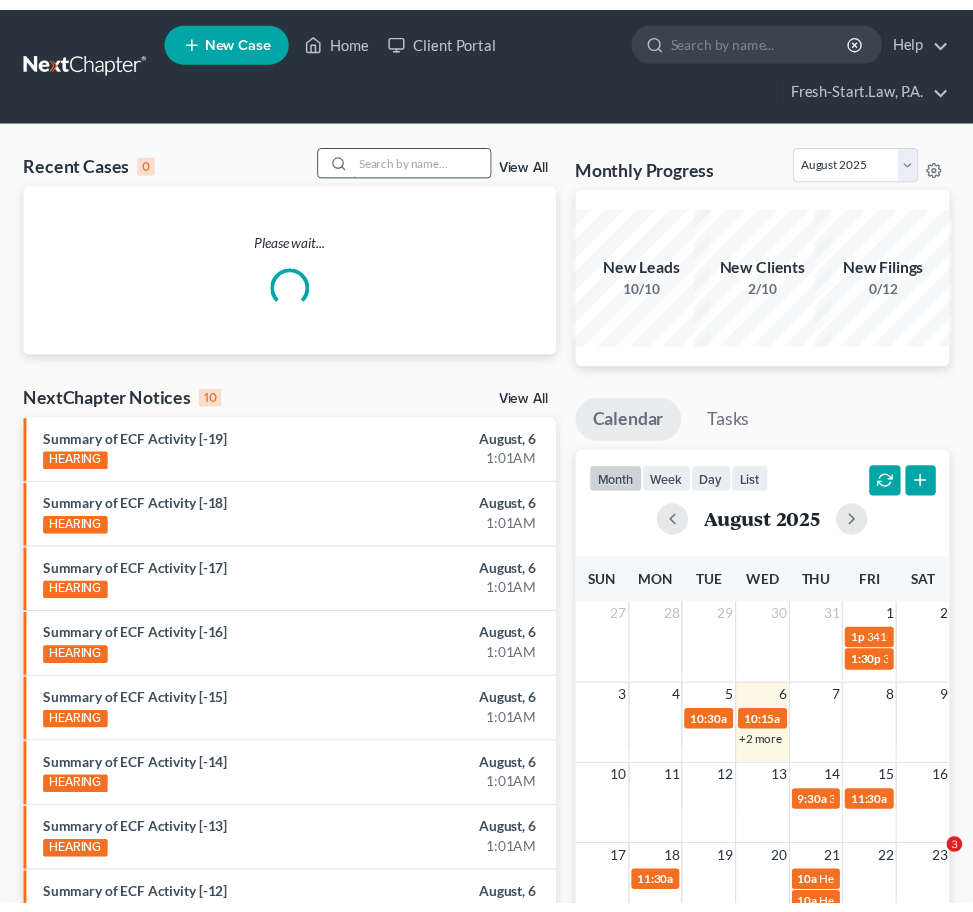 scroll, scrollTop: 0, scrollLeft: 0, axis: both 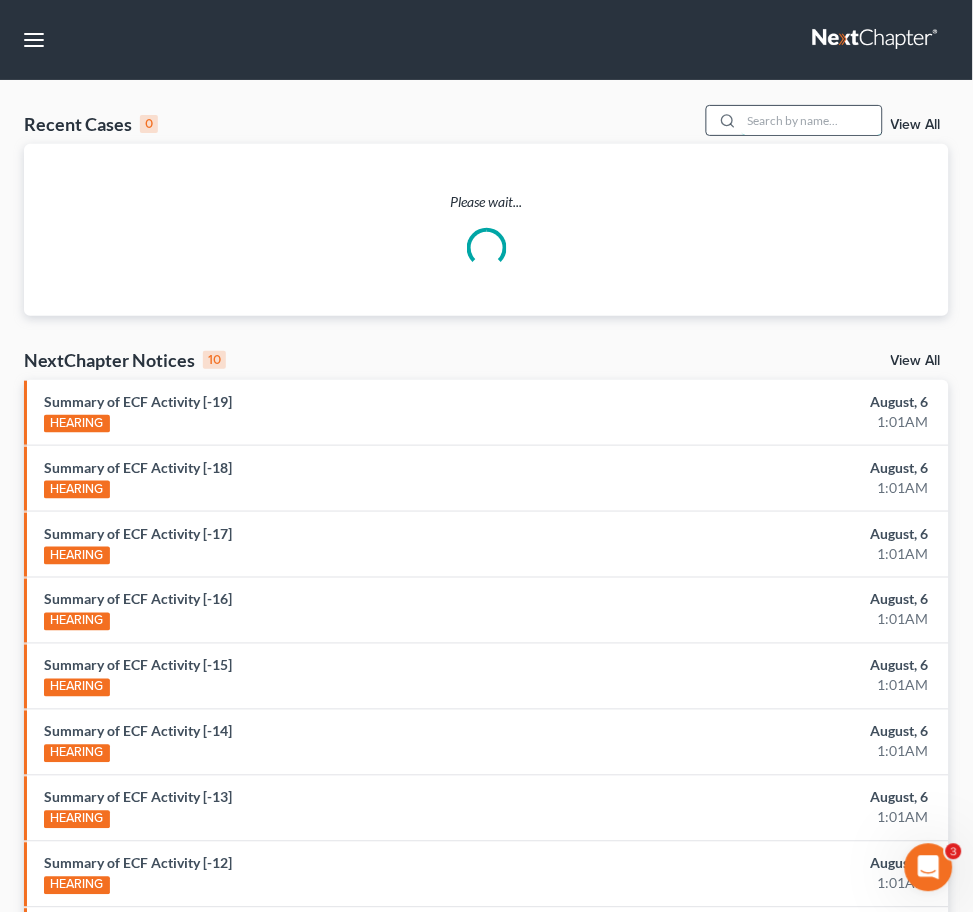 click at bounding box center [812, 120] 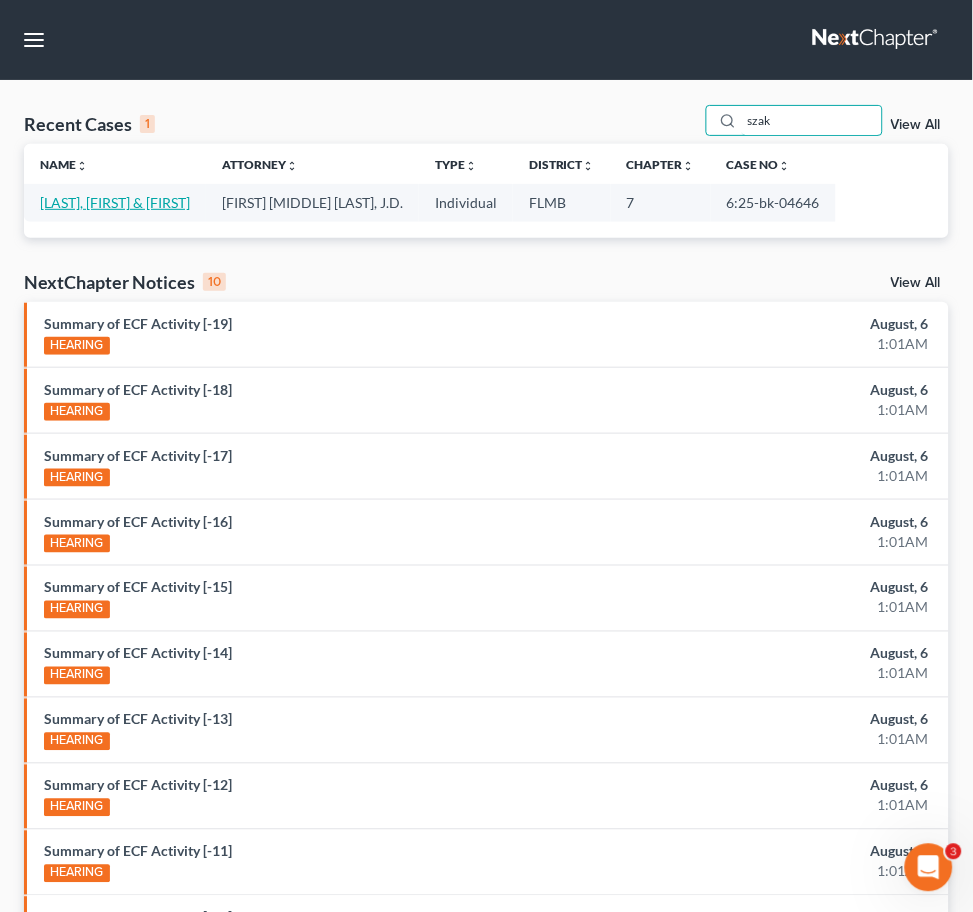 type on "szak" 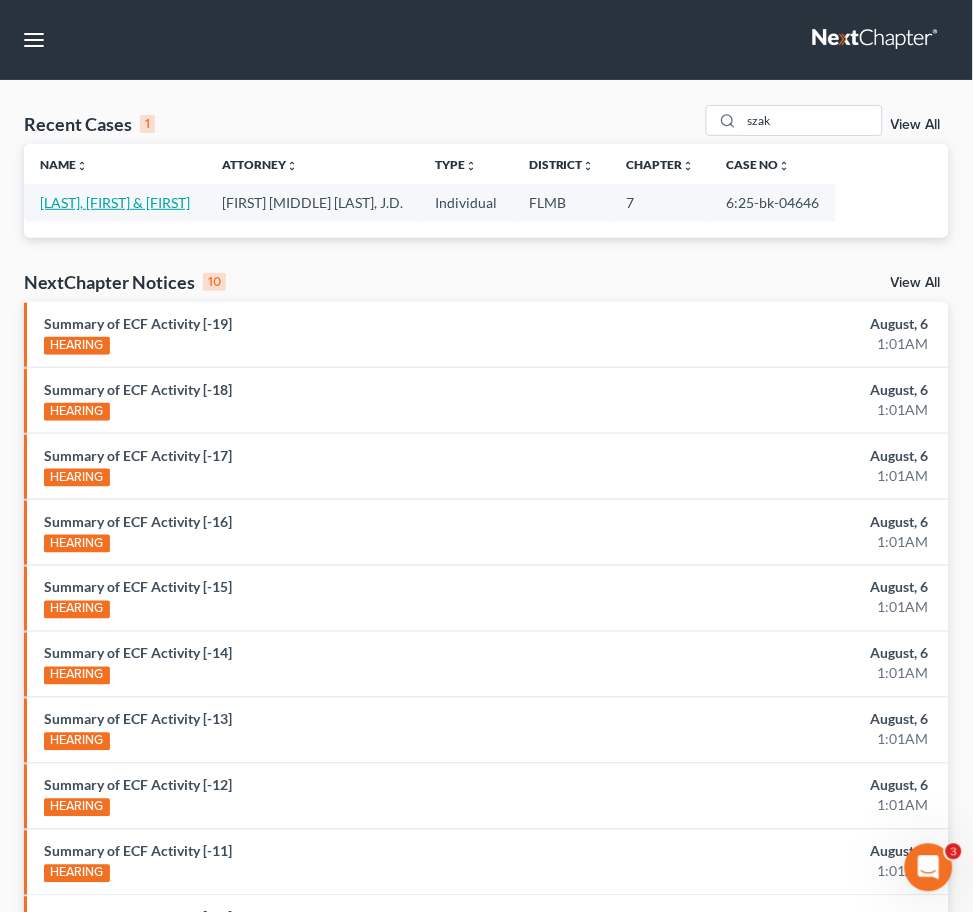click on "[LAST], [FIRST] & [FIRST]" at bounding box center [115, 202] 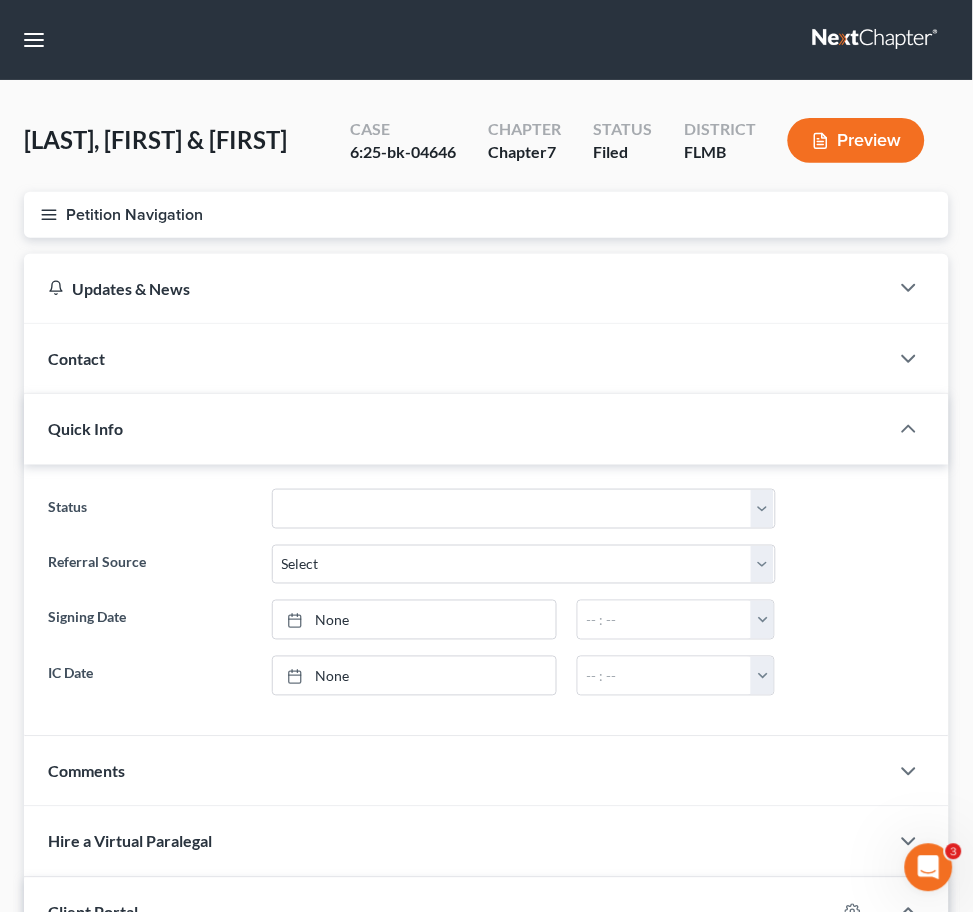 click on "Lawsuits" at bounding box center (0, 0) 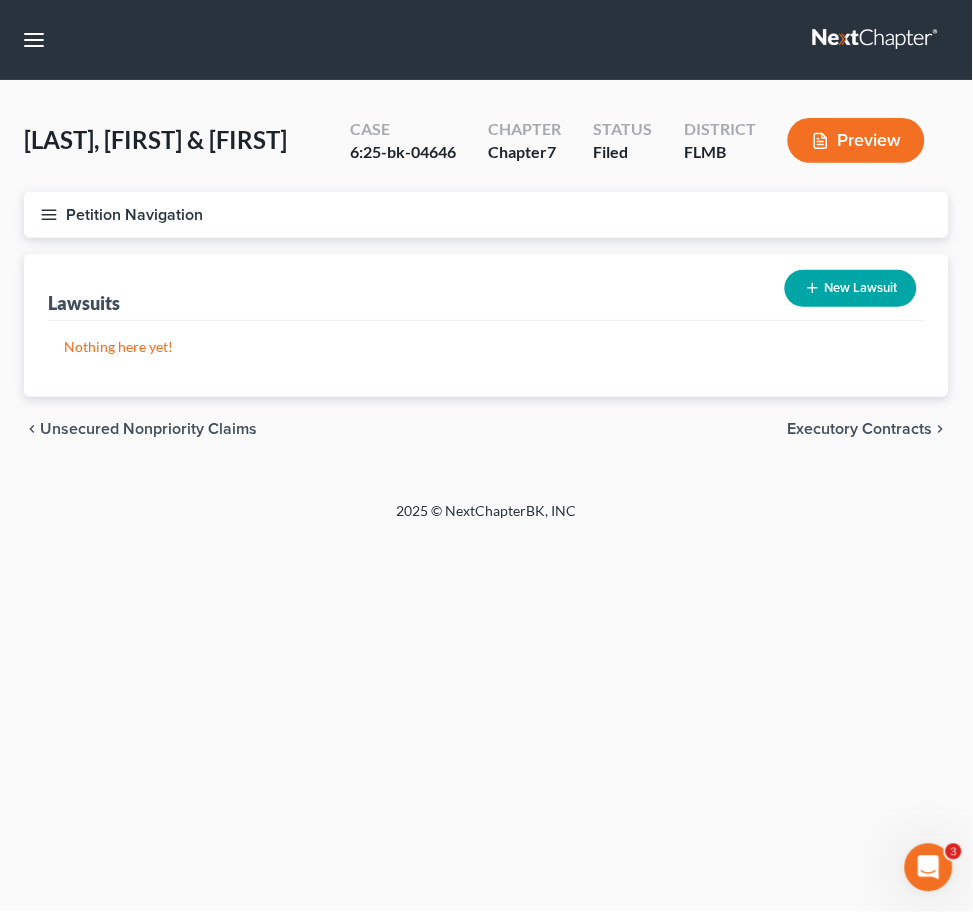 click at bounding box center (877, 40) 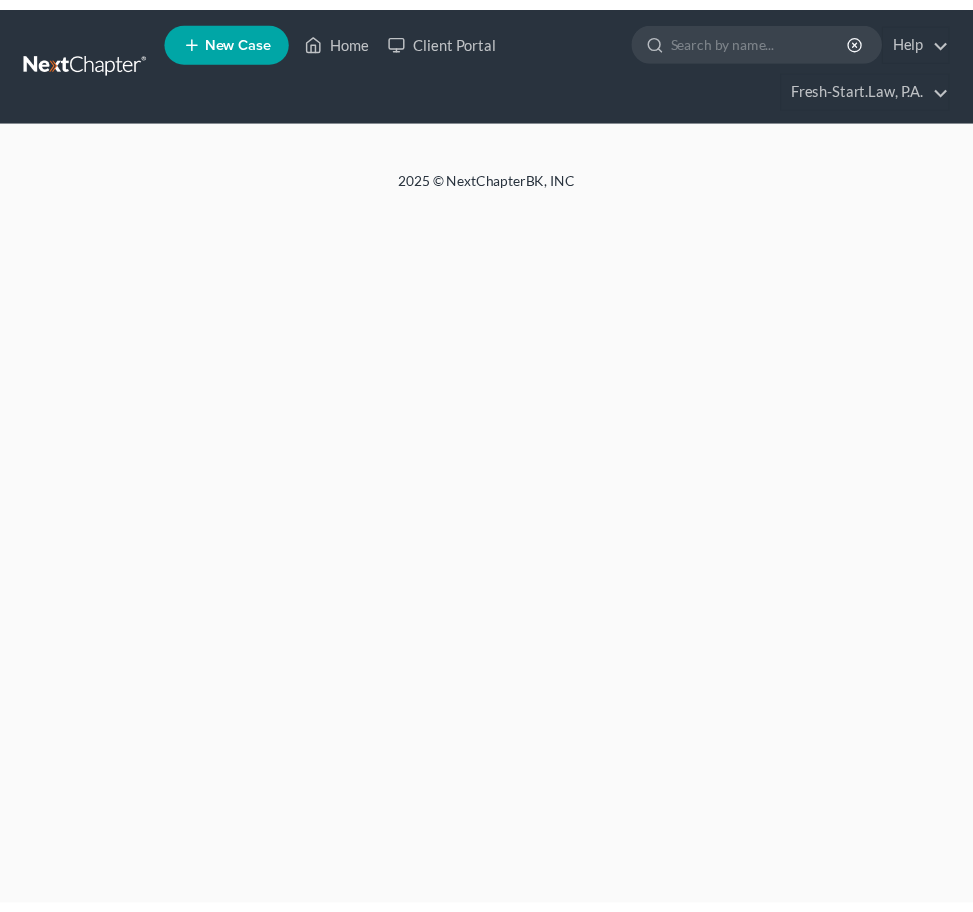 scroll, scrollTop: 0, scrollLeft: 0, axis: both 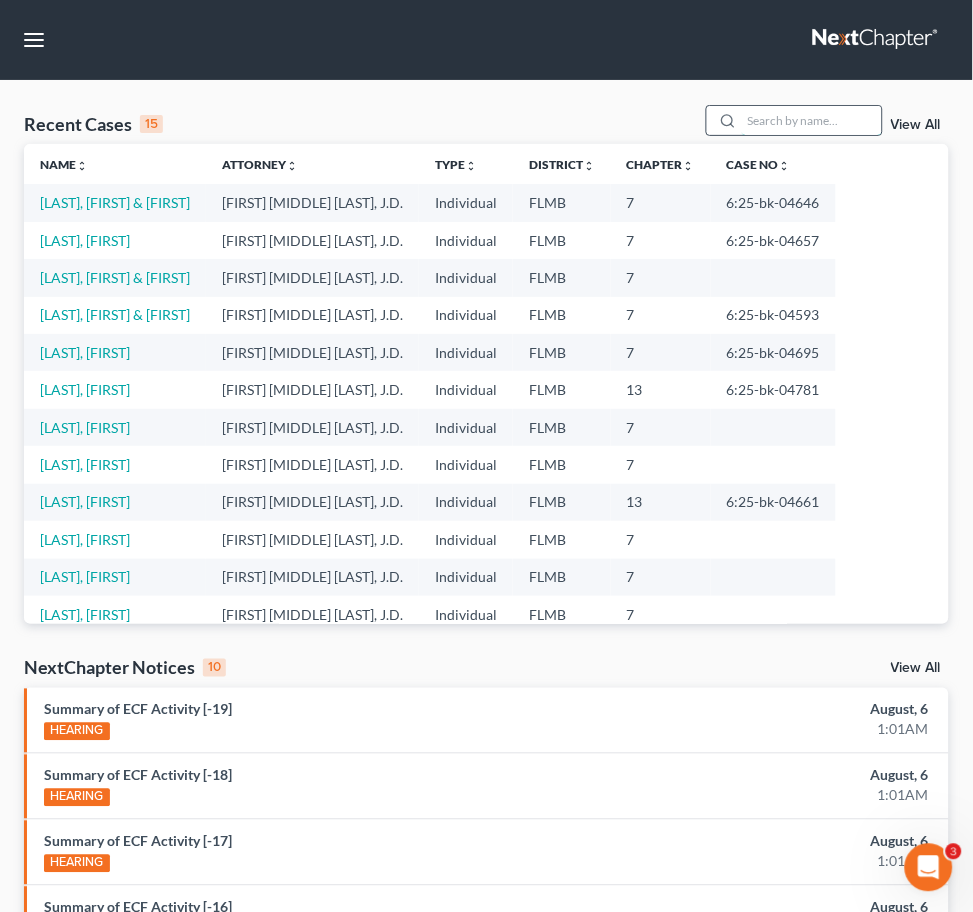 click at bounding box center [812, 120] 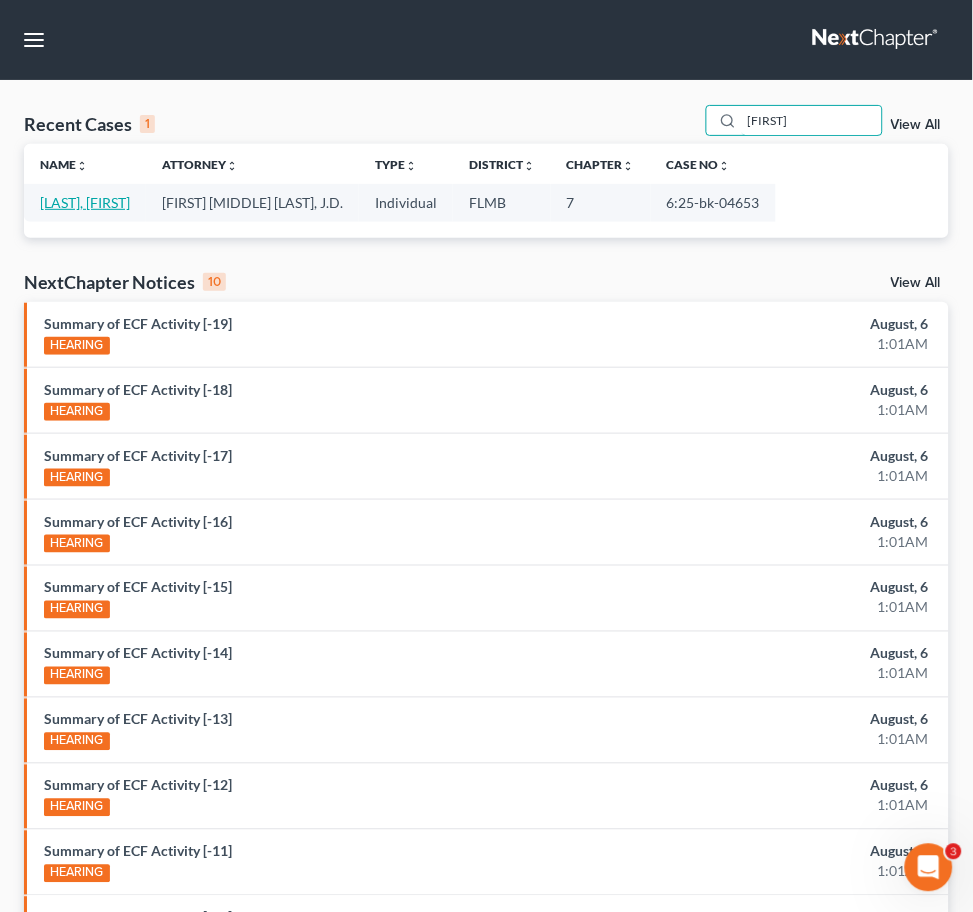 type on "Tanise" 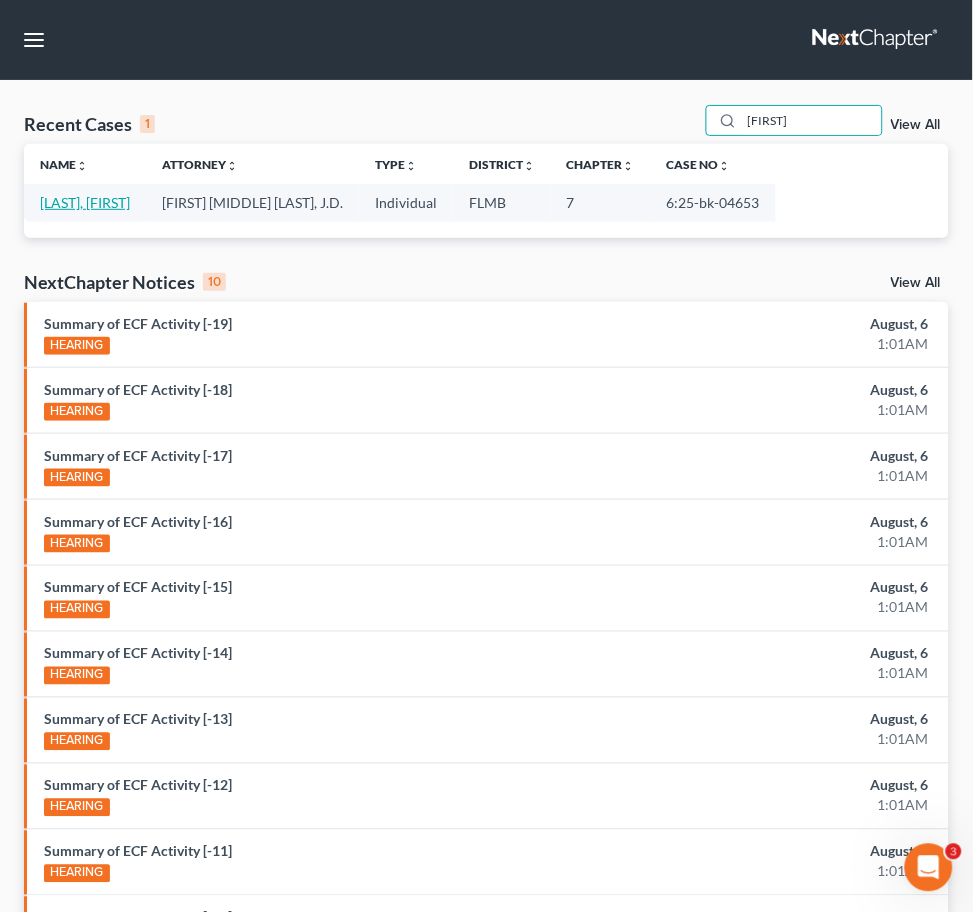 click on "[LAST], [FIRST]" at bounding box center (85, 202) 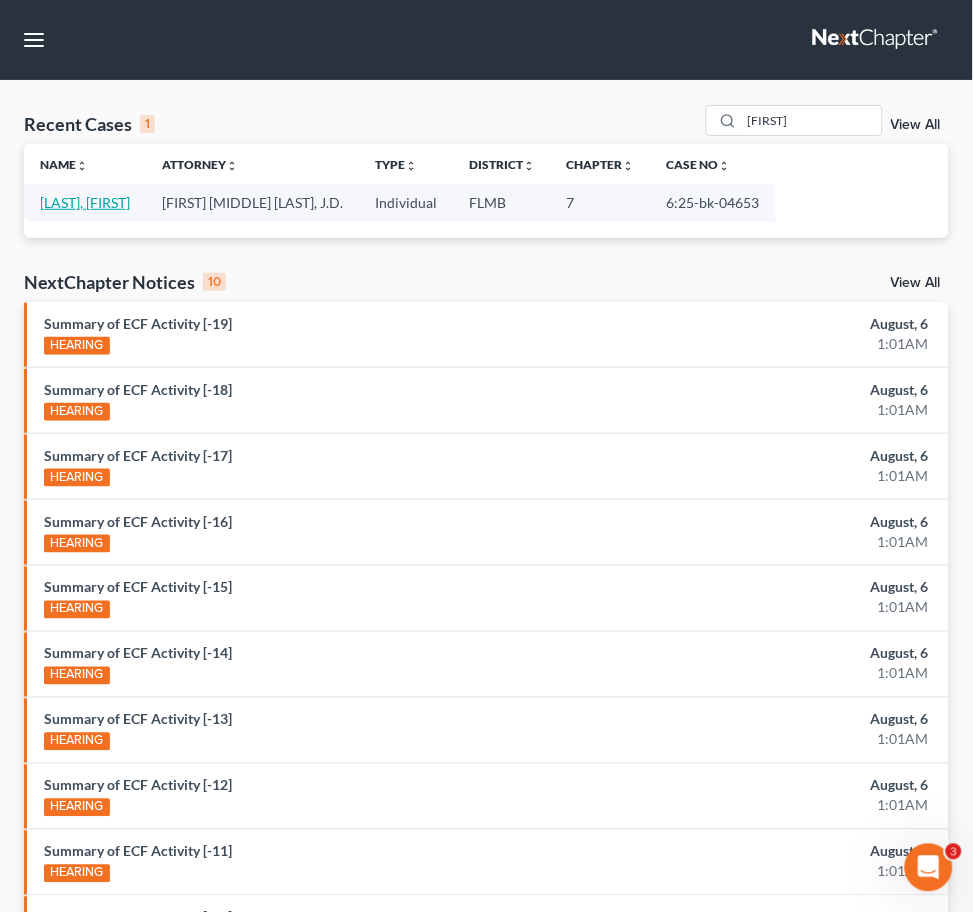 select on "2" 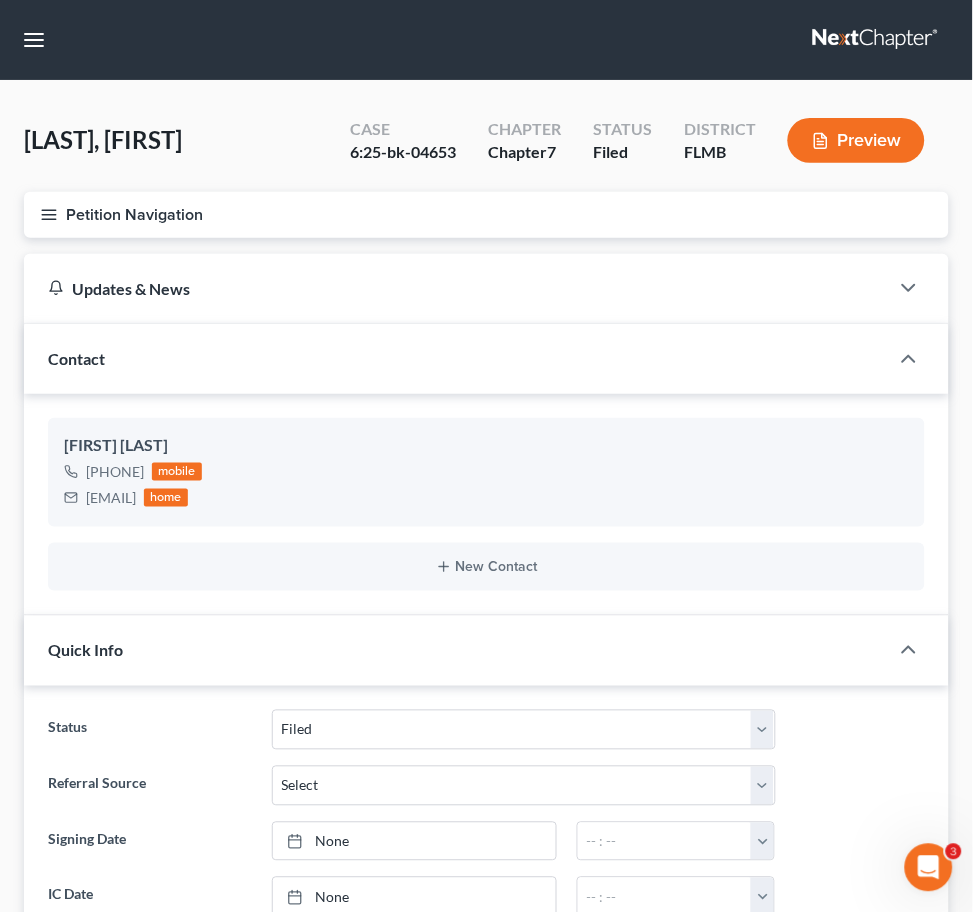 click on "Lawsuits" at bounding box center [0, 0] 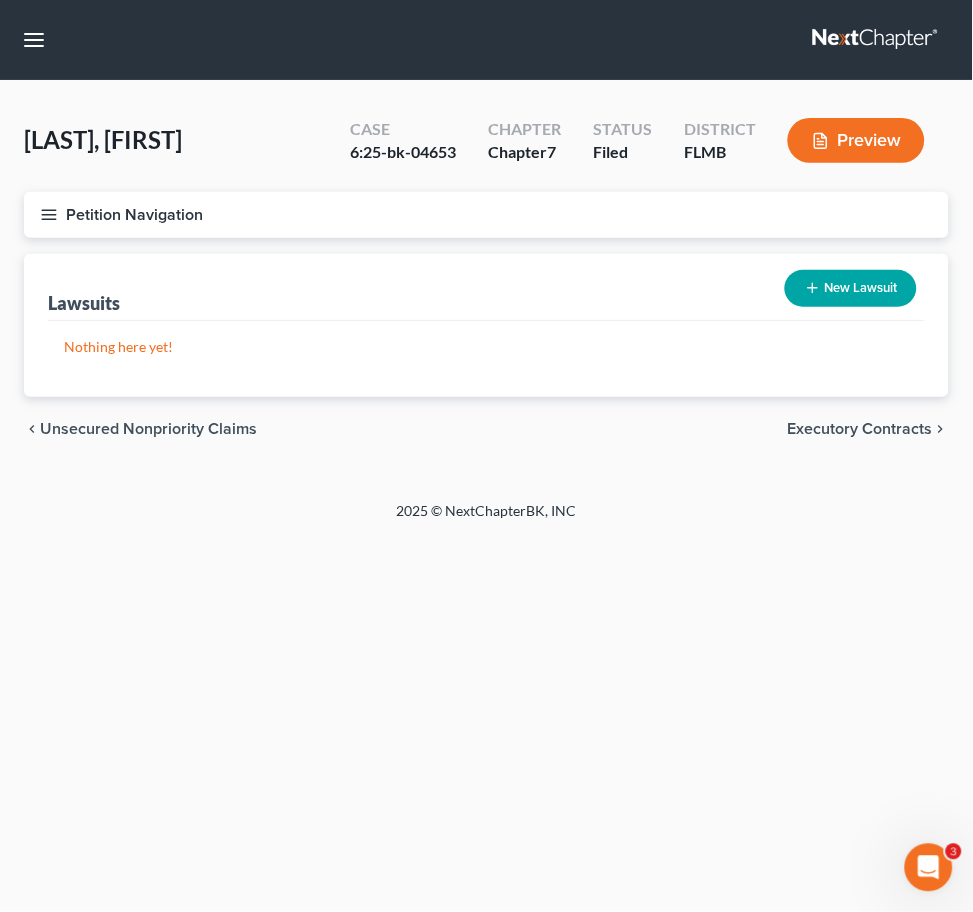 click at bounding box center [877, 40] 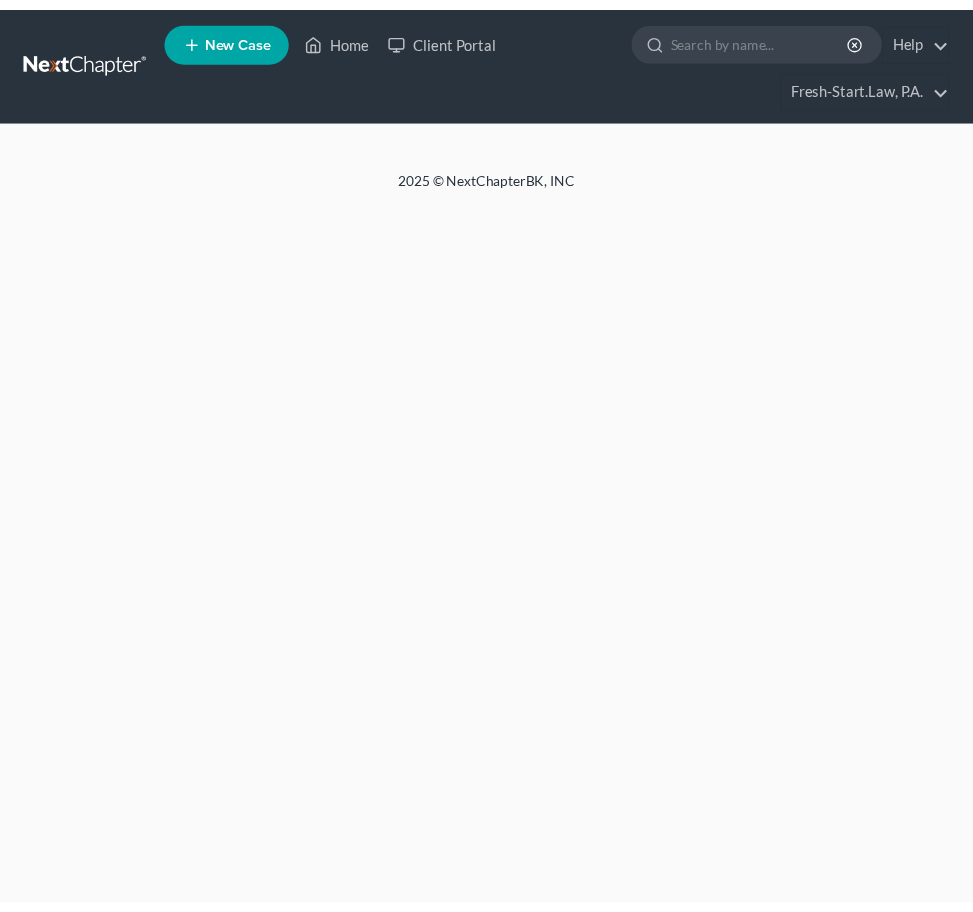 scroll, scrollTop: 0, scrollLeft: 0, axis: both 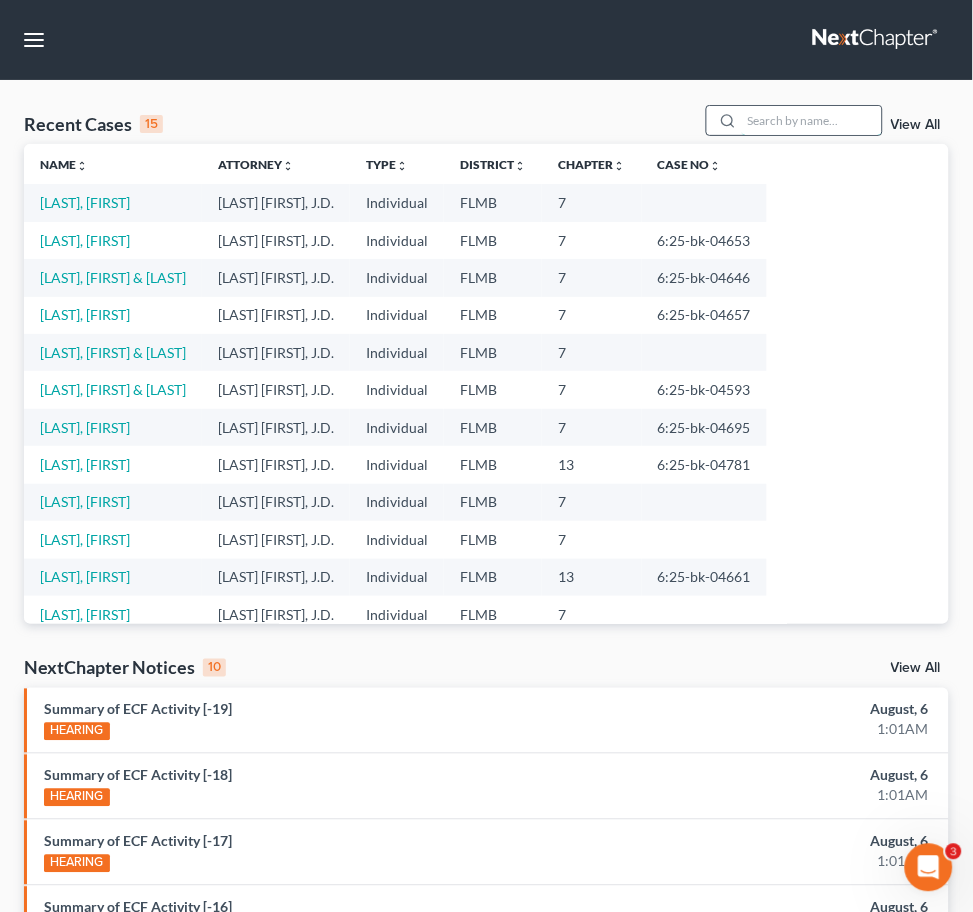 click at bounding box center (812, 120) 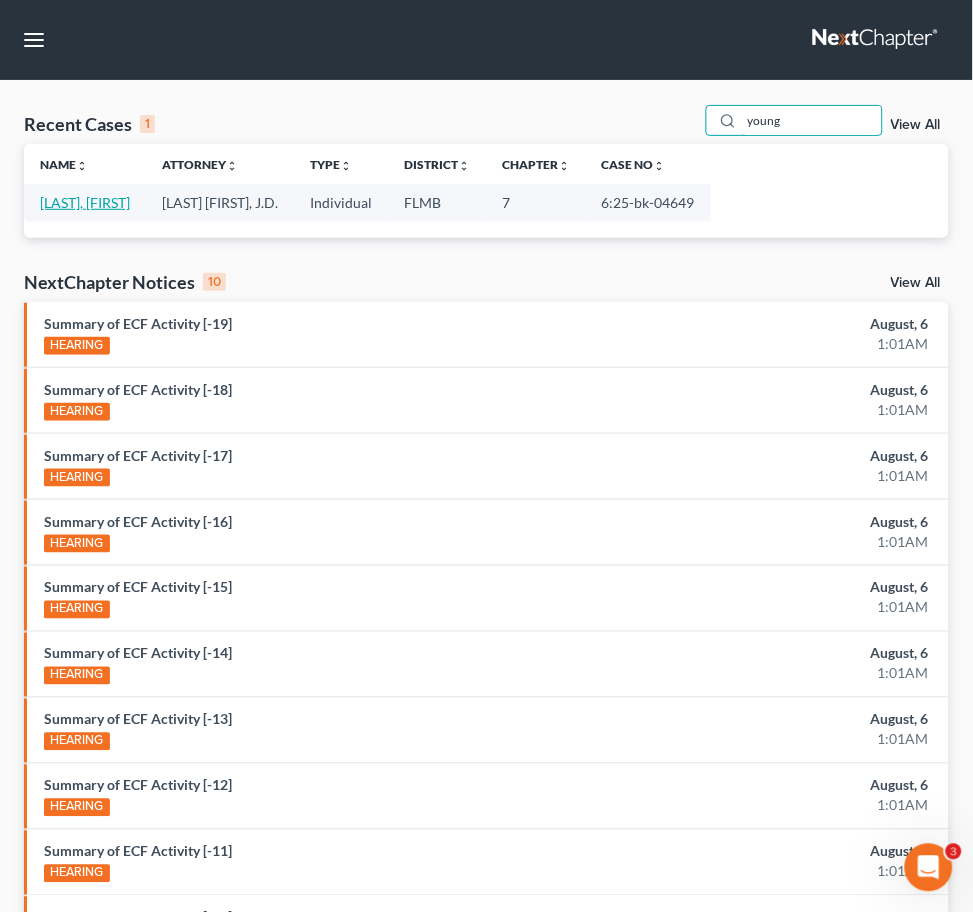 type on "young" 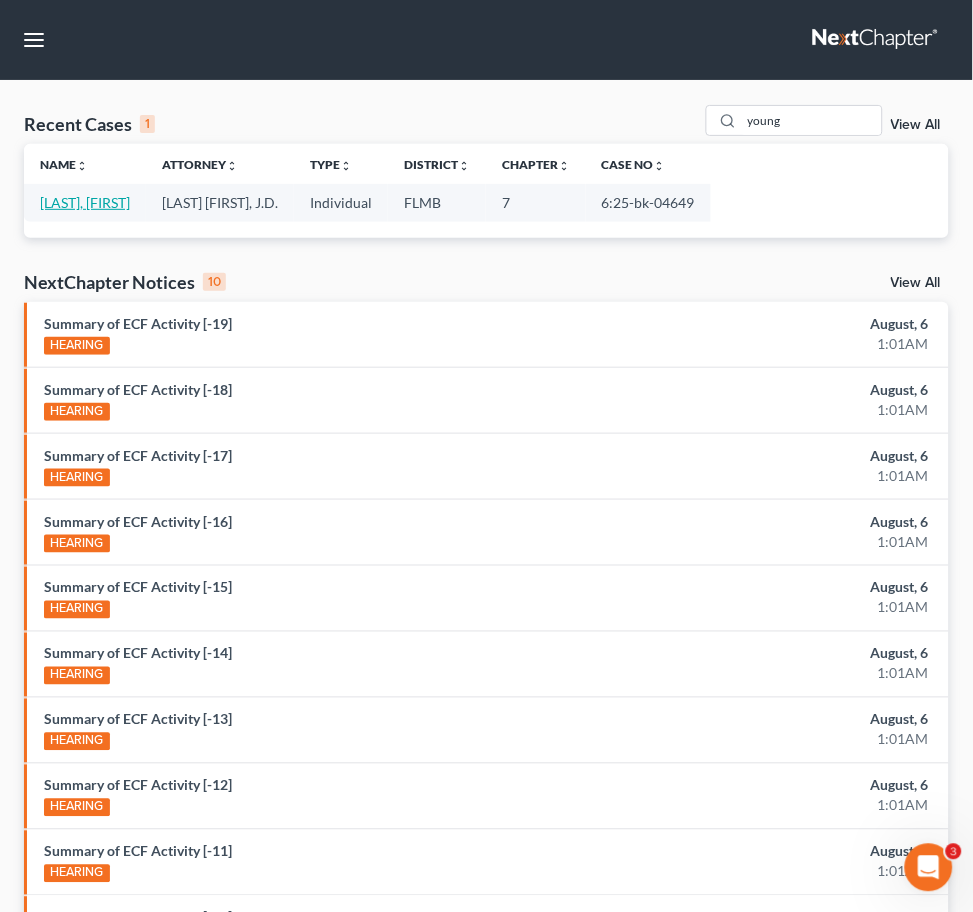 click on "[LAST], [FIRST]" at bounding box center [85, 202] 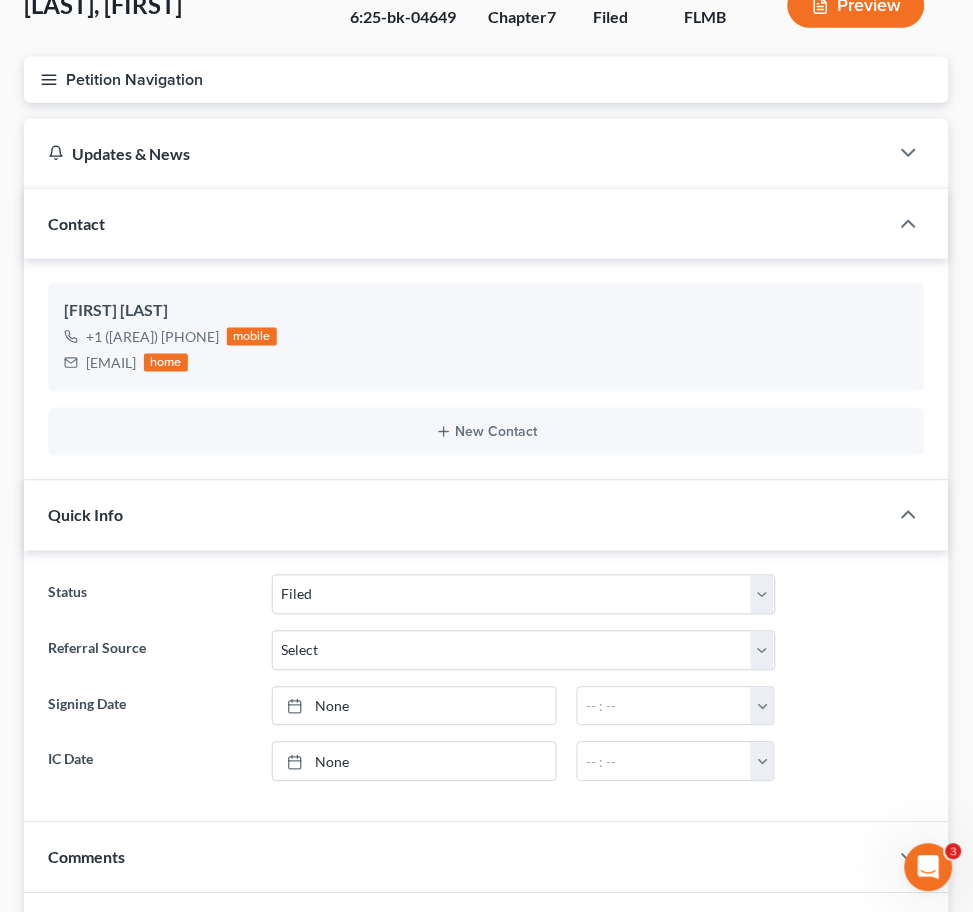 scroll, scrollTop: 266, scrollLeft: 0, axis: vertical 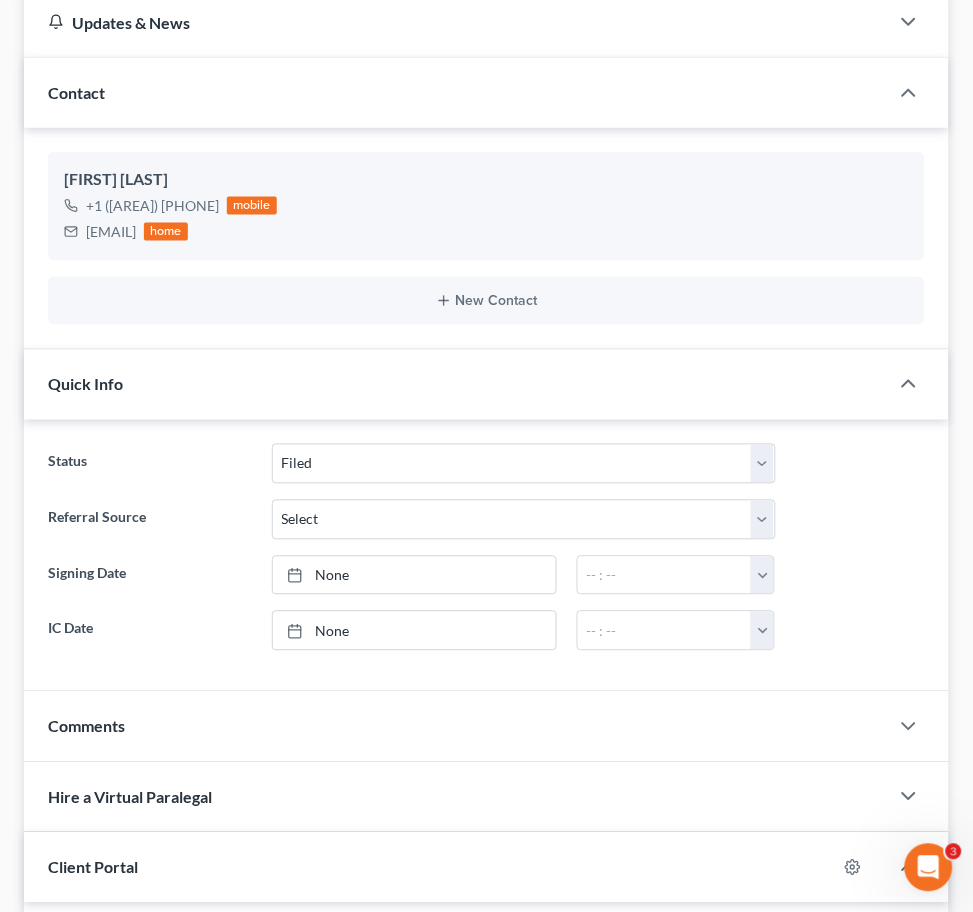 click on "Lawsuits" at bounding box center [0, 0] 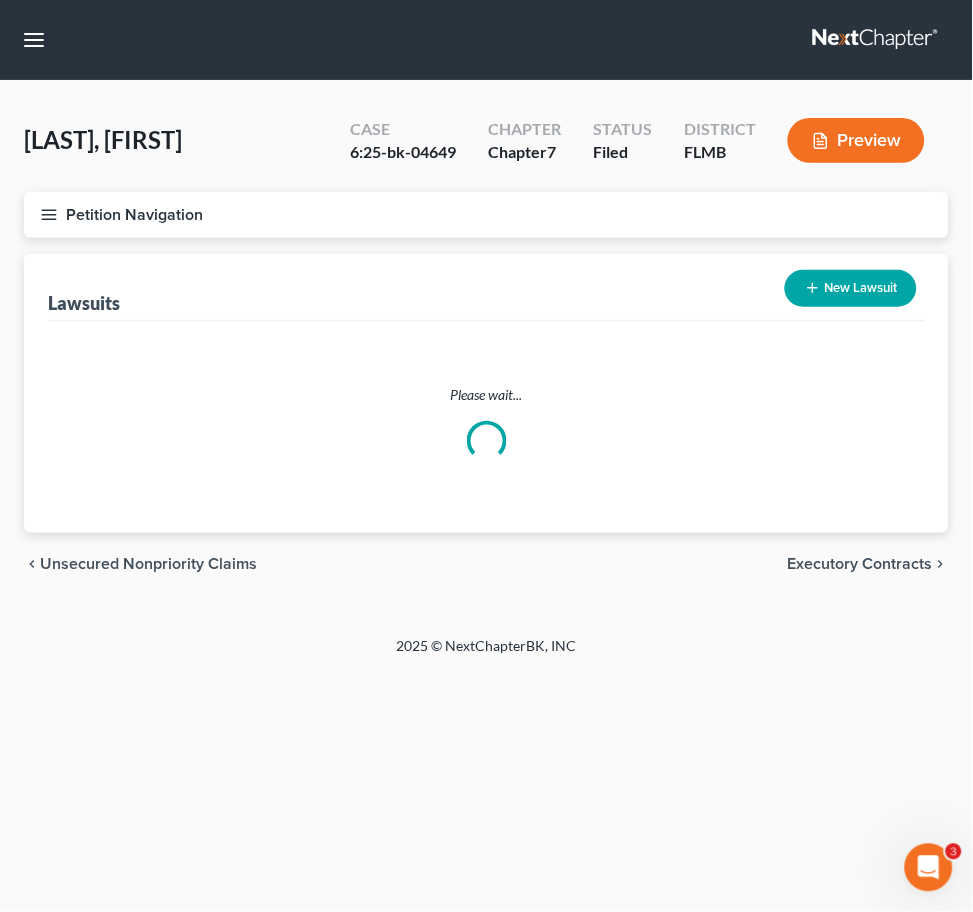 scroll, scrollTop: 0, scrollLeft: 0, axis: both 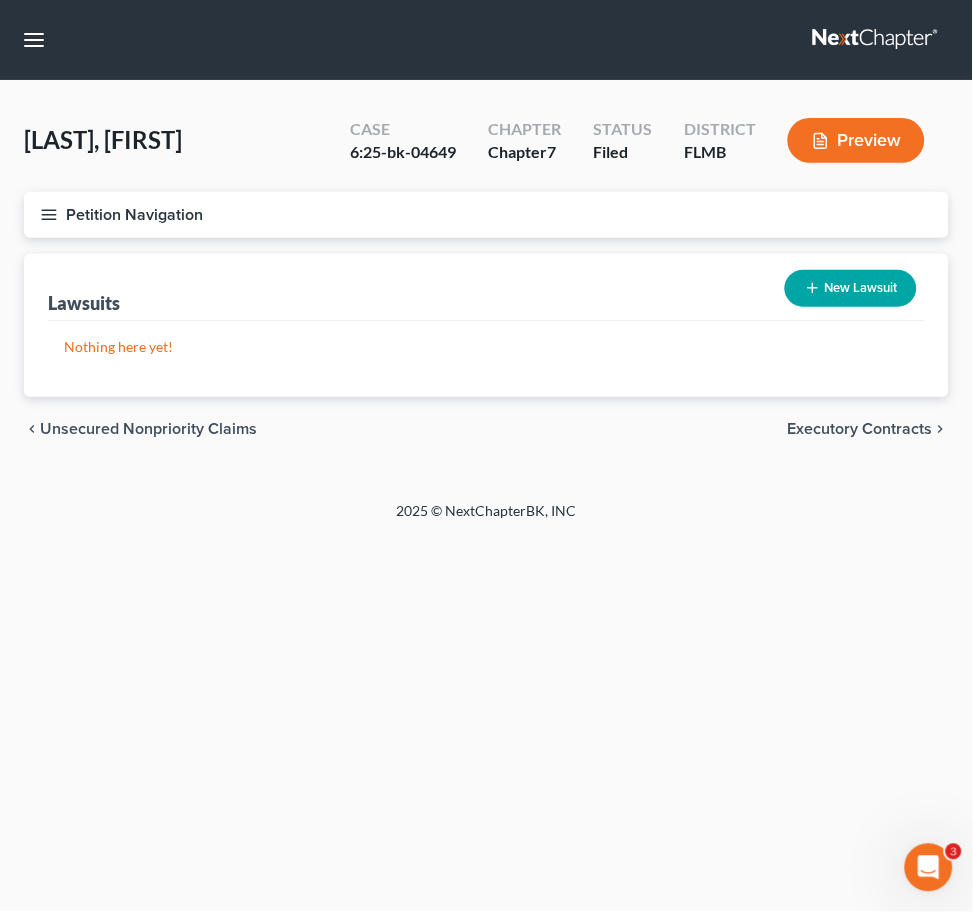 click at bounding box center [877, 40] 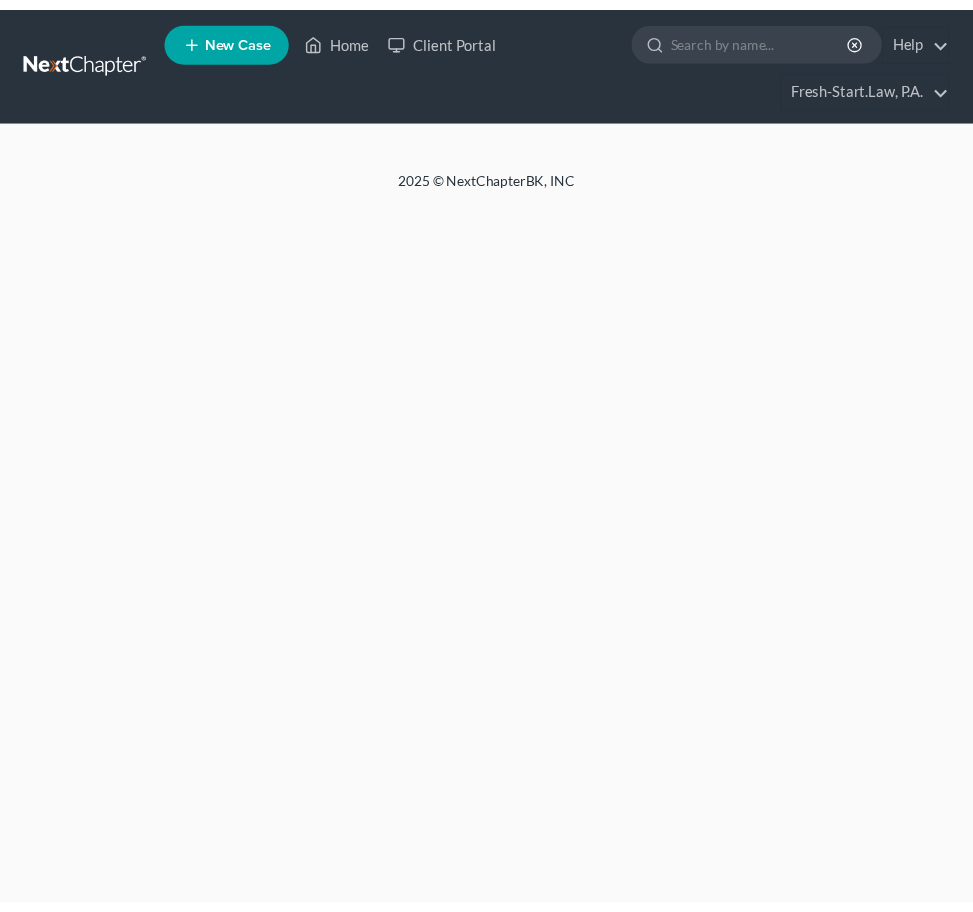 scroll, scrollTop: 0, scrollLeft: 0, axis: both 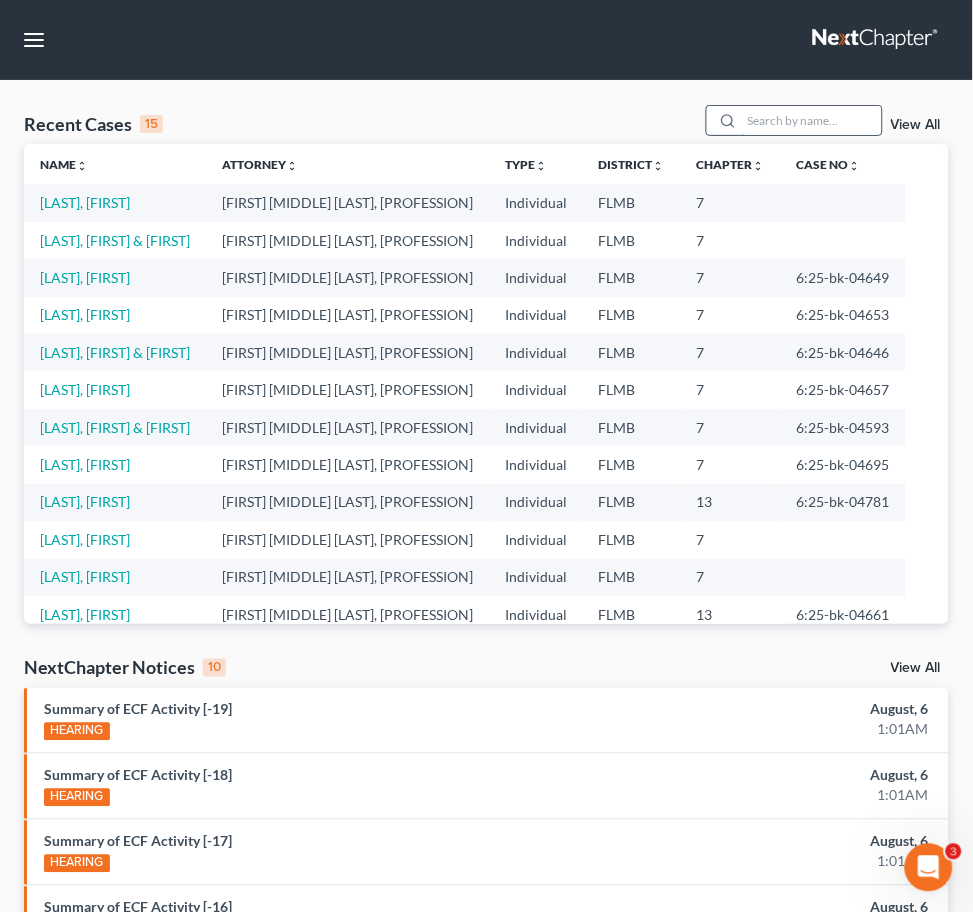 click at bounding box center [812, 120] 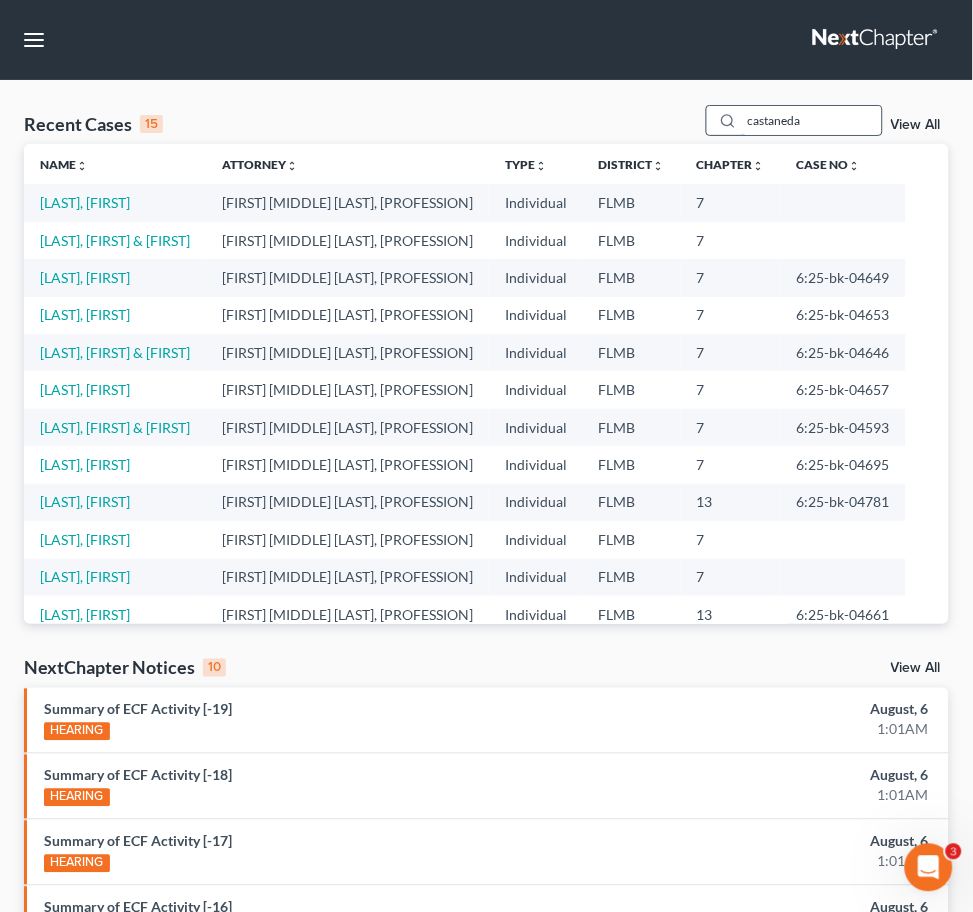 type on "castaneda" 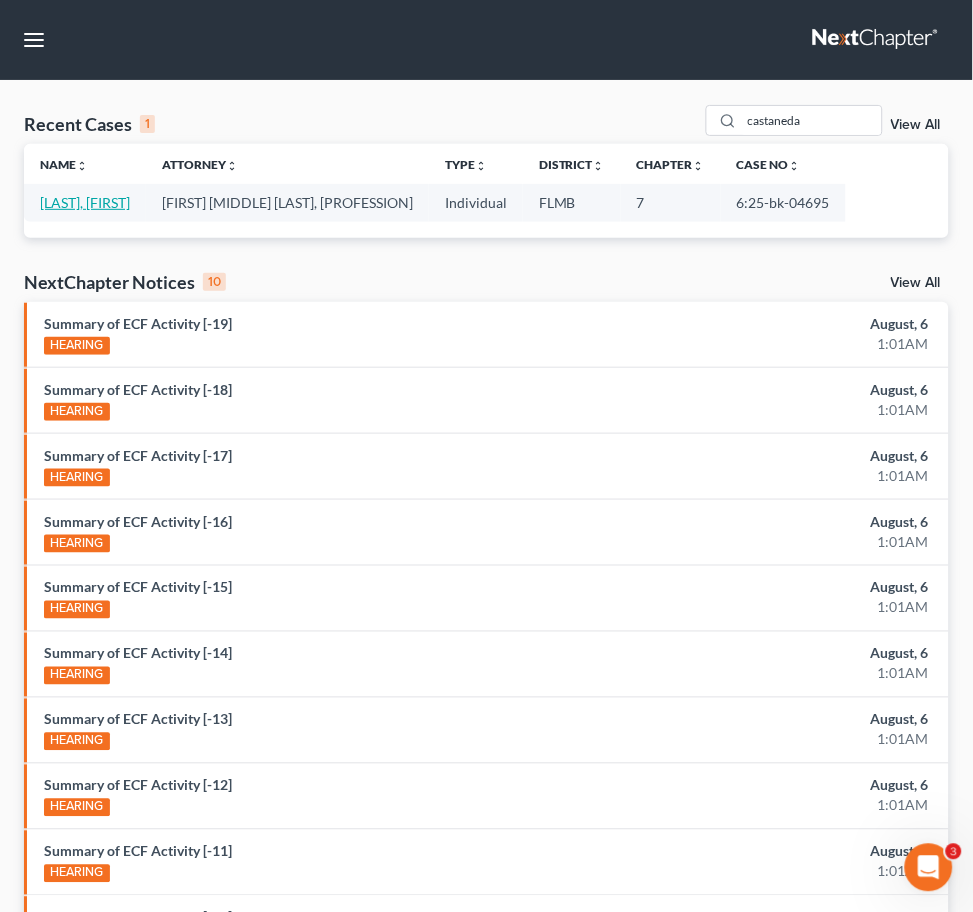 click on "[LAST], [FIRST]" at bounding box center (85, 202) 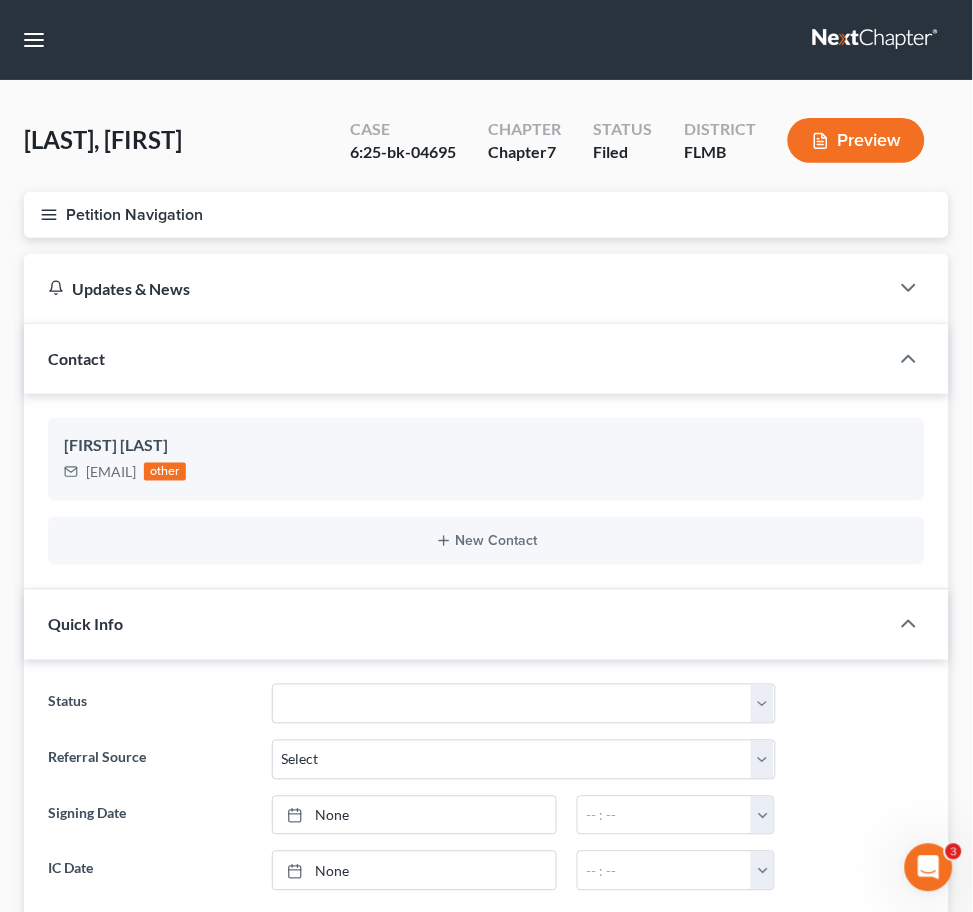 click on "Lawsuits" at bounding box center [0, 0] 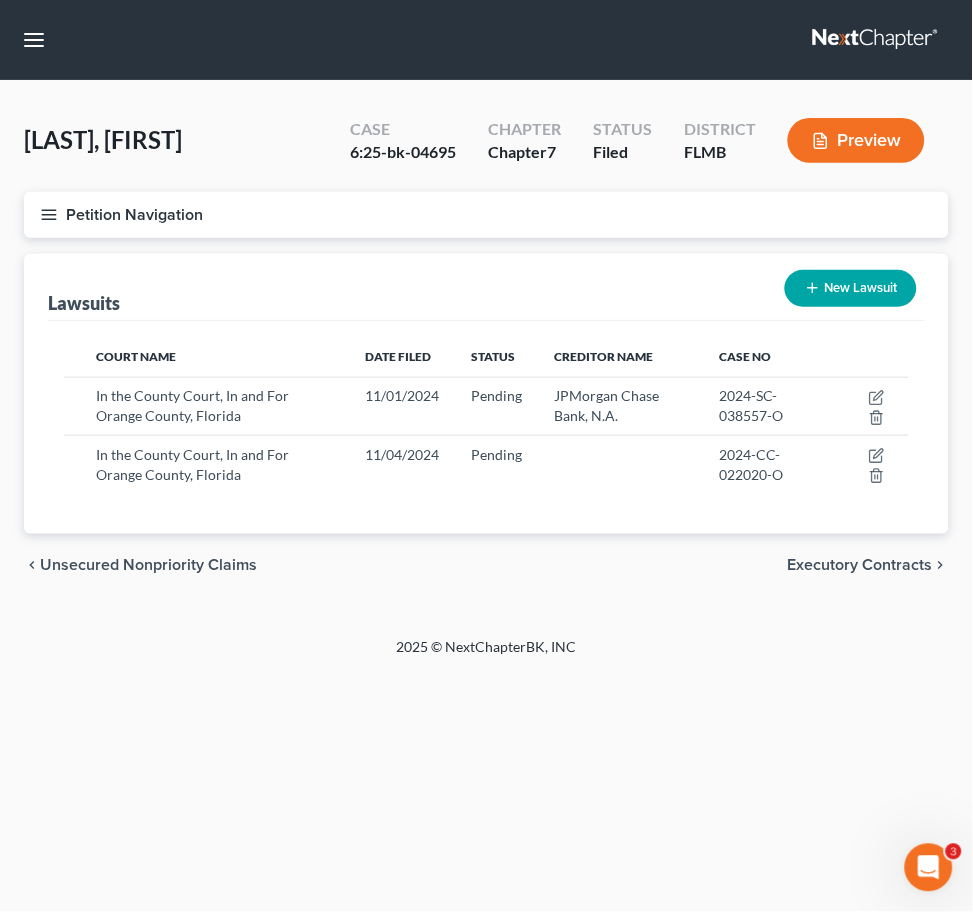 click at bounding box center [877, 40] 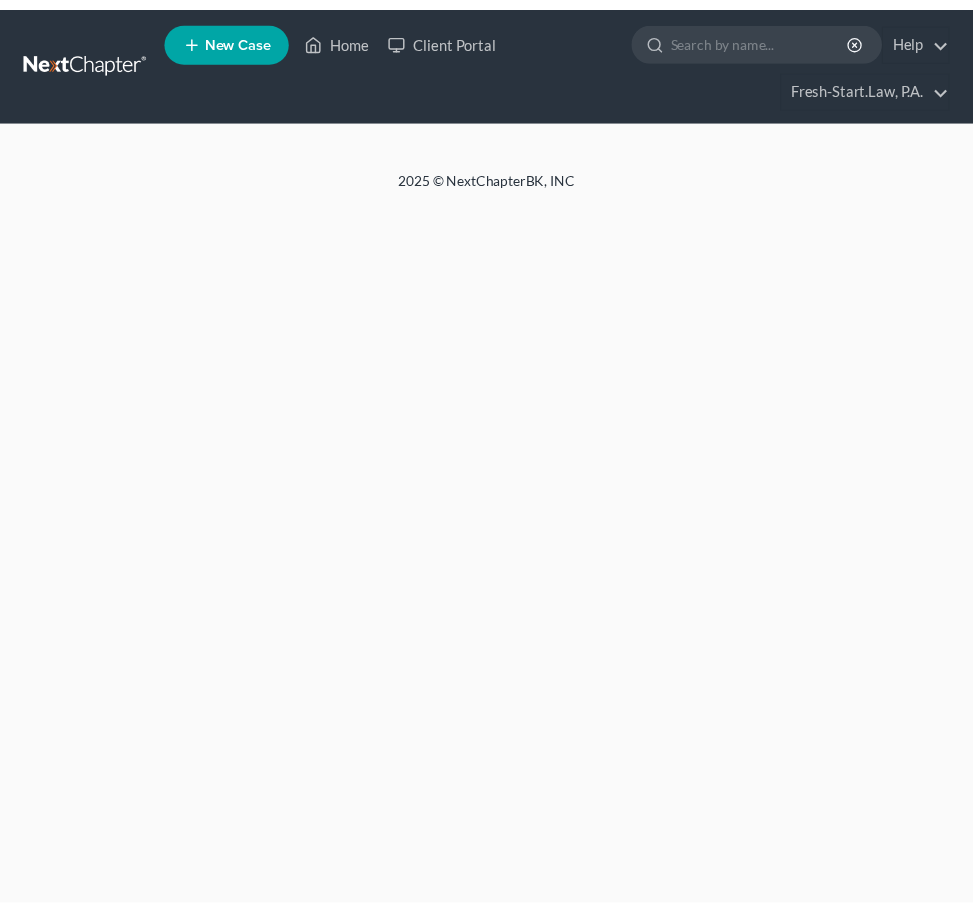 scroll, scrollTop: 0, scrollLeft: 0, axis: both 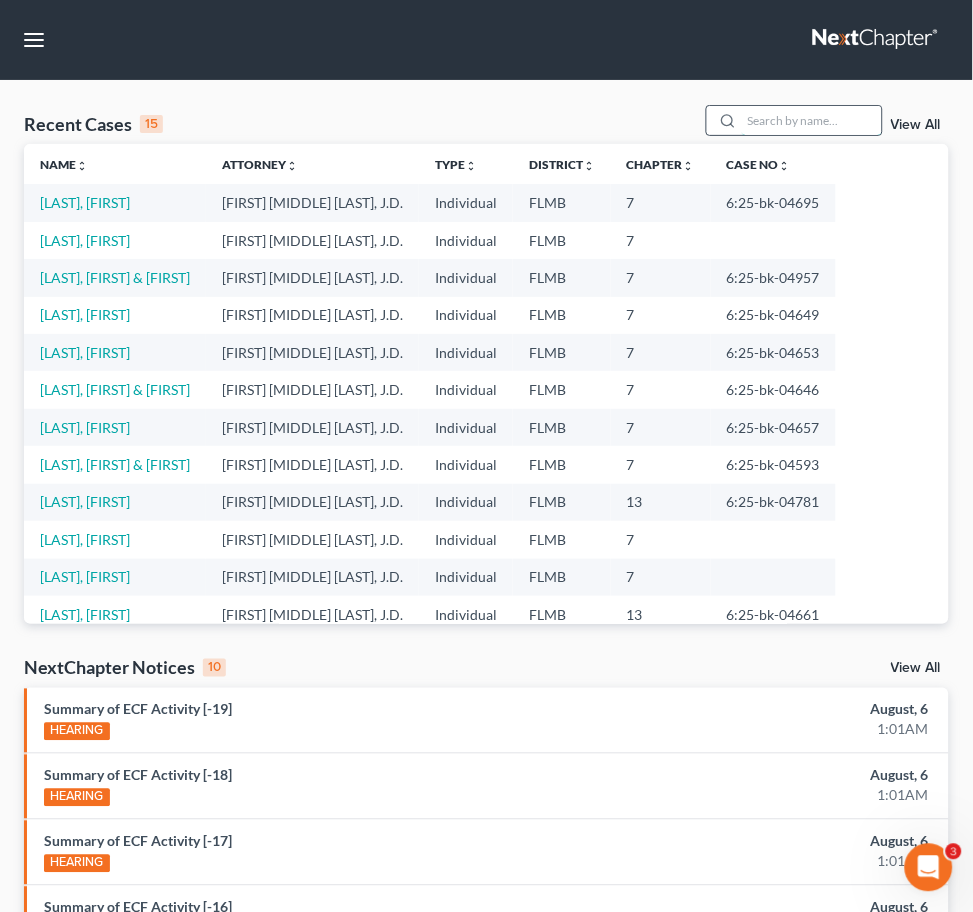 click at bounding box center [812, 120] 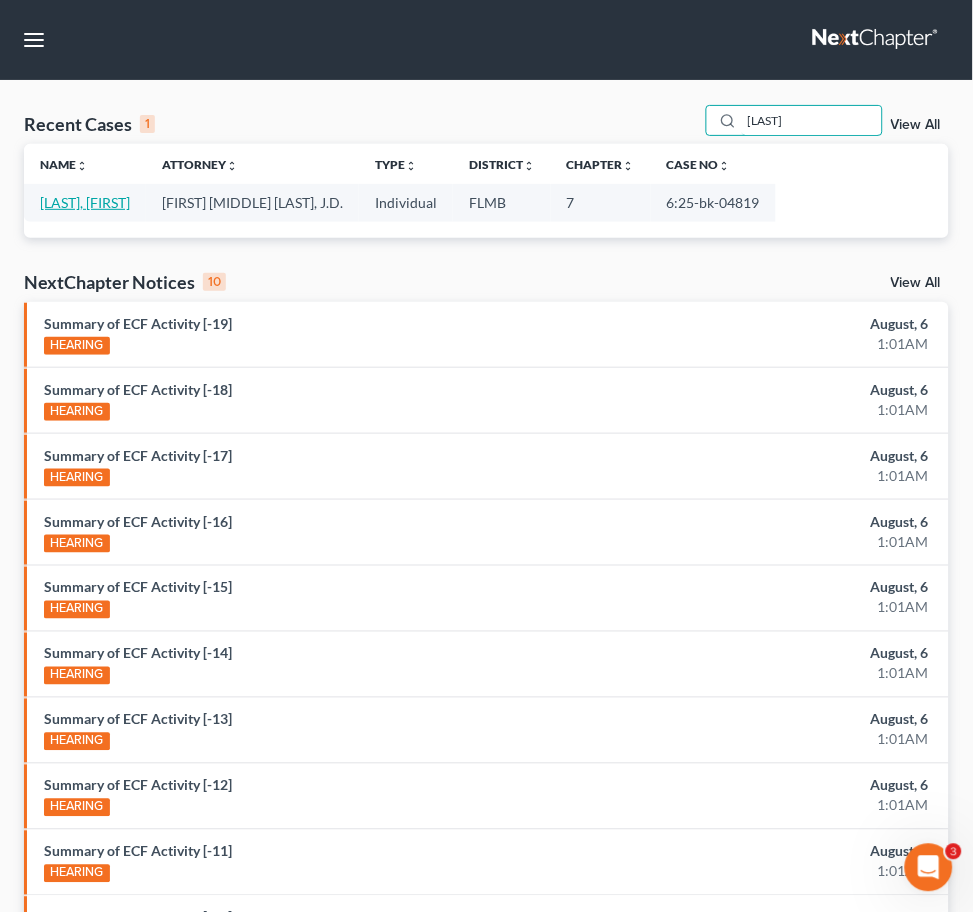 type on "[LAST]" 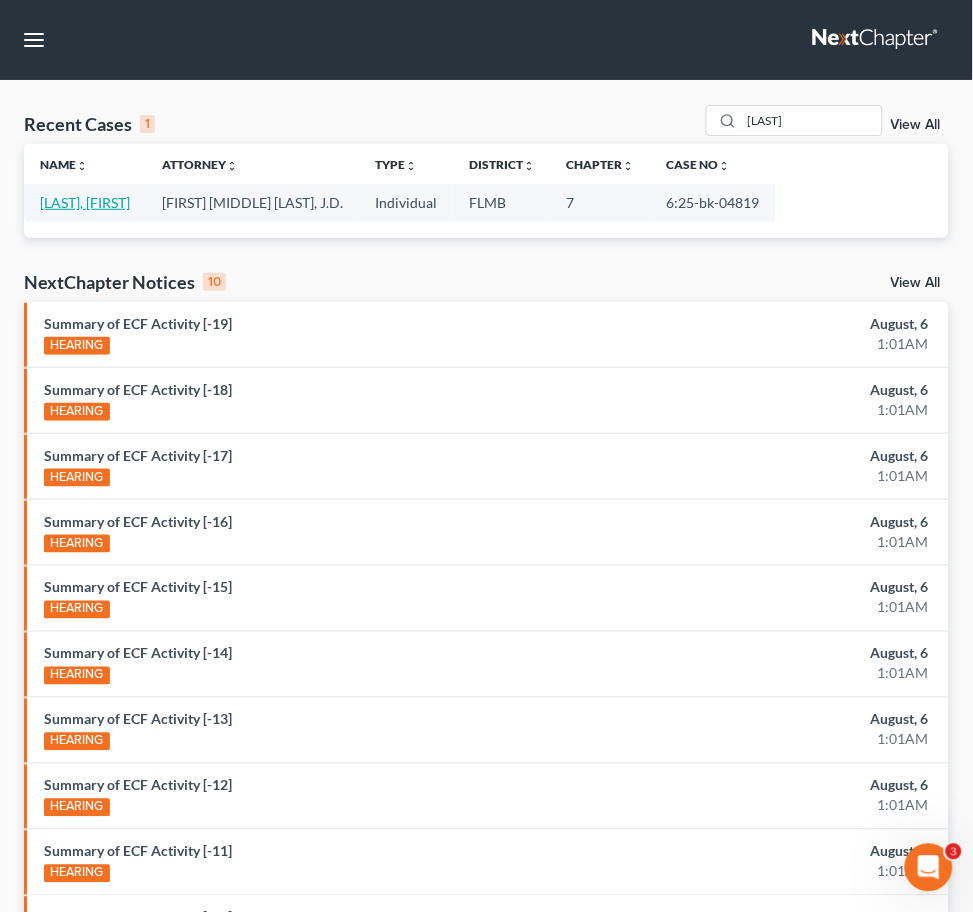 click on "[LAST], [FIRST]" at bounding box center [85, 202] 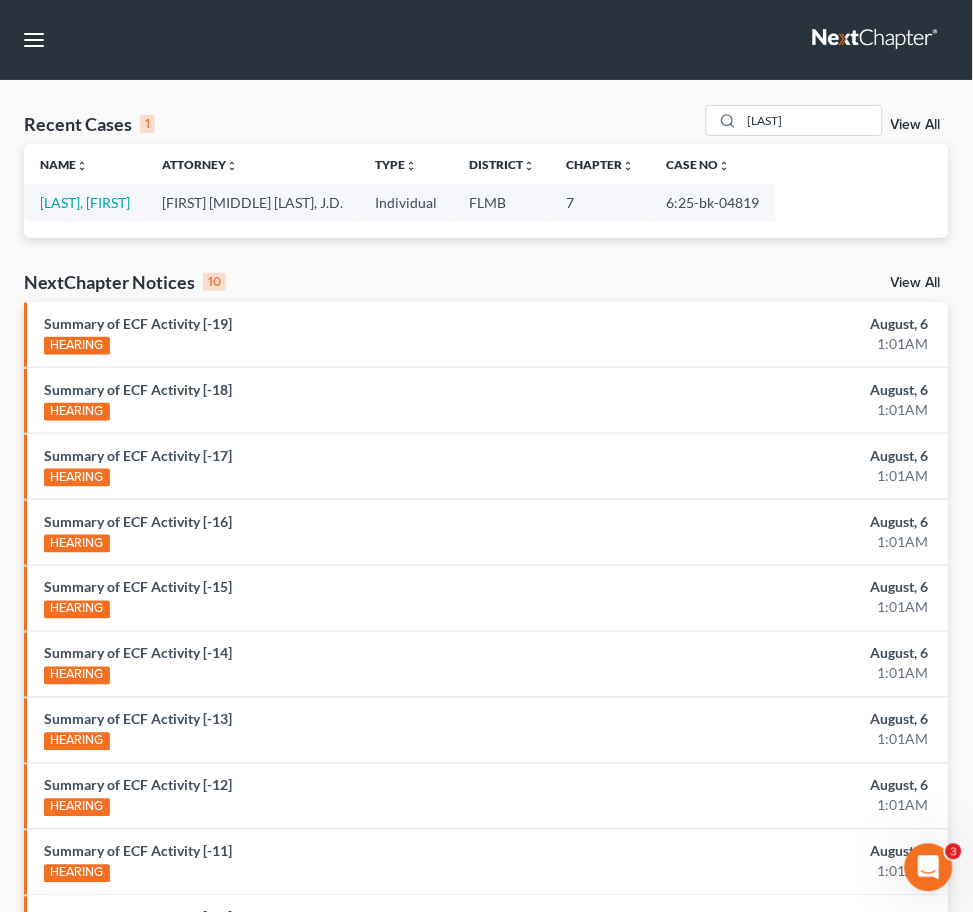 select on "2" 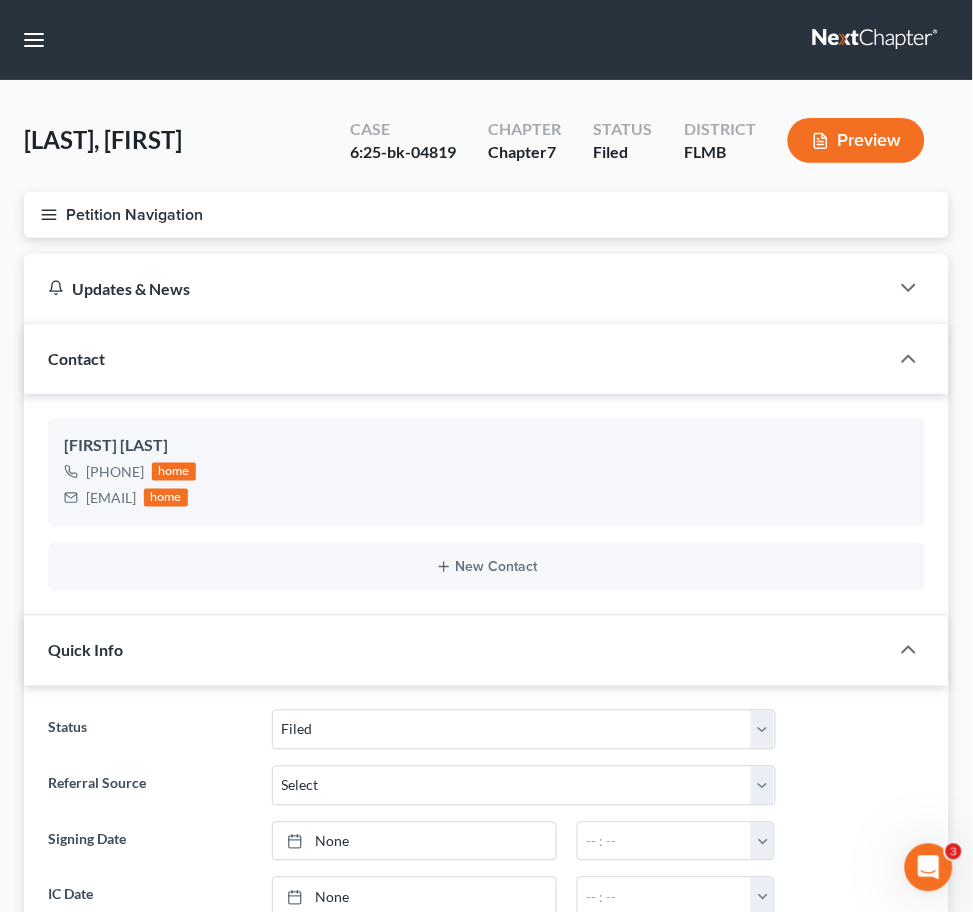click on "Lawsuits" at bounding box center [0, 0] 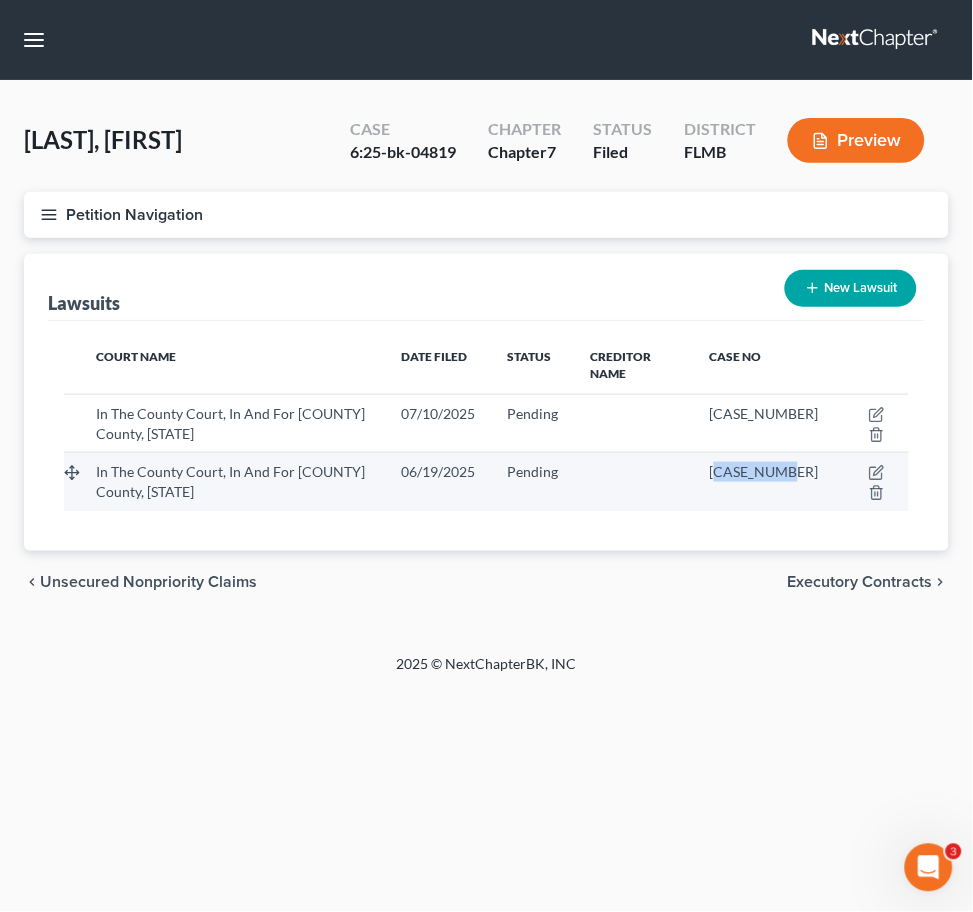 drag, startPoint x: 795, startPoint y: 539, endPoint x: 865, endPoint y: 538, distance: 70.00714 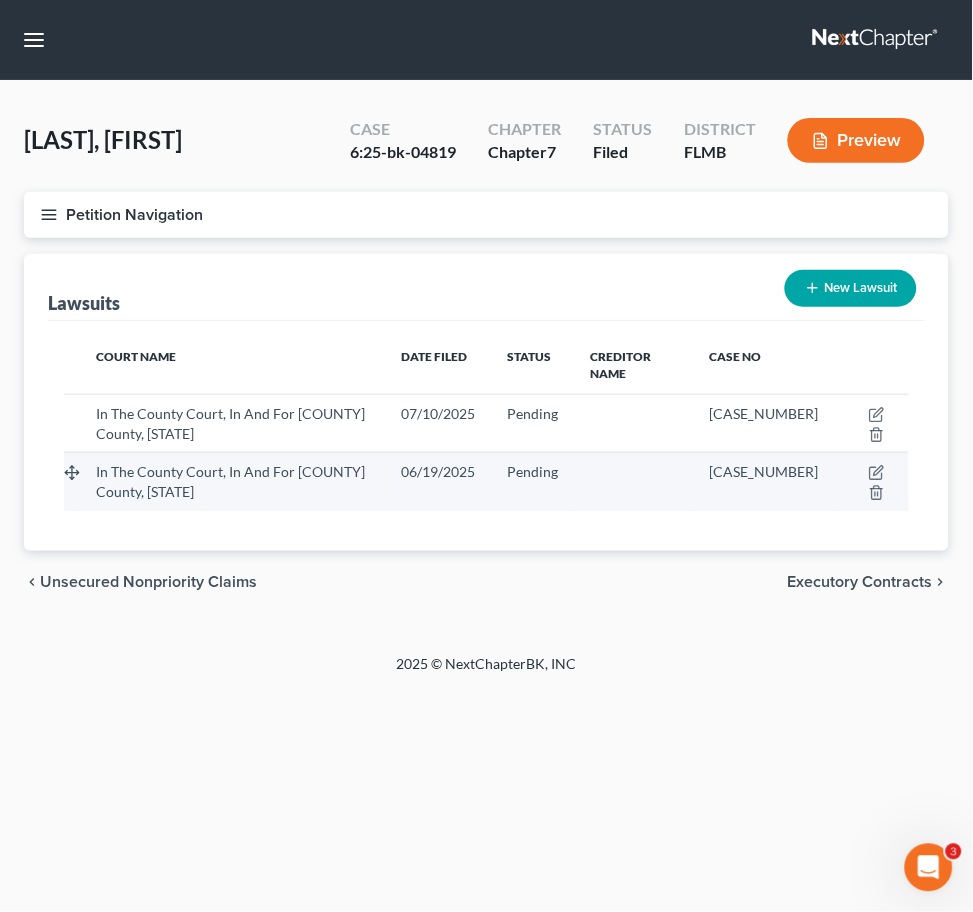 click on "[CASE_NUMBER]" at bounding box center (764, 482) 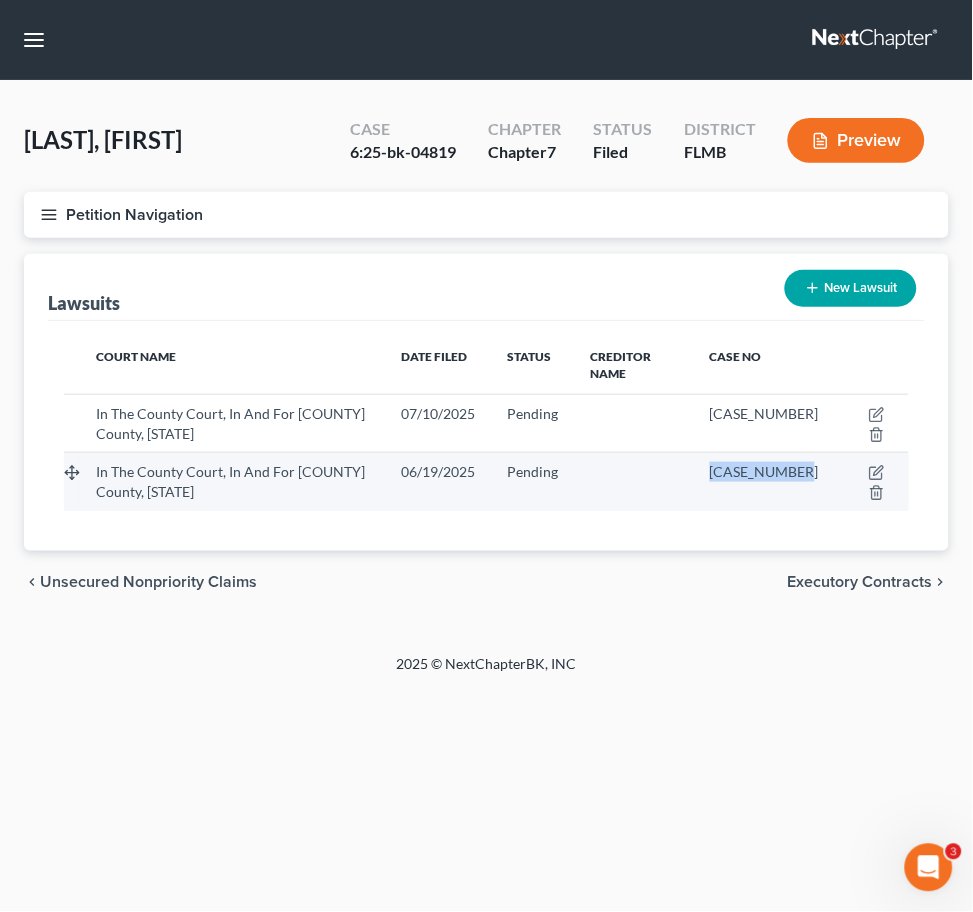 drag, startPoint x: 777, startPoint y: 543, endPoint x: 886, endPoint y: 530, distance: 109.77249 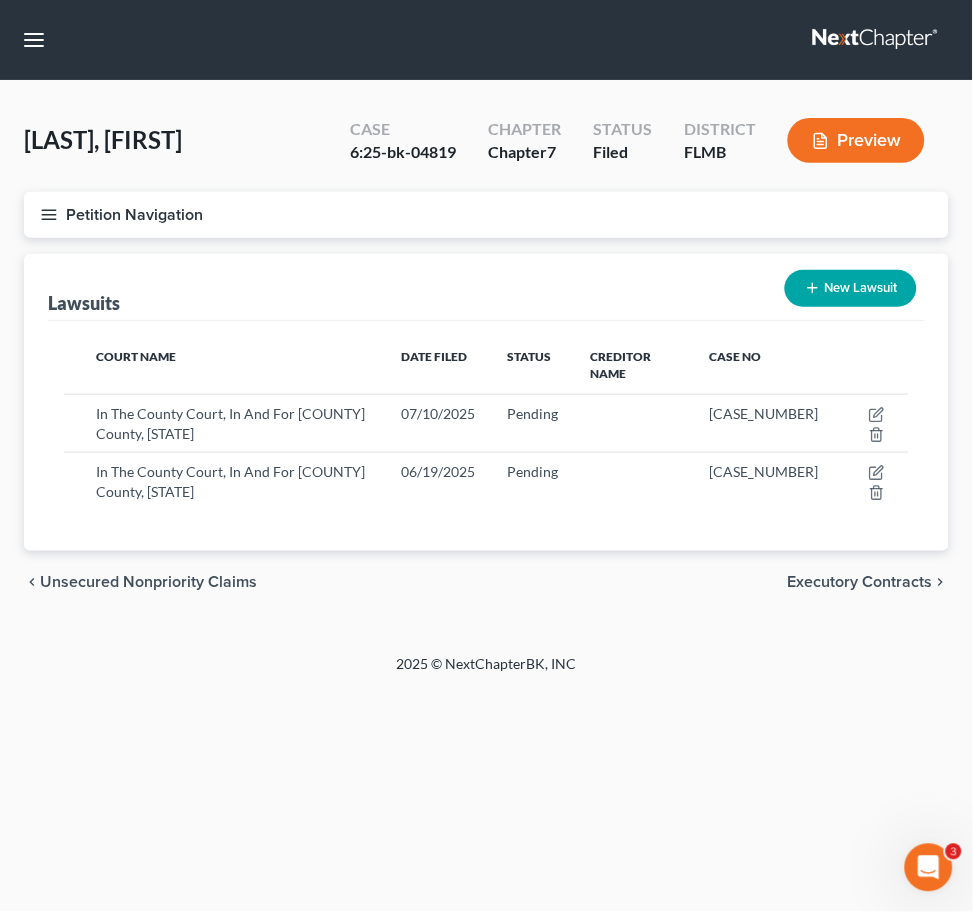 click on "Lawsuits New Lawsuit
Court Name
Date Filed
Status
Creditor Name
Case No
In The County Court, In And For [COUNTY] County, [STATE]
[DATE]
Pending
[CASE_NUMBER]
In The County Court, In And For [COUNTY] County, [STATE]
[DATE]" at bounding box center [486, 434] 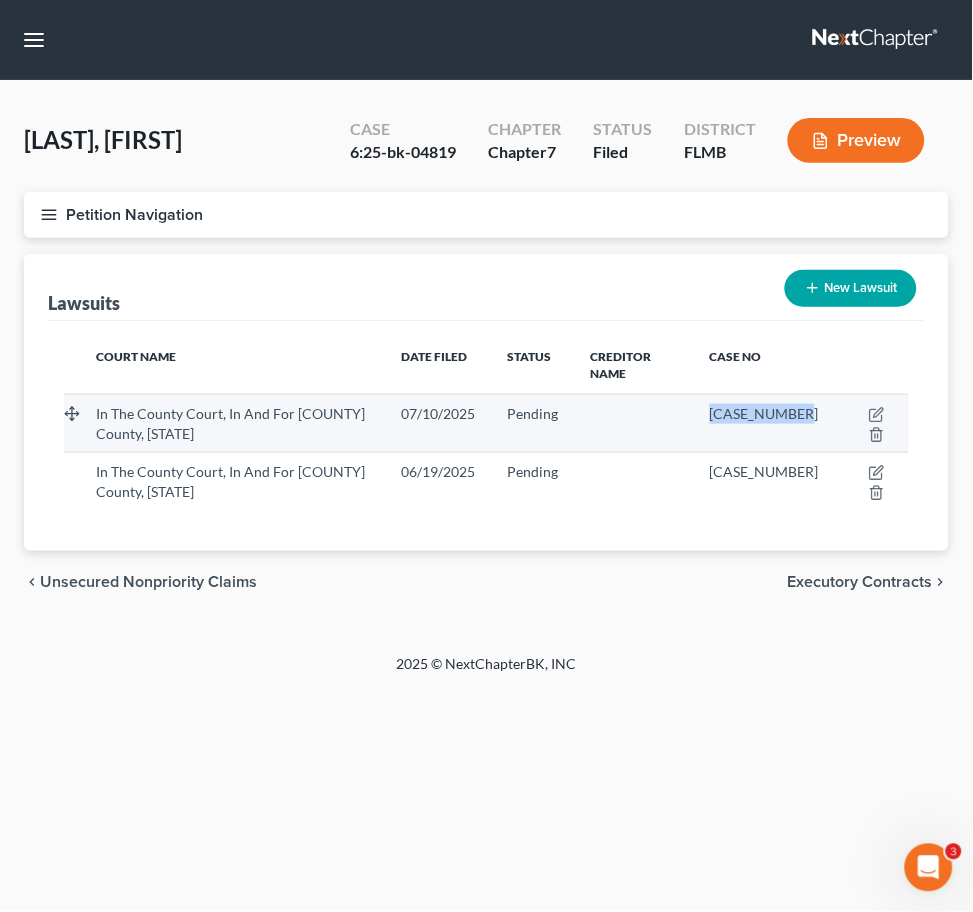 drag, startPoint x: 882, startPoint y: 382, endPoint x: 780, endPoint y: 382, distance: 102 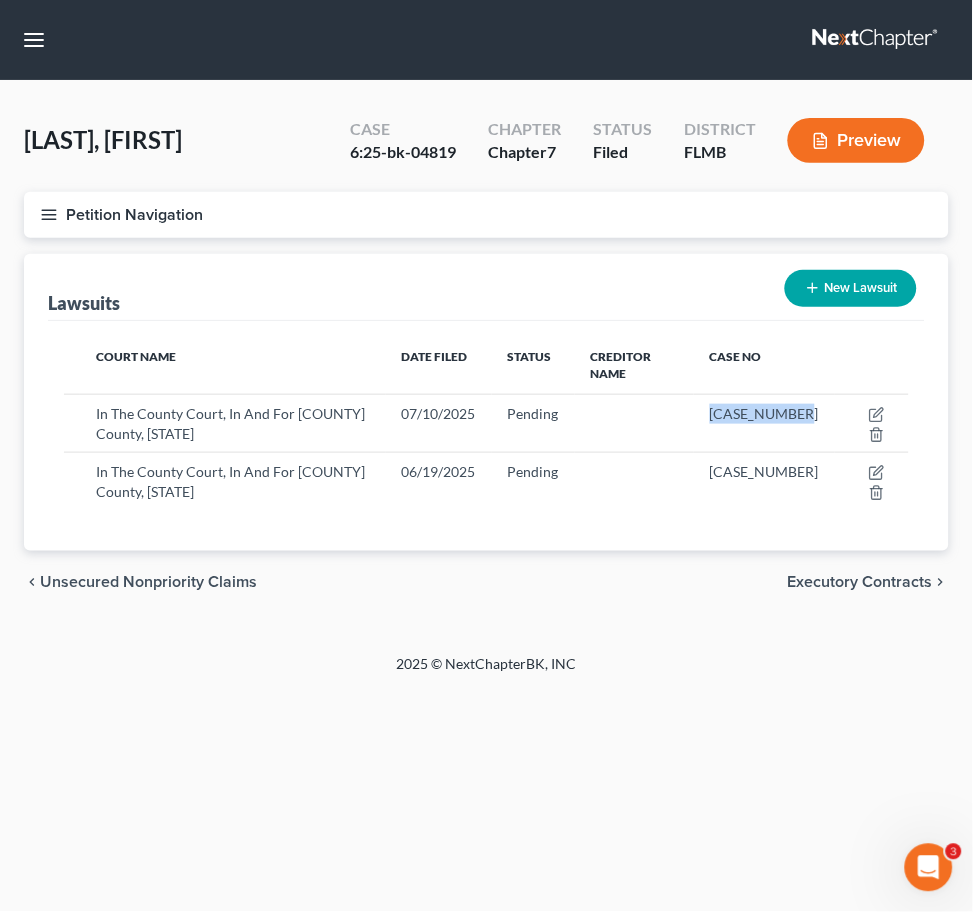 click at bounding box center [877, 40] 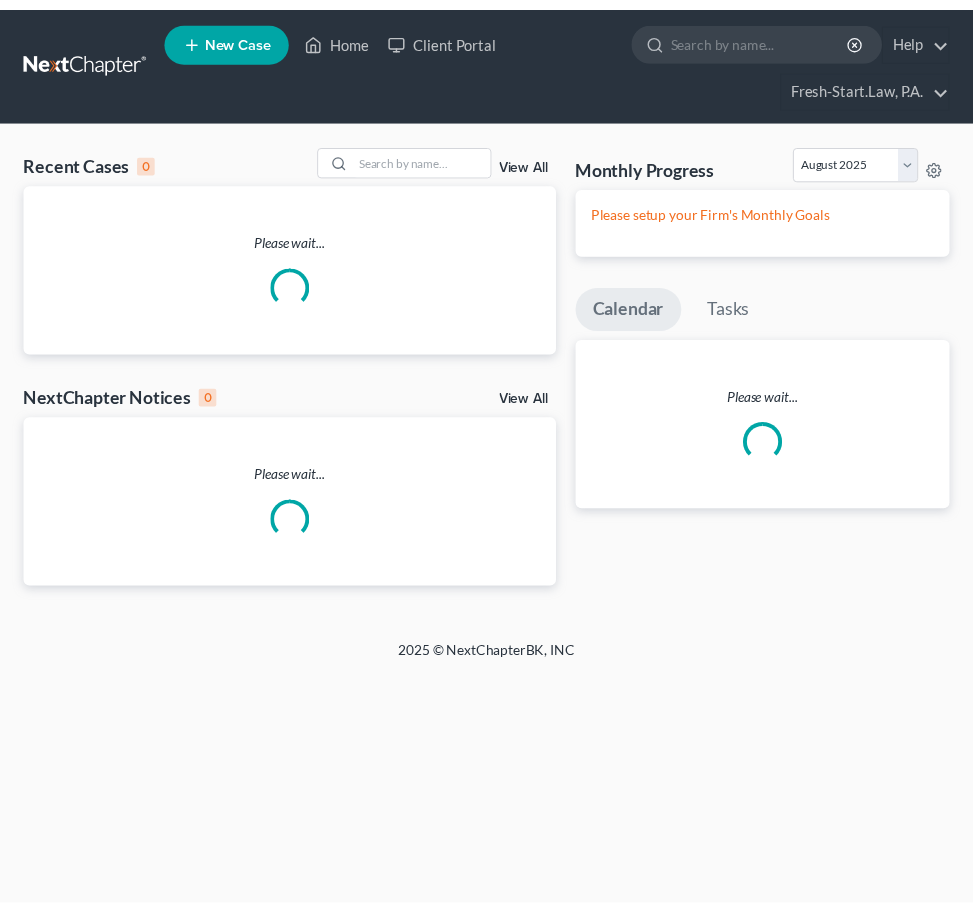 scroll, scrollTop: 0, scrollLeft: 0, axis: both 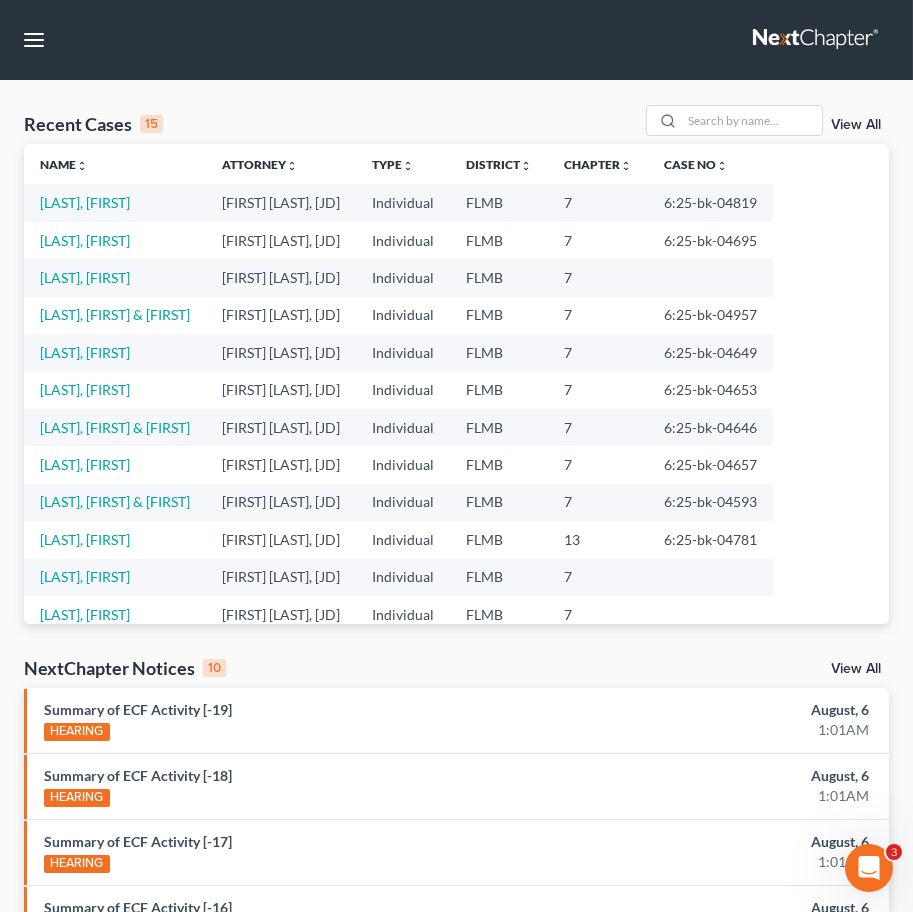click on "View All" at bounding box center (856, 125) 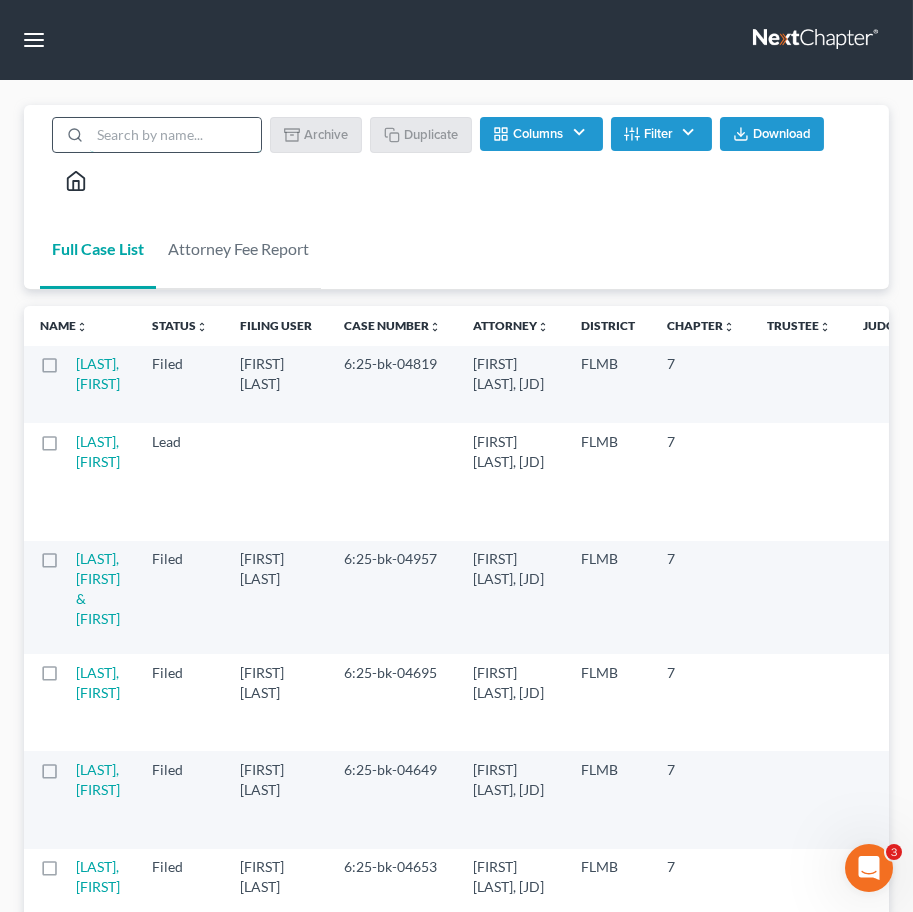 click at bounding box center [175, 135] 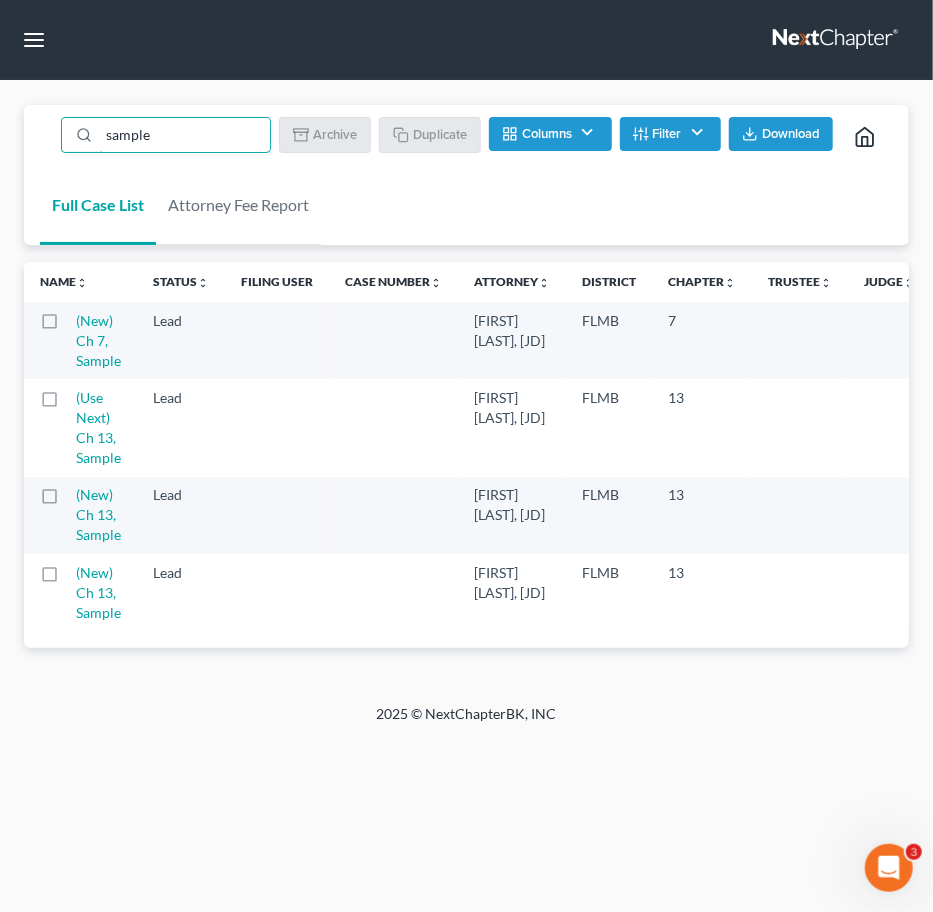 click at bounding box center [68, 326] 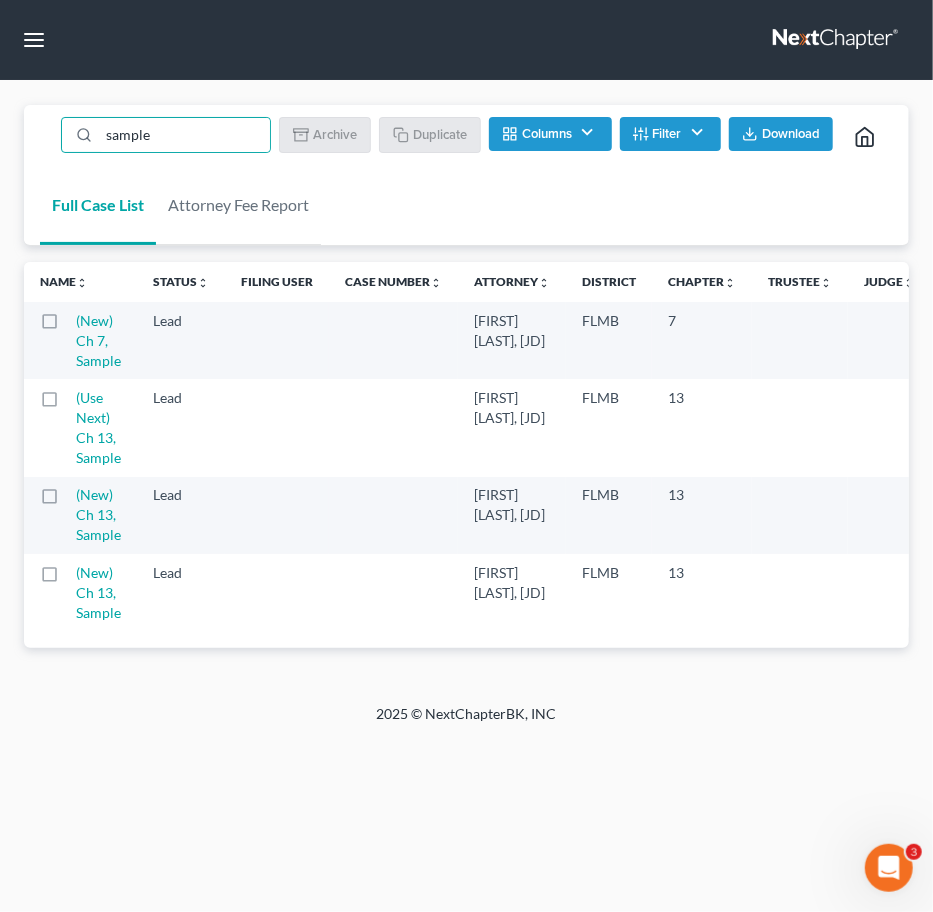 click at bounding box center [82, 317] 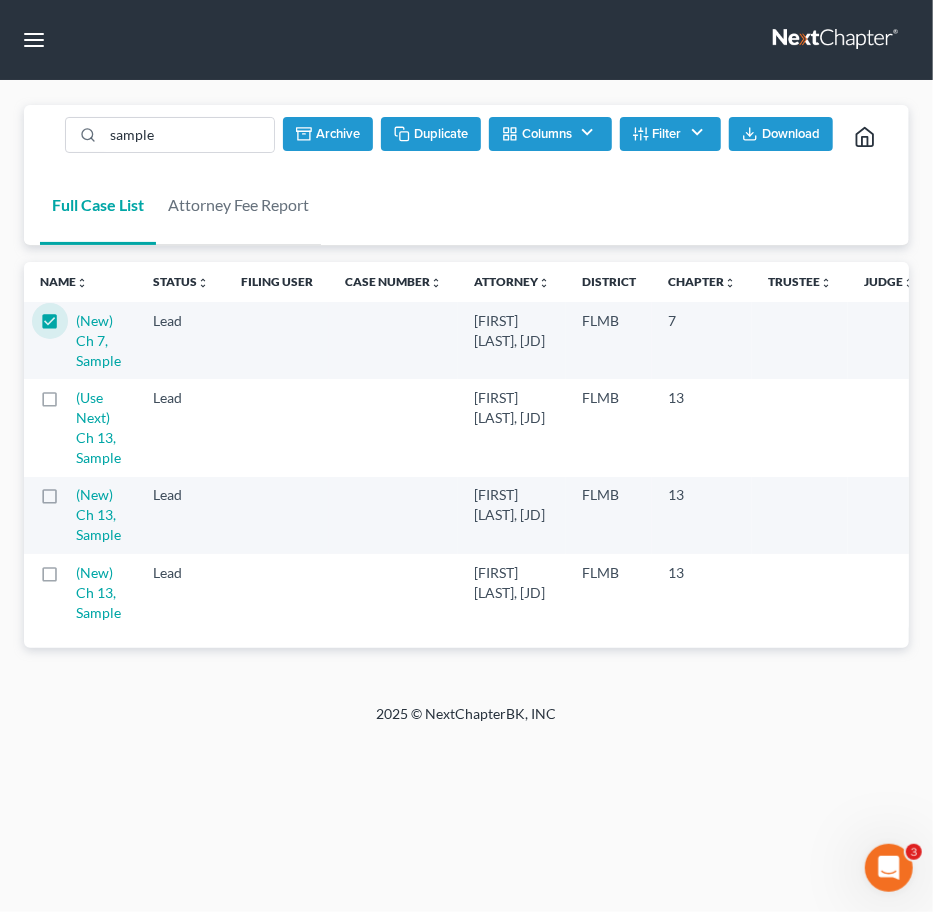 click on "Duplicate" at bounding box center [431, 134] 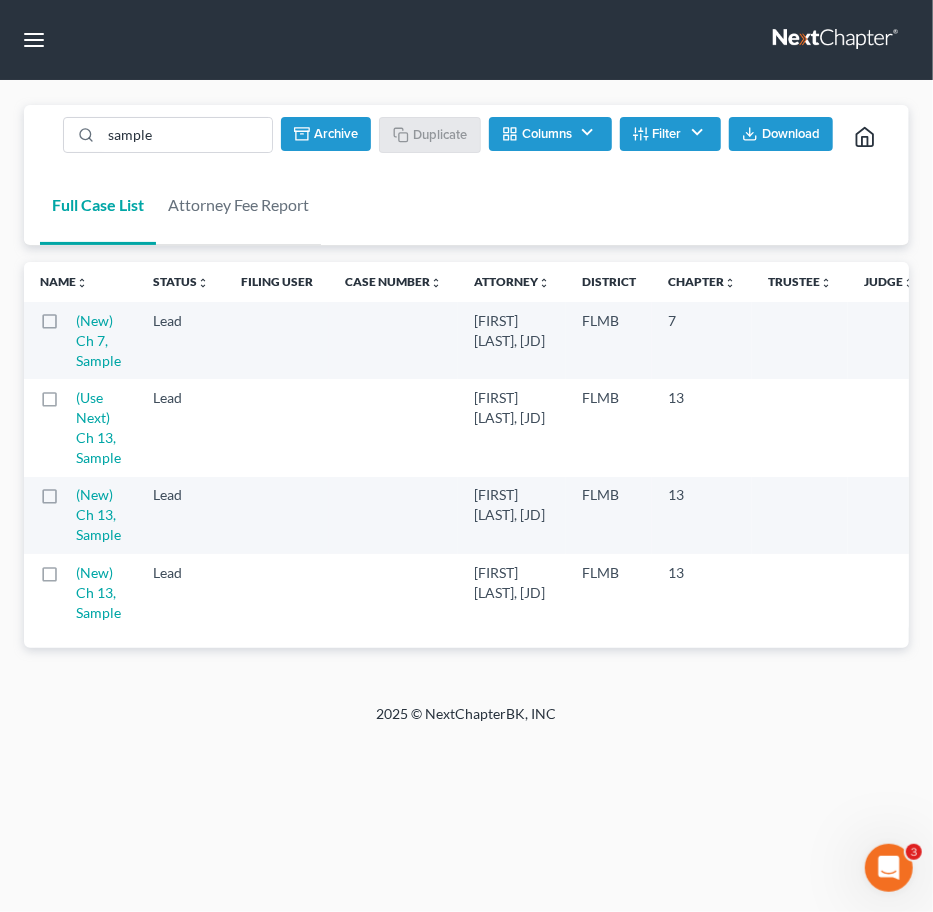 checkbox on "false" 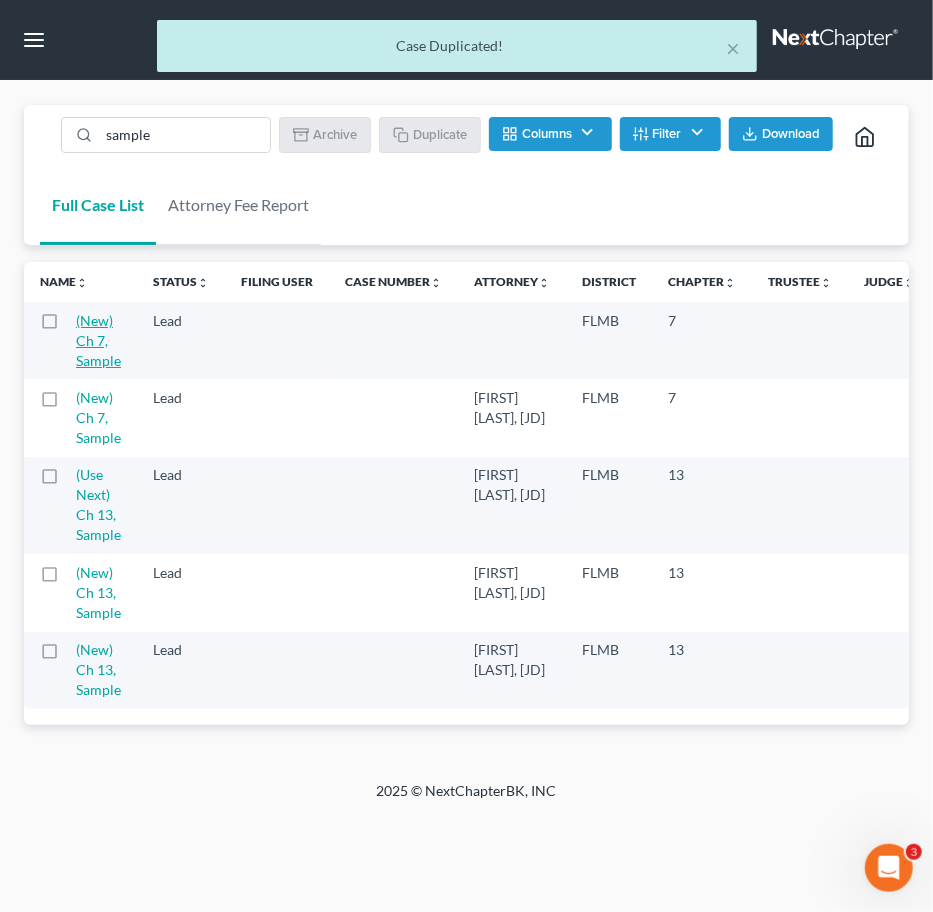 click on "(New) Ch 7, Sample" at bounding box center (98, 340) 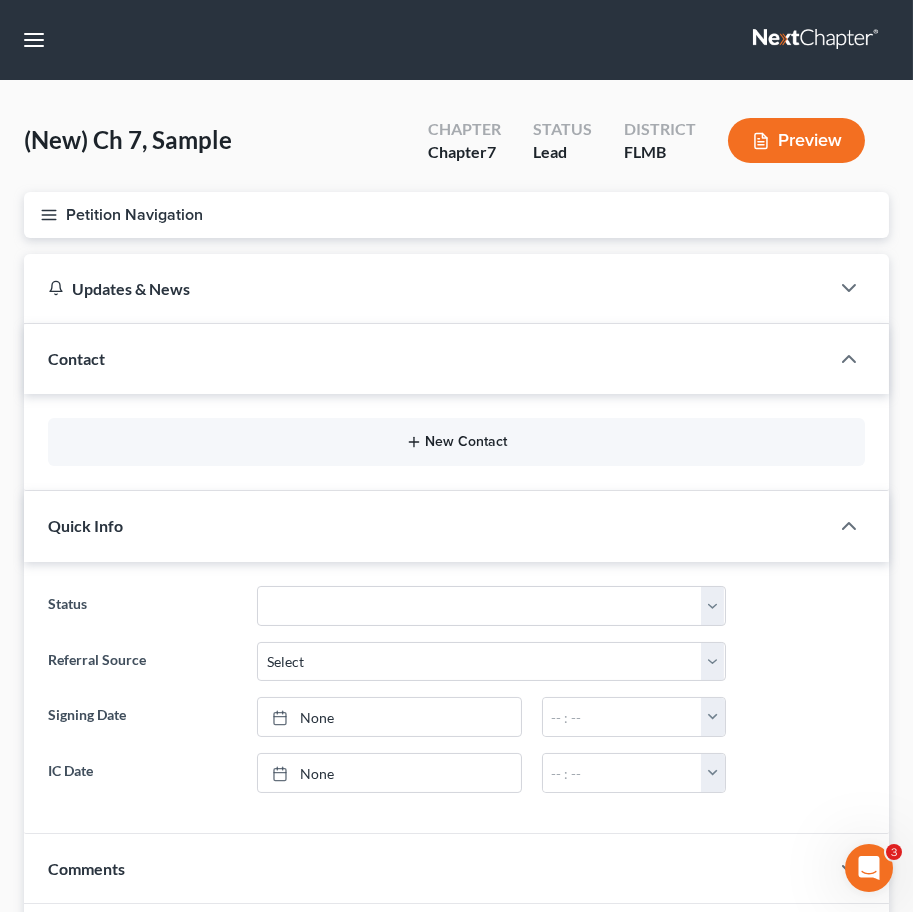 click on "New Contact" at bounding box center [456, 442] 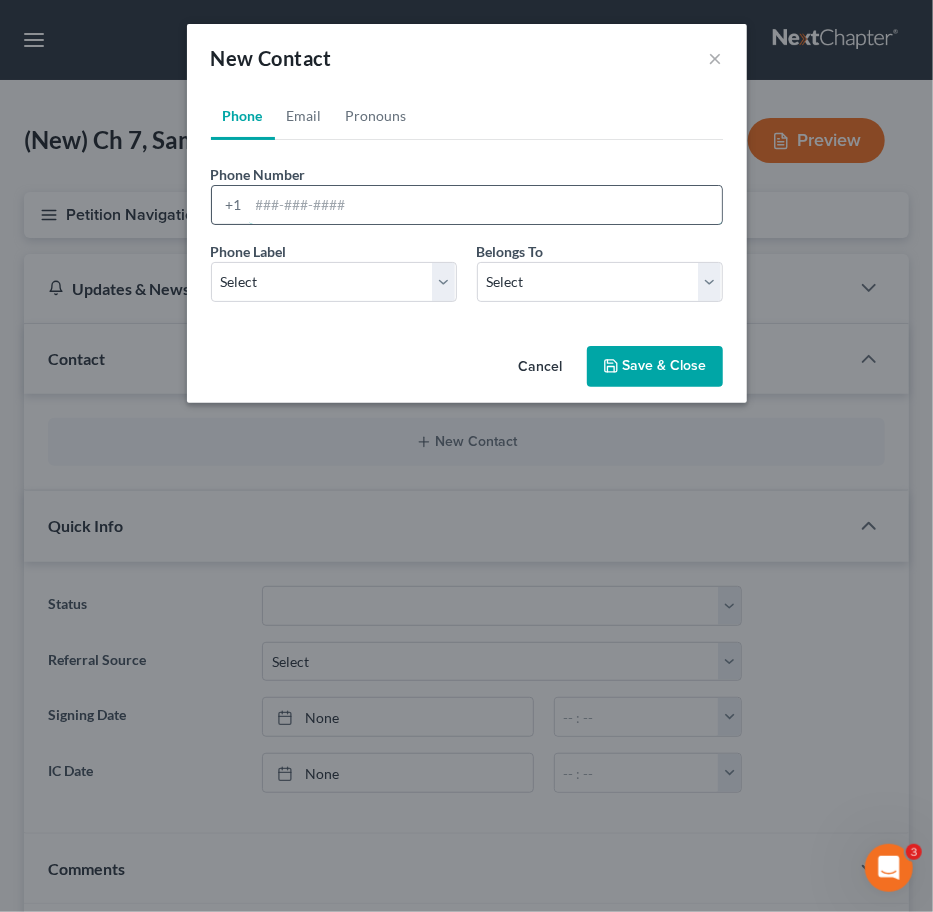 click at bounding box center (485, 205) 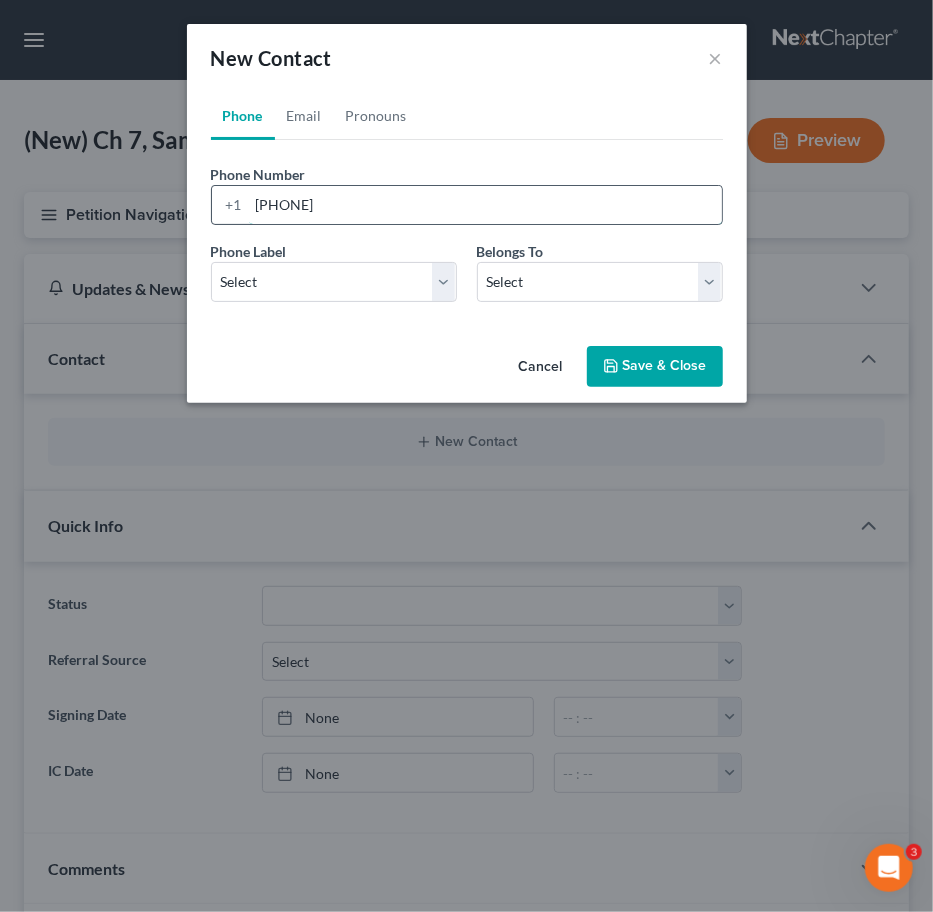 click on "[PHONE]" at bounding box center [485, 205] 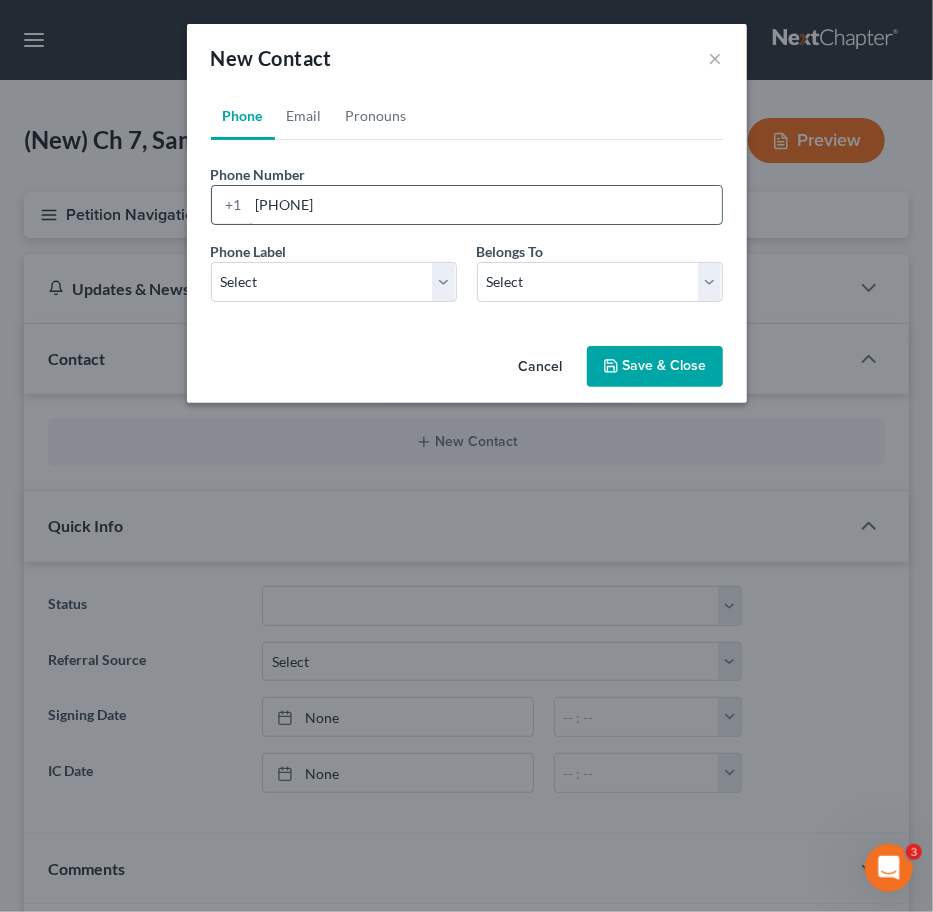 click on "[PHONE]" at bounding box center (485, 205) 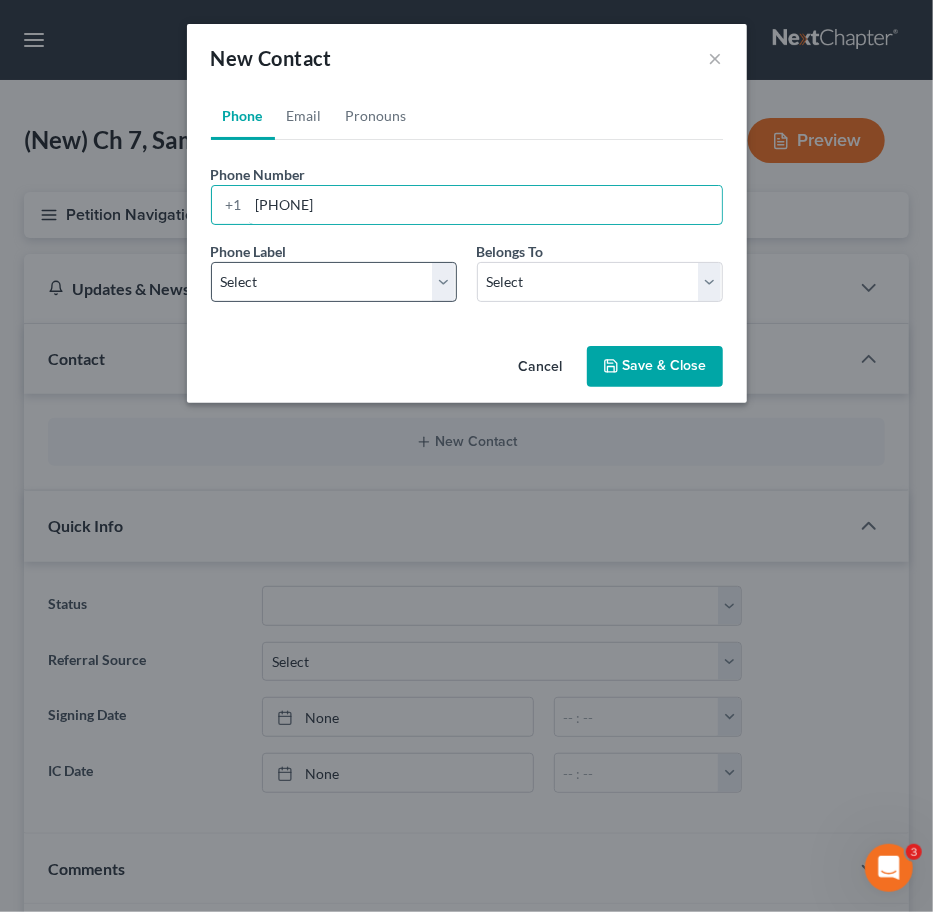 type on "[PHONE]" 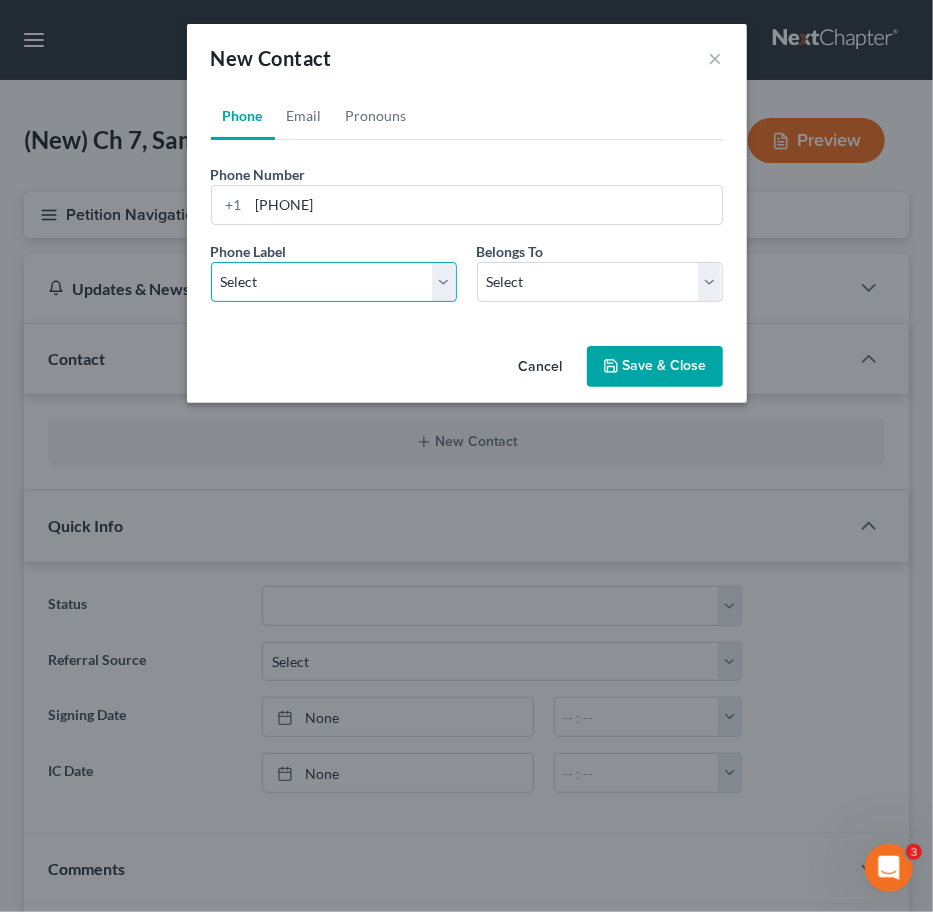 click on "Select Mobile Home Work Other" at bounding box center (334, 282) 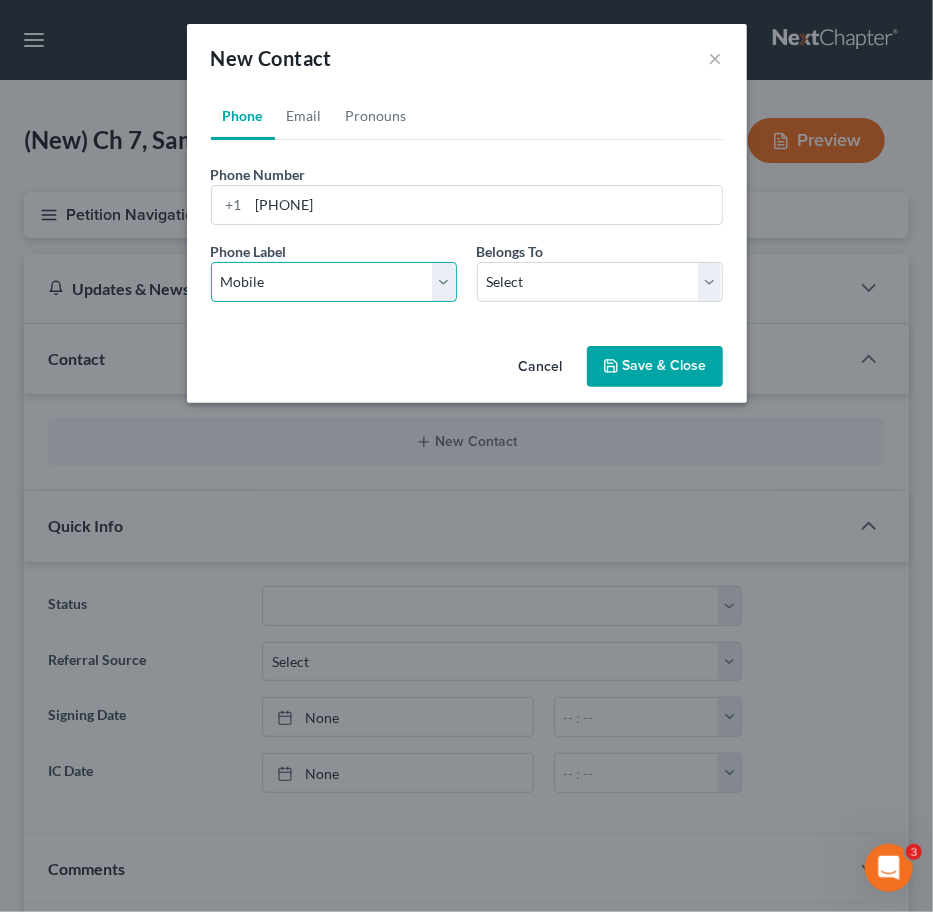 click on "Select Mobile Home Work Other" at bounding box center [334, 282] 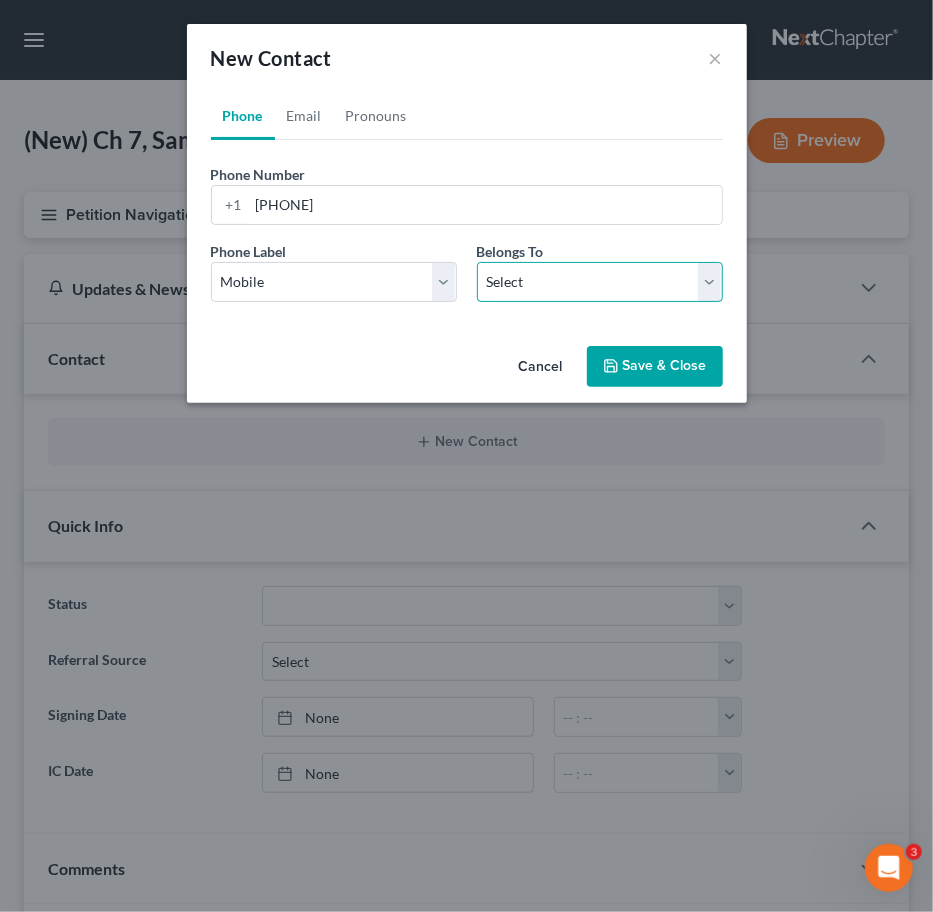 click on "Select Client Other" at bounding box center (600, 282) 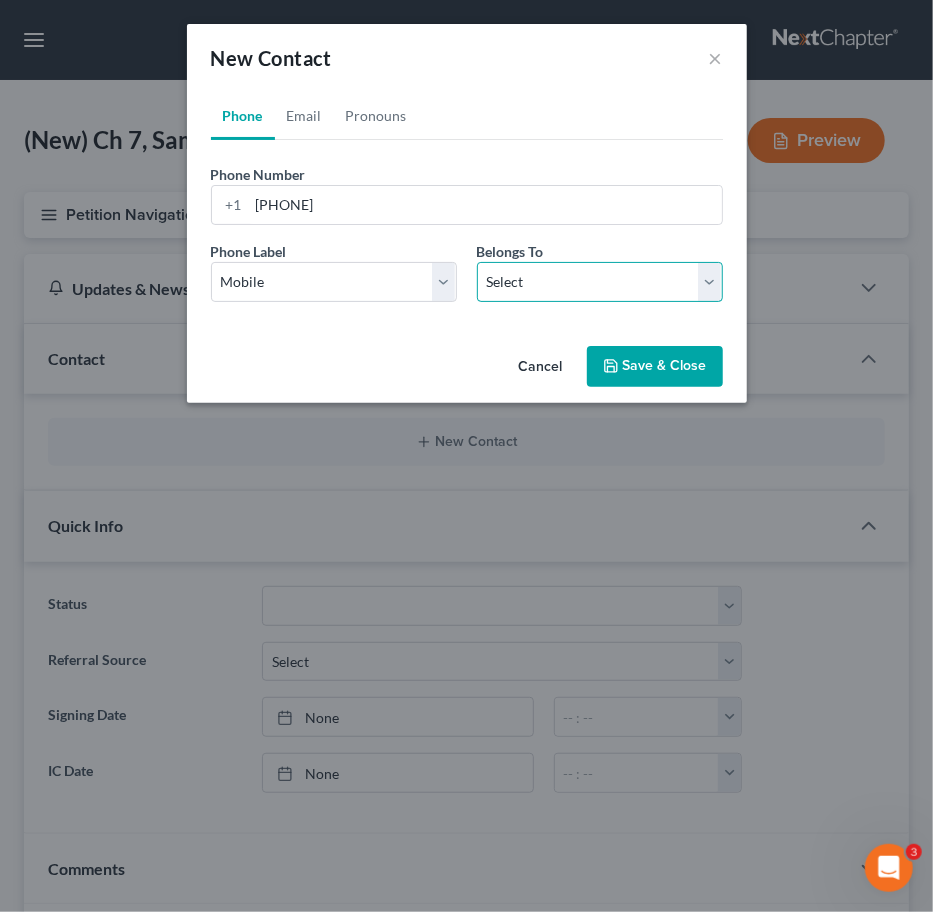 select on "0" 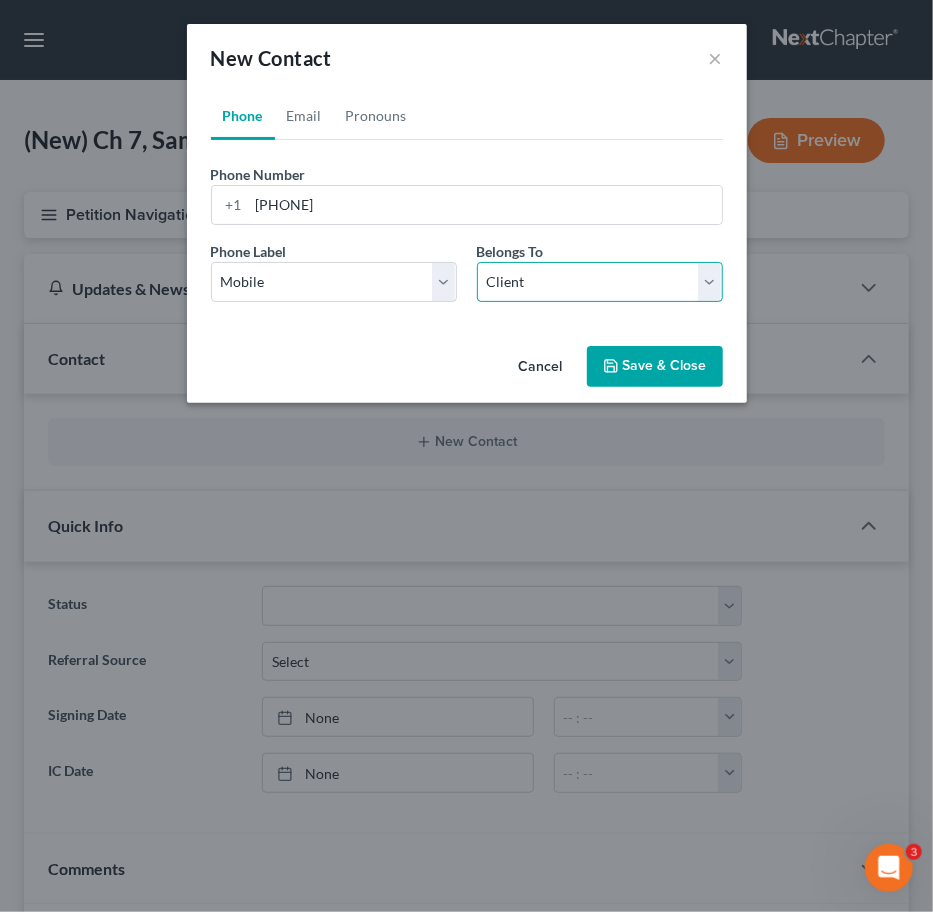 click on "Select Client Other" at bounding box center (600, 282) 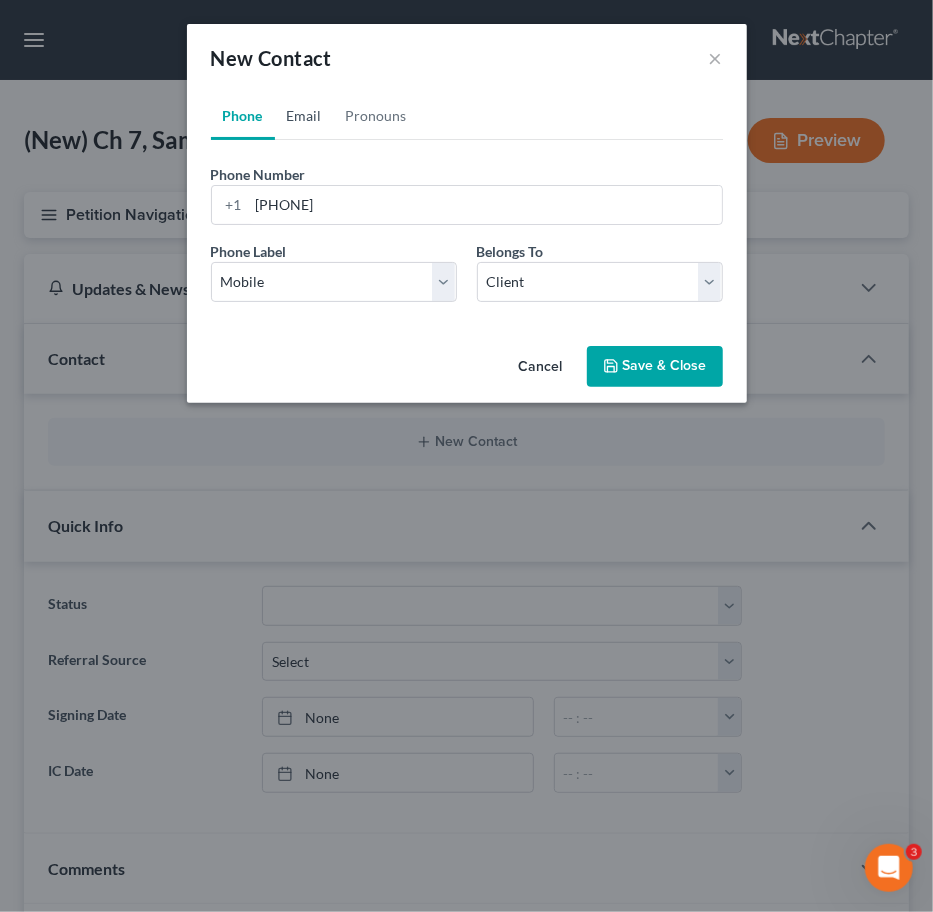 click on "Email" at bounding box center (304, 116) 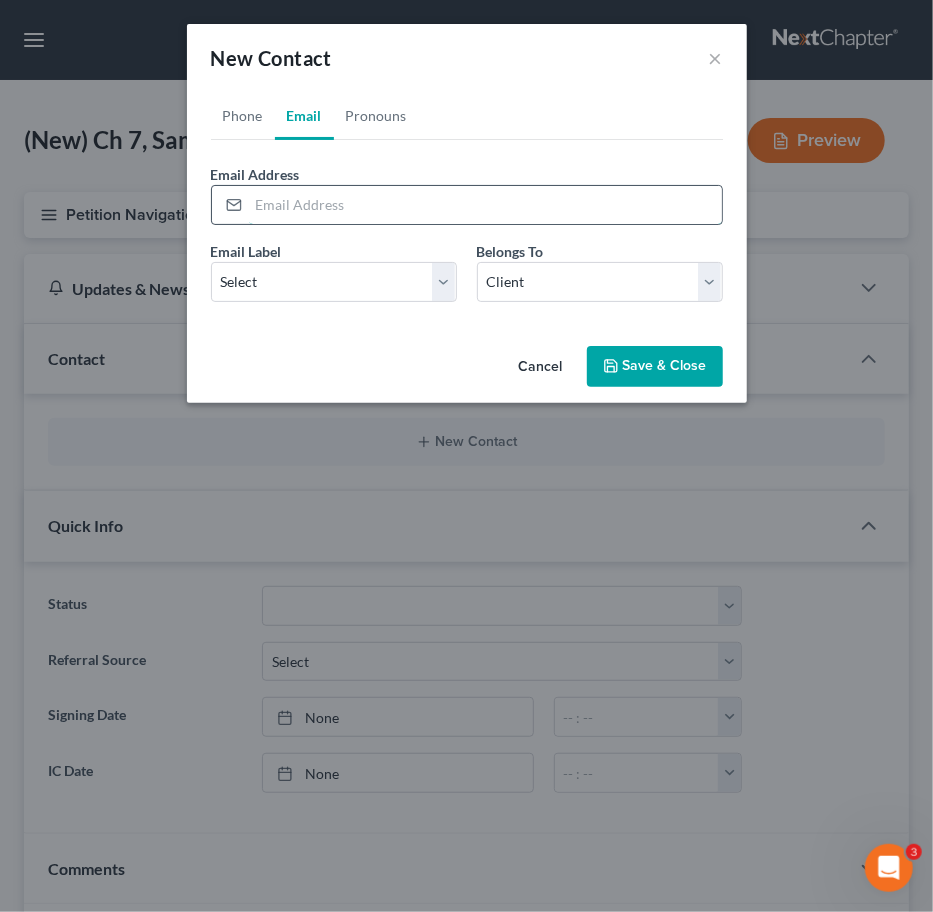 click at bounding box center (485, 205) 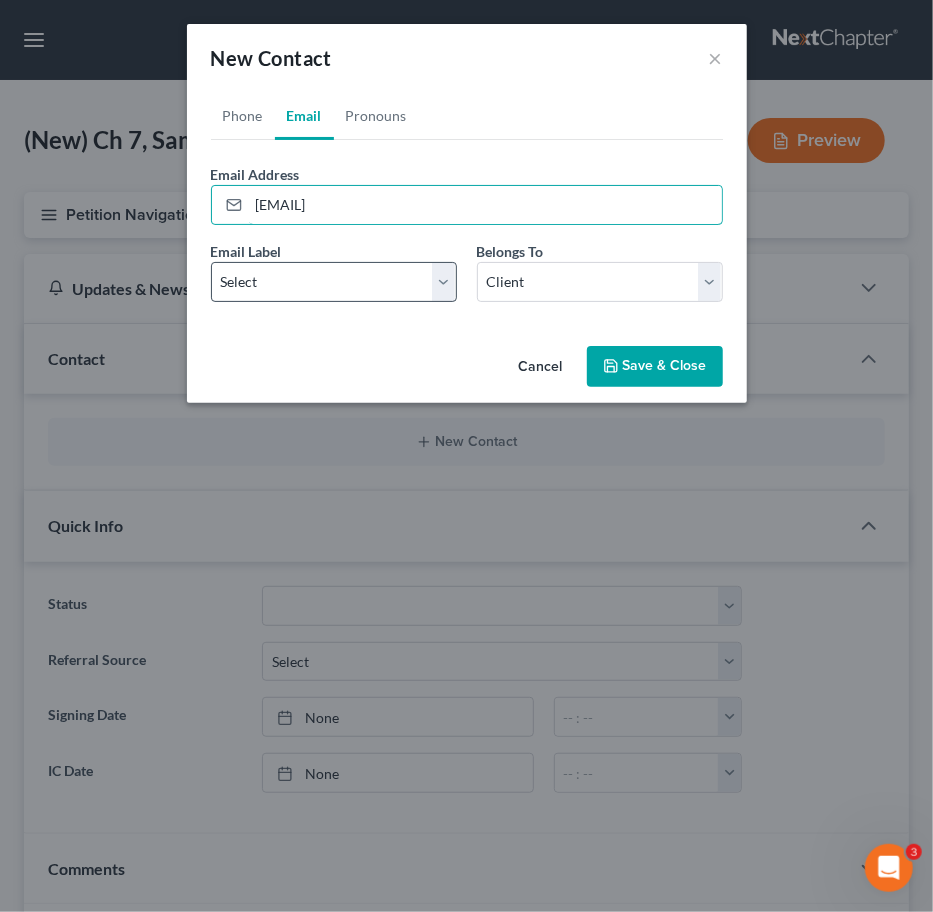 type on "[EMAIL]" 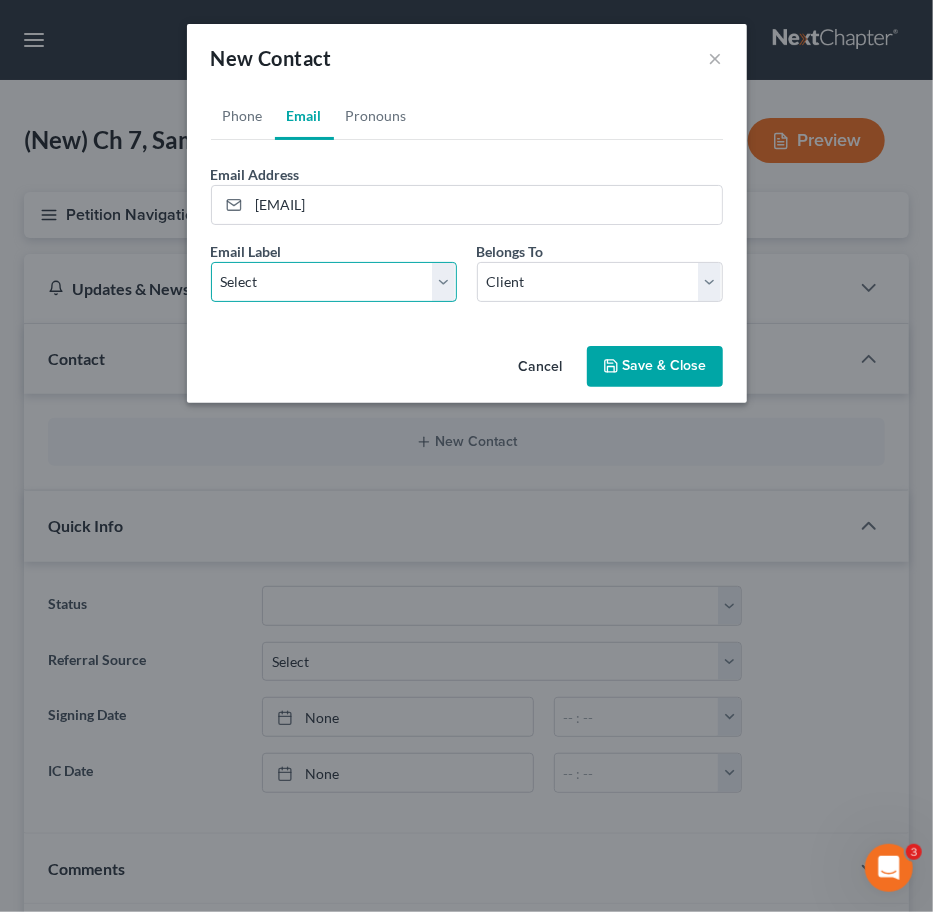 click on "Select Home Work Other" at bounding box center (334, 282) 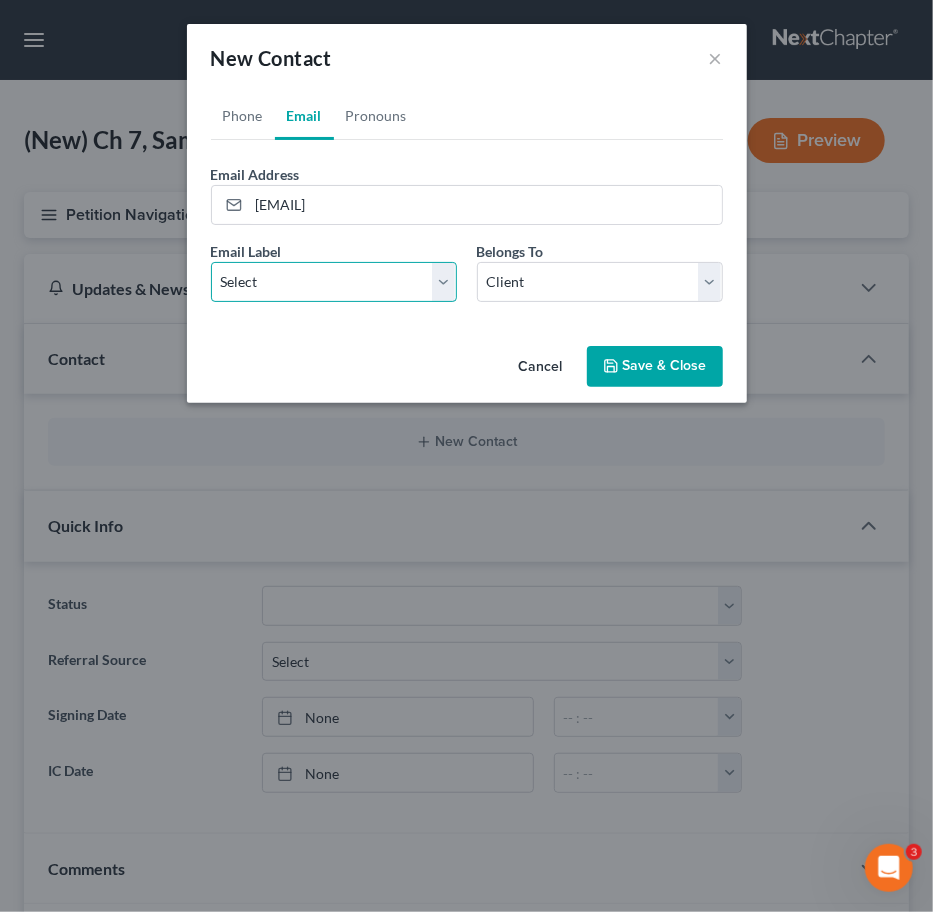 select on "0" 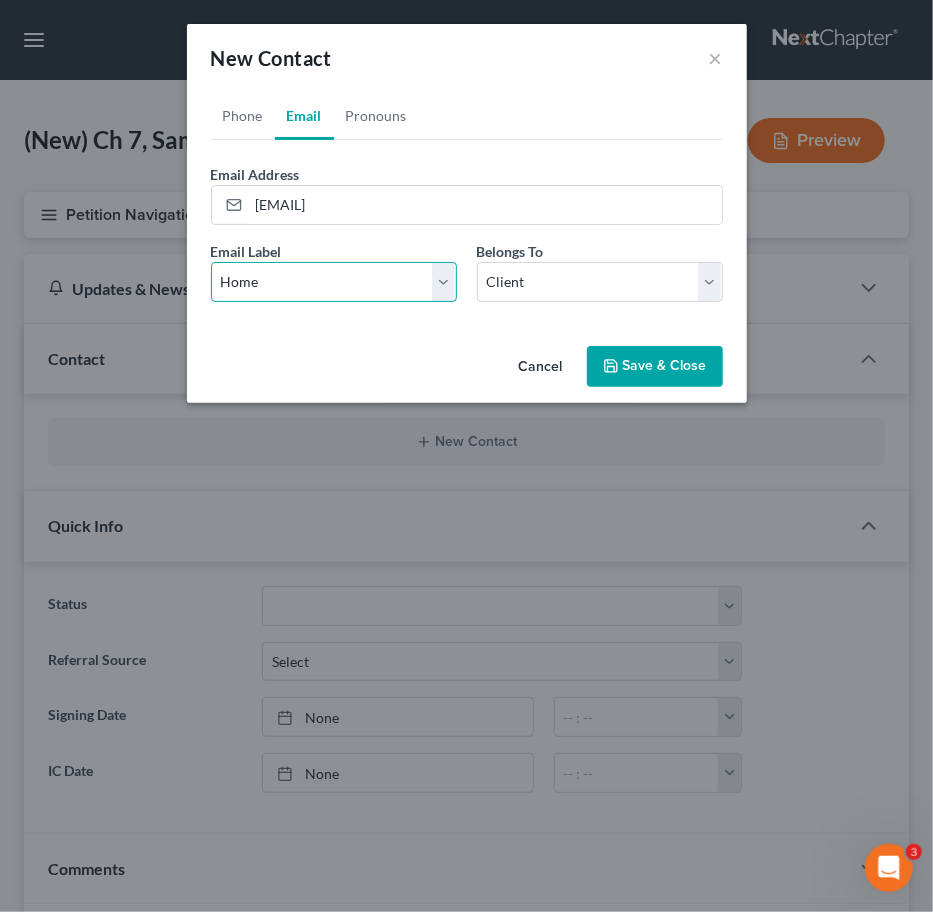 click on "Select Home Work Other" at bounding box center [334, 282] 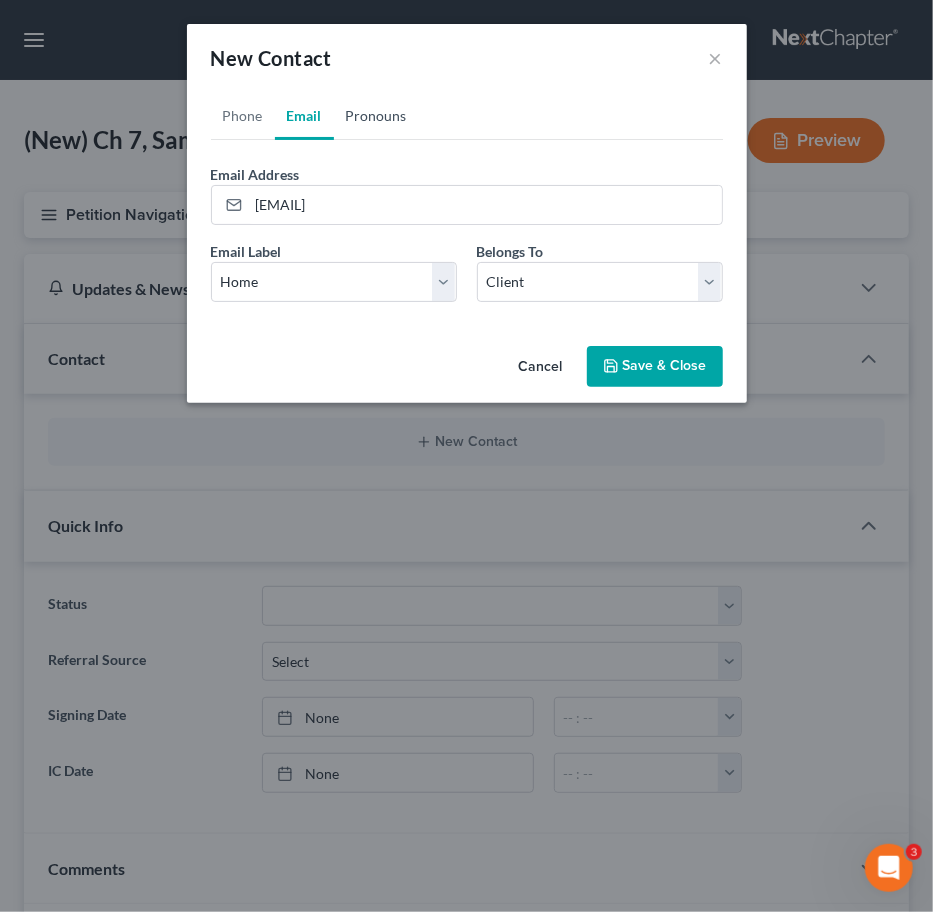 click on "Pronouns" at bounding box center [376, 116] 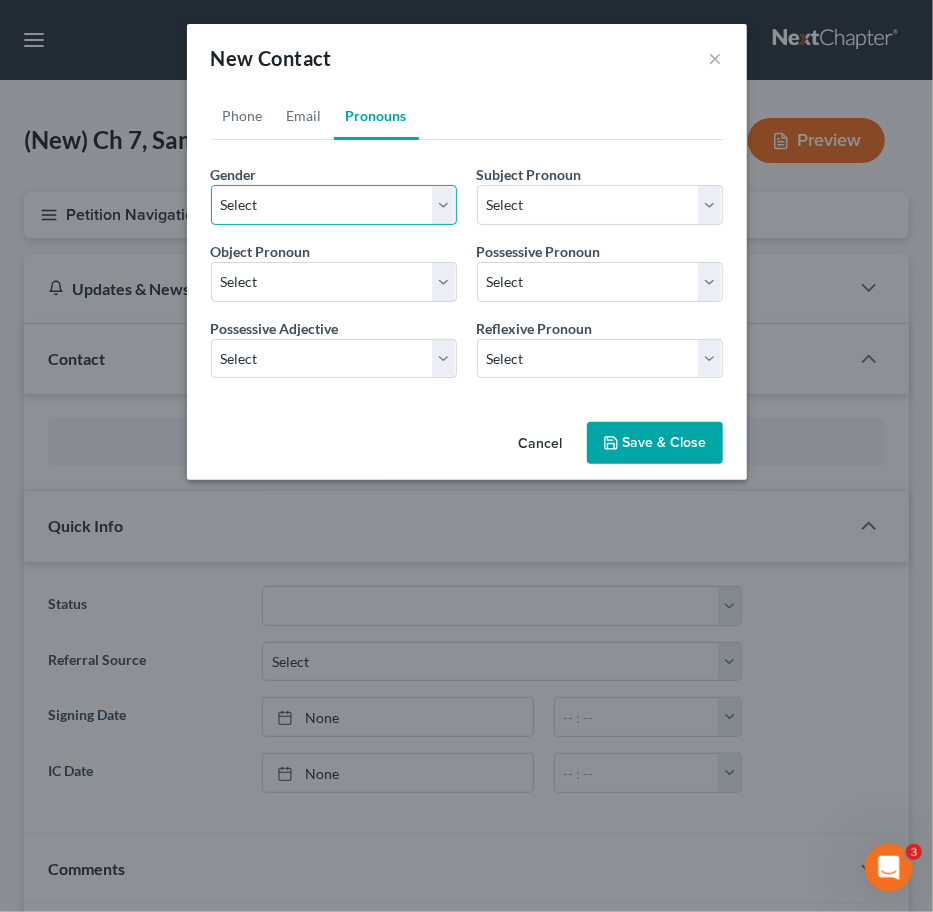 click on "Select Male Female Non Binary More Than One Person" at bounding box center (334, 205) 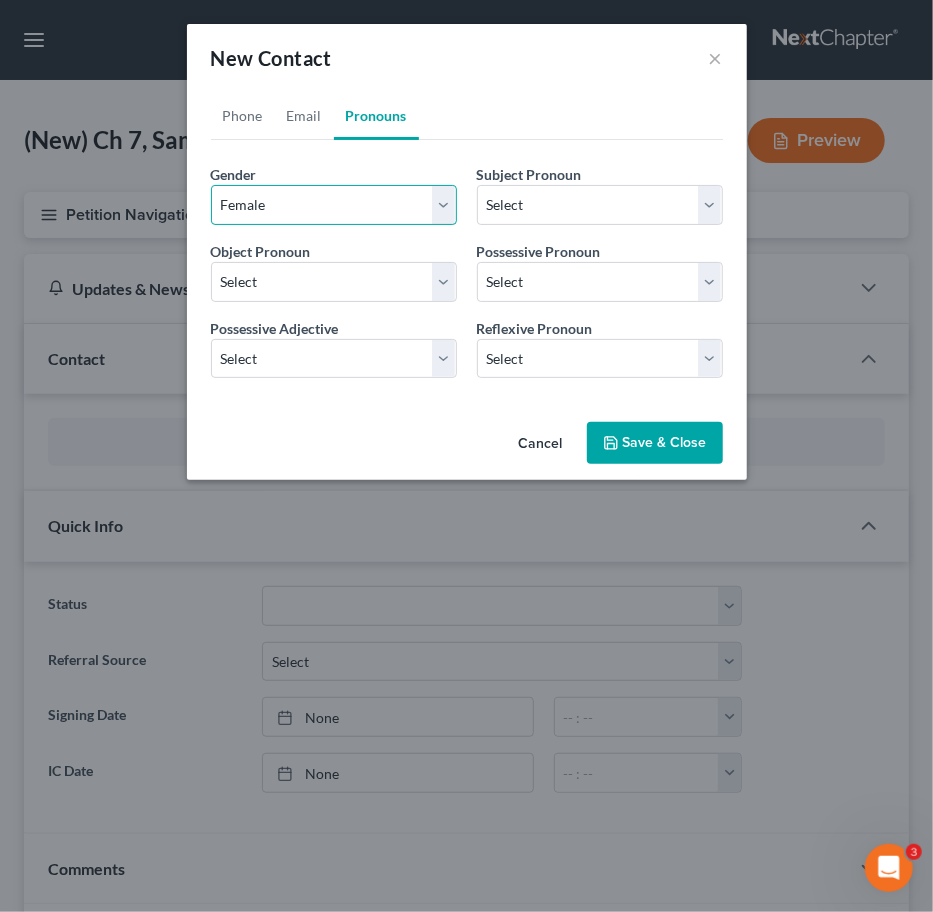 click on "Select Male Female Non Binary More Than One Person" at bounding box center (334, 205) 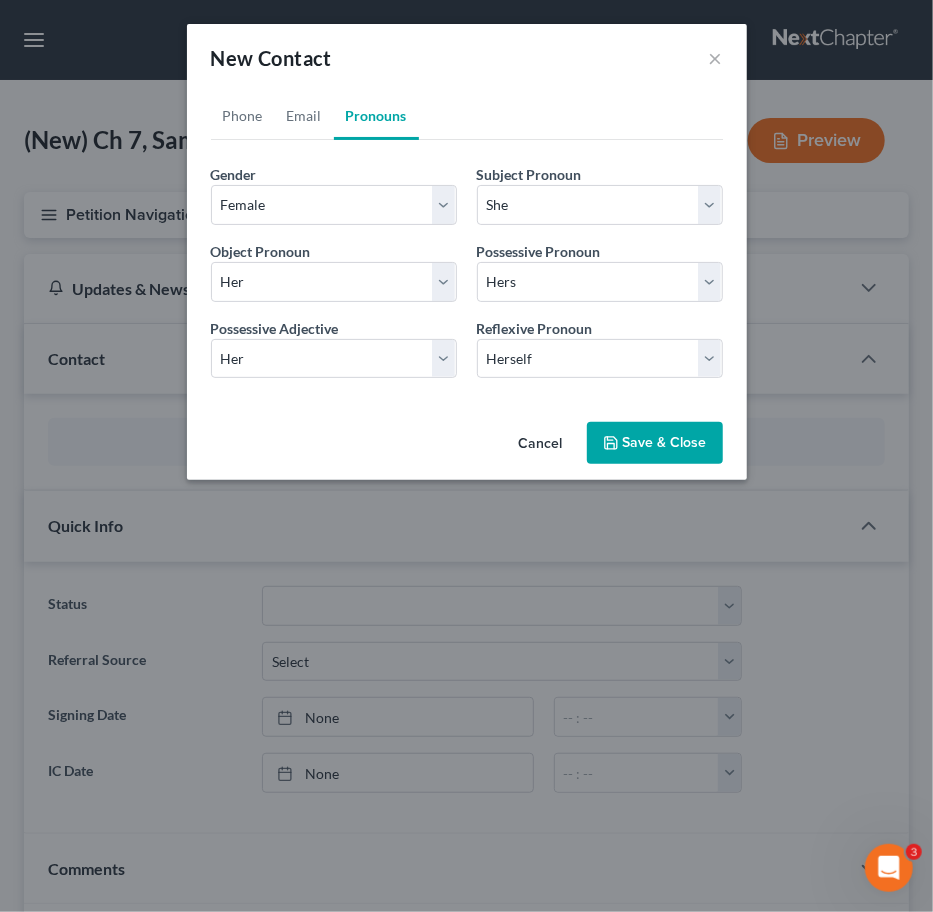 click on "Save & Close" at bounding box center [655, 443] 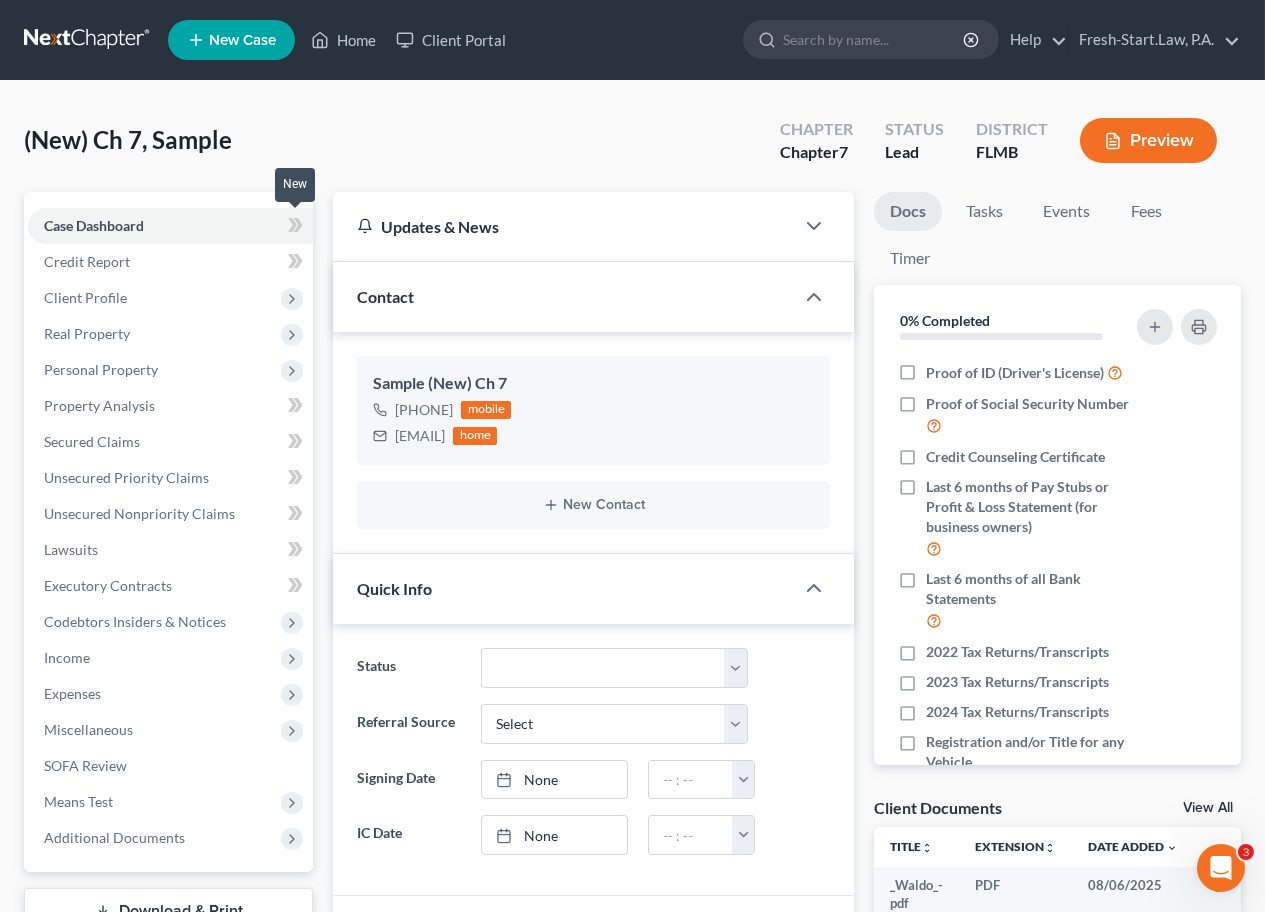 click at bounding box center (295, 228) 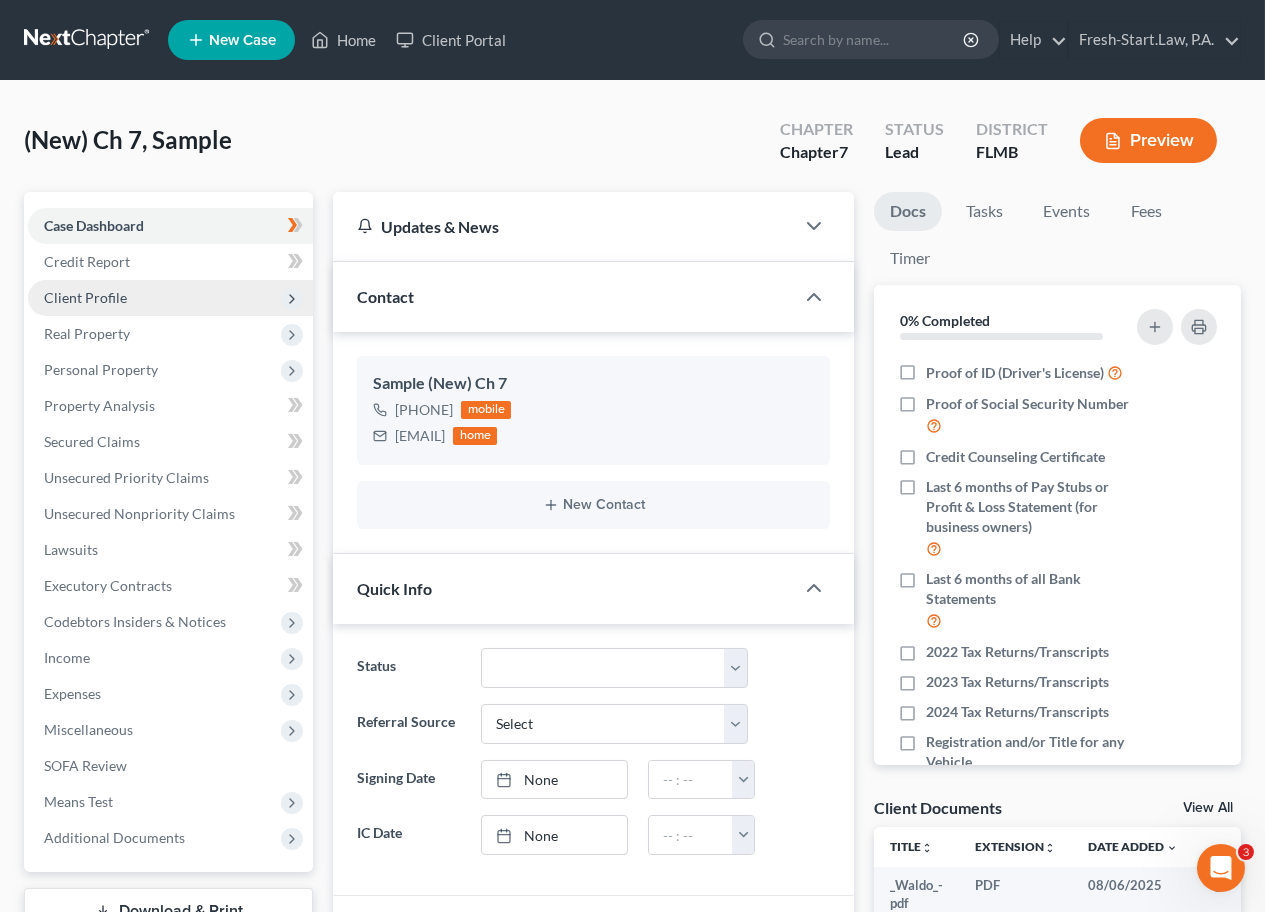 click on "Client Profile" at bounding box center (85, 297) 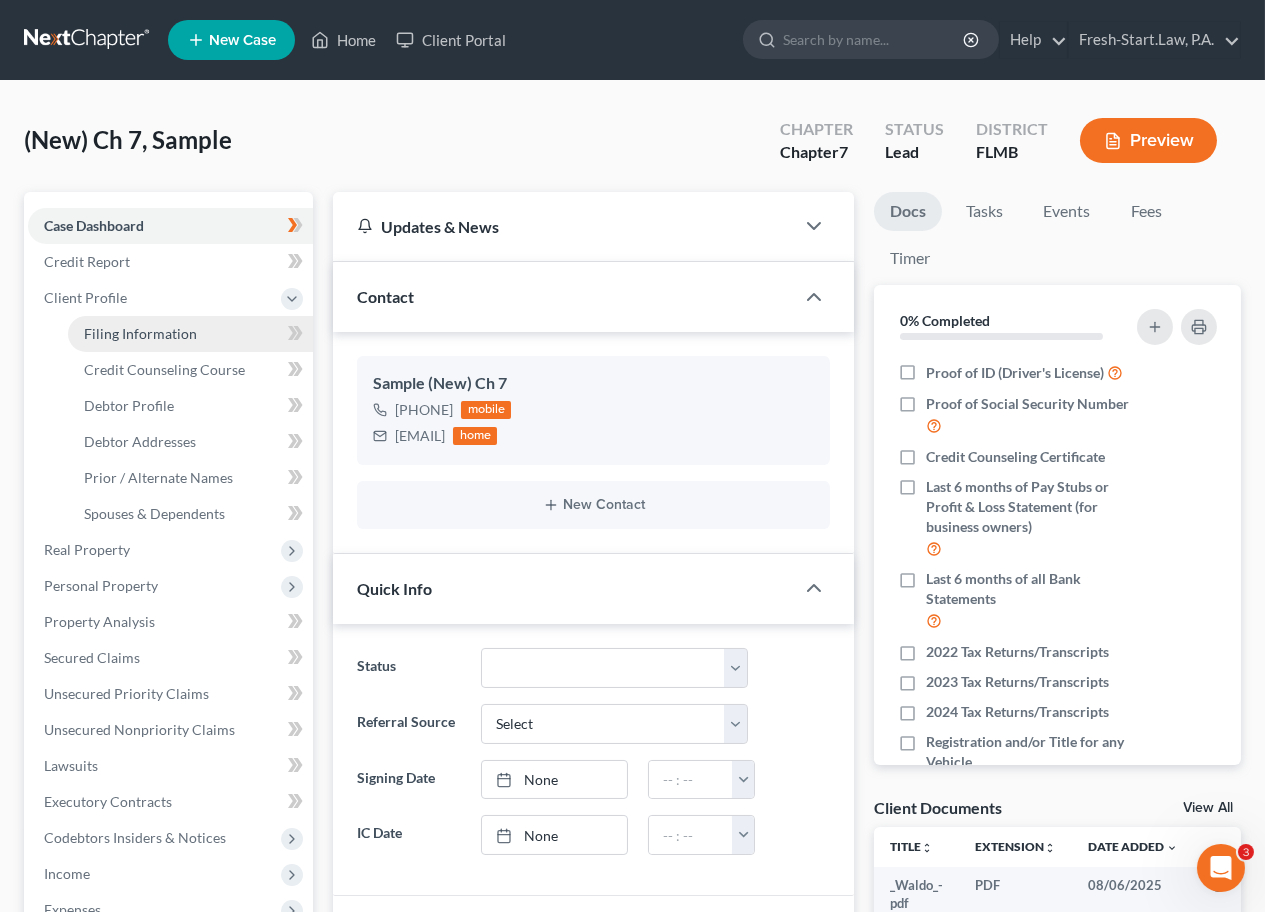 click on "Filing Information" at bounding box center (140, 333) 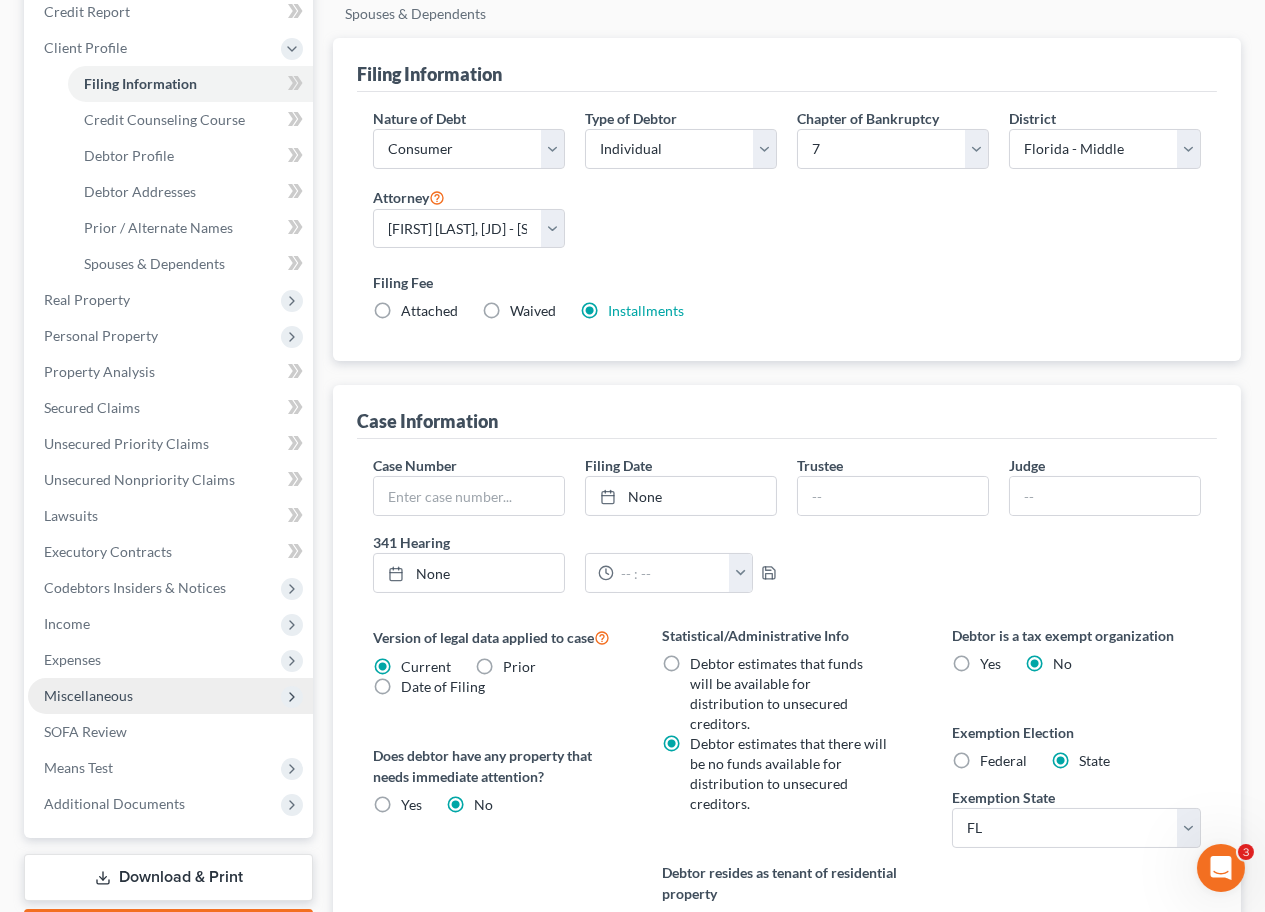 scroll, scrollTop: 240, scrollLeft: 0, axis: vertical 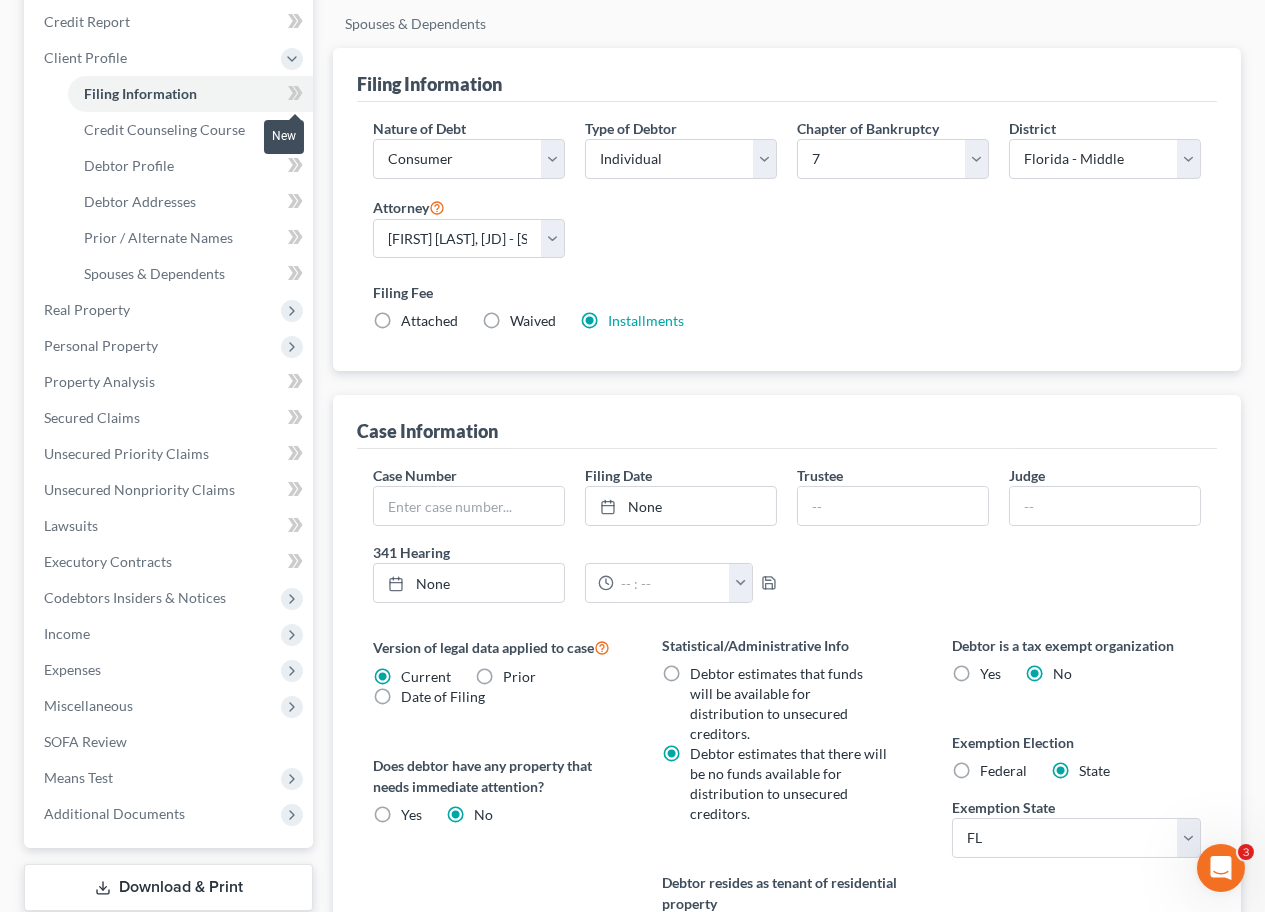 click 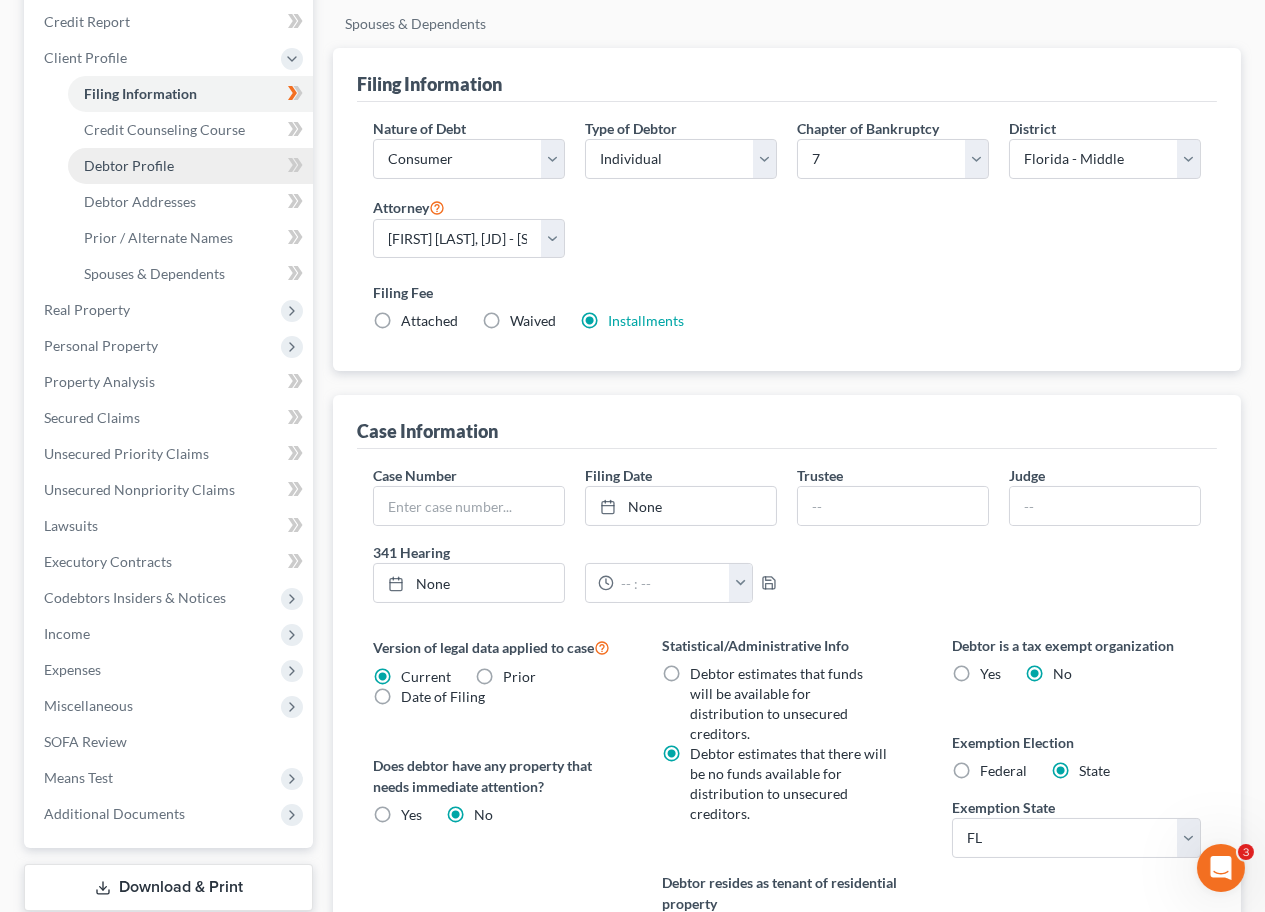 click on "Debtor Profile" at bounding box center (129, 165) 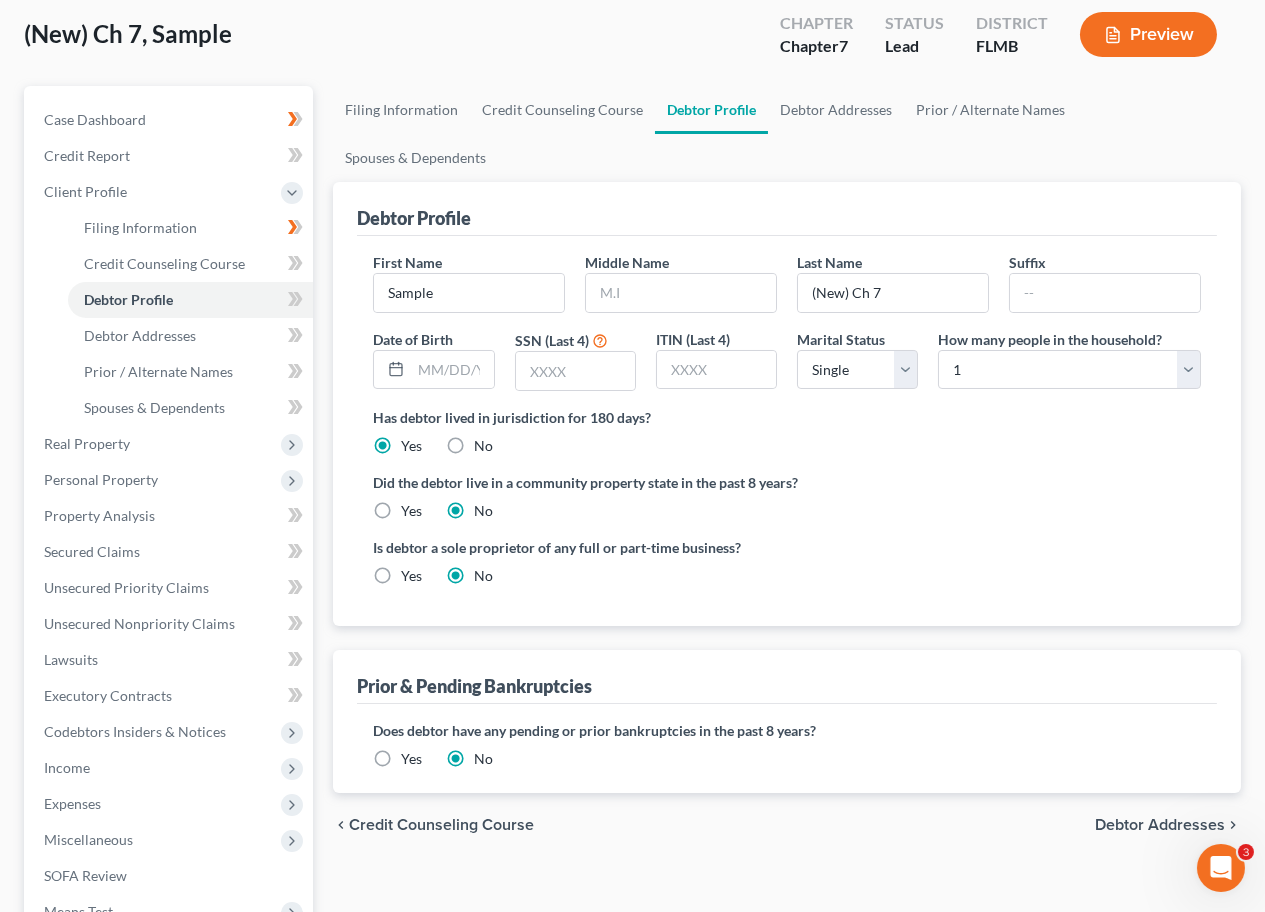 scroll, scrollTop: 0, scrollLeft: 0, axis: both 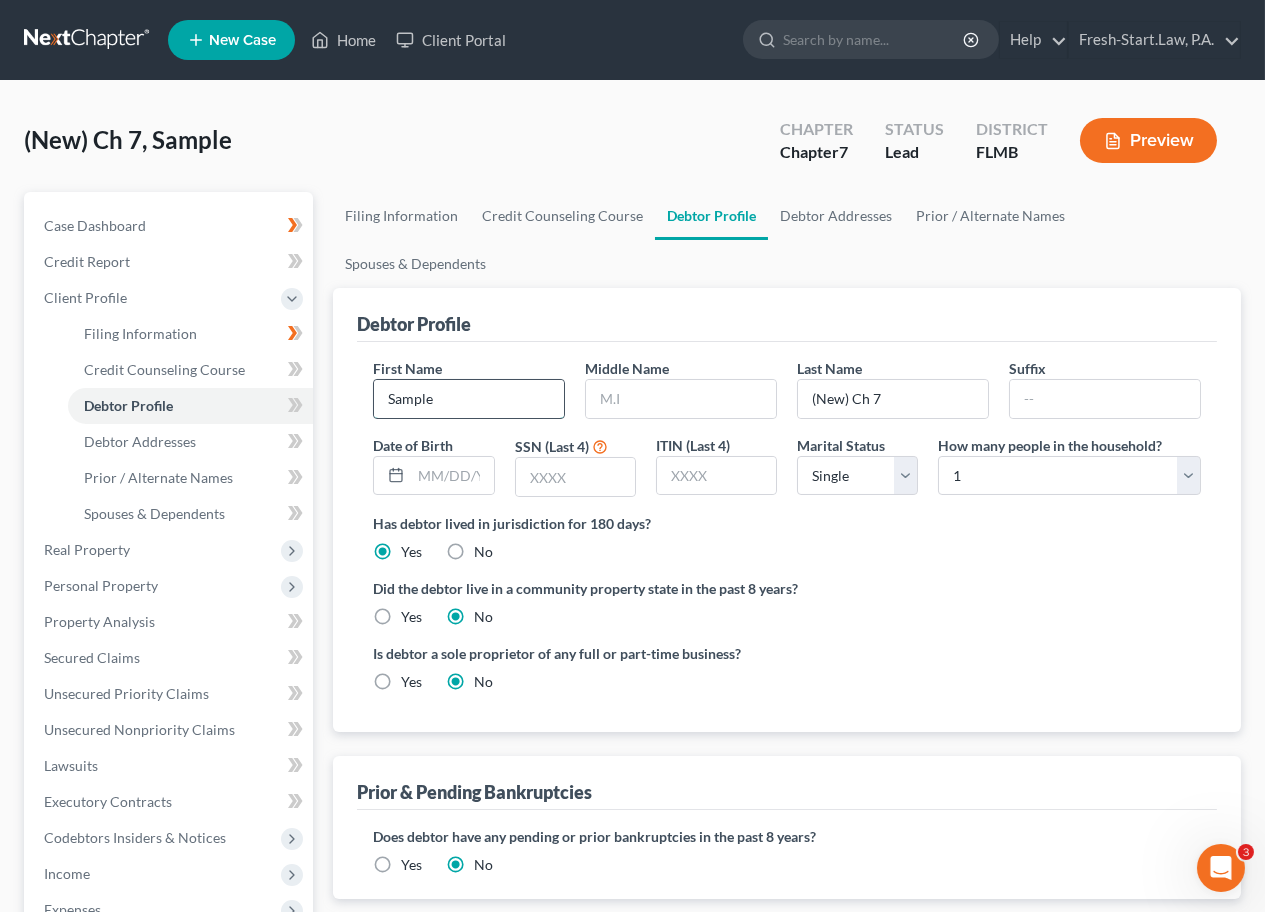 click on "Sample" at bounding box center (469, 399) 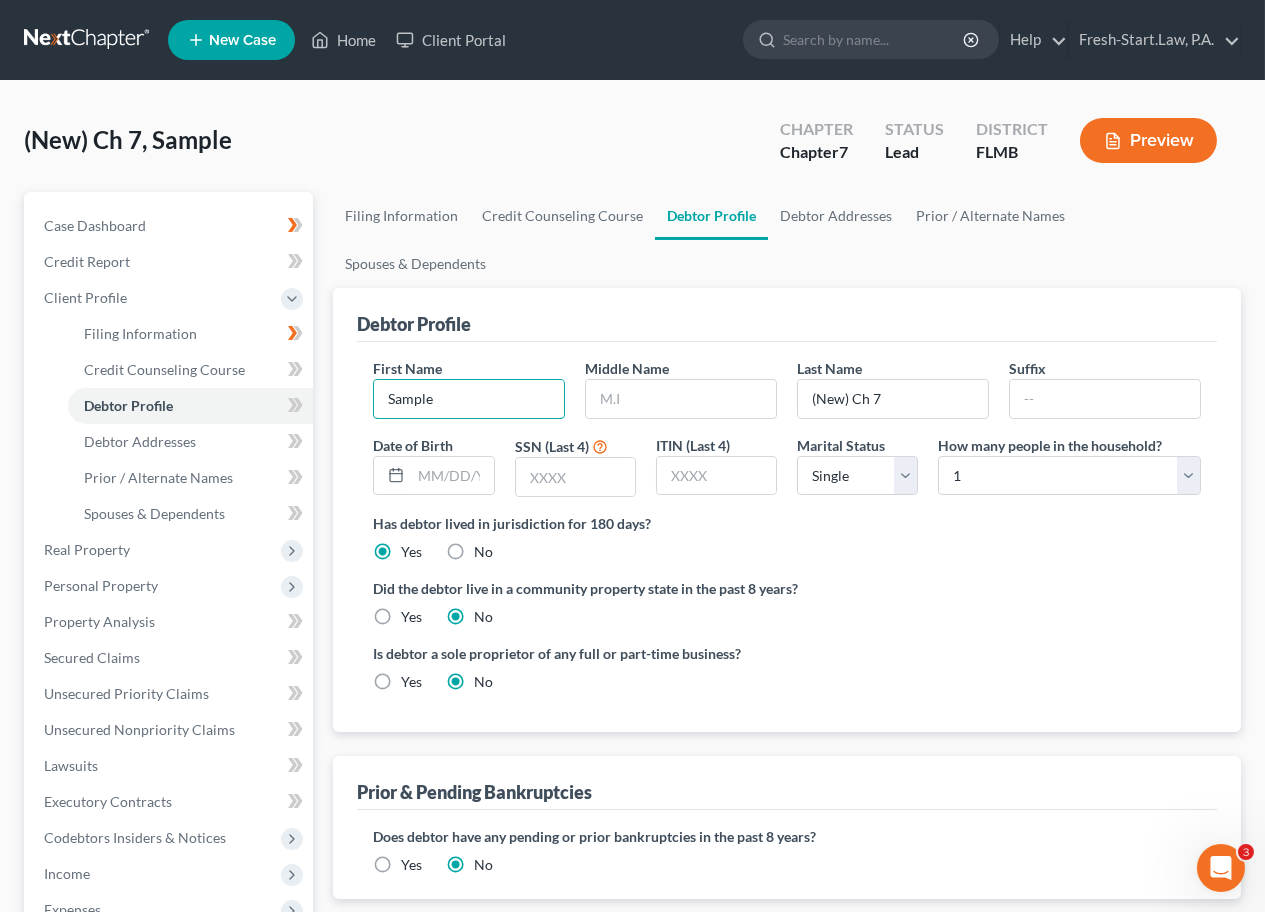 drag, startPoint x: 445, startPoint y: 352, endPoint x: 358, endPoint y: 362, distance: 87.57283 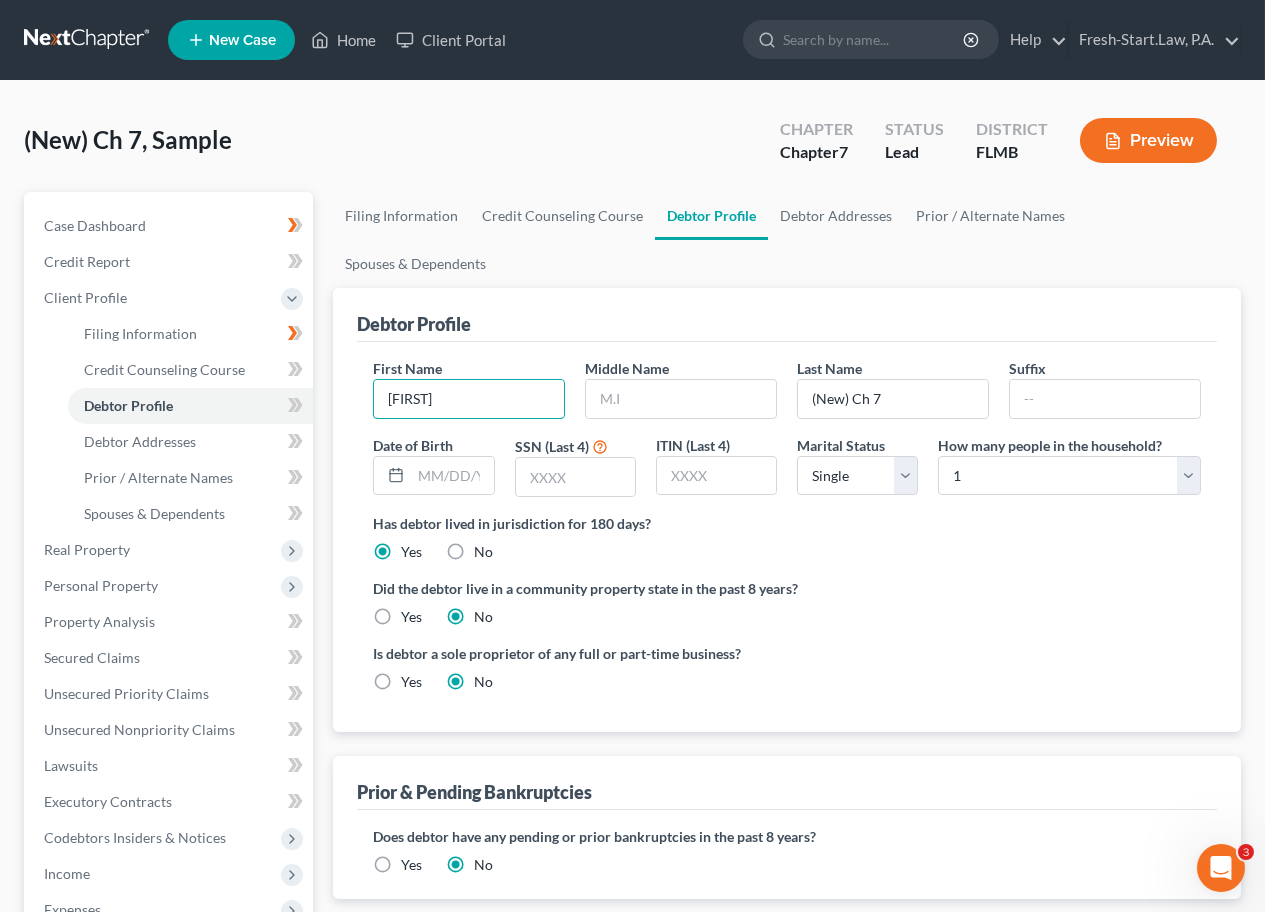type on "[FIRST]" 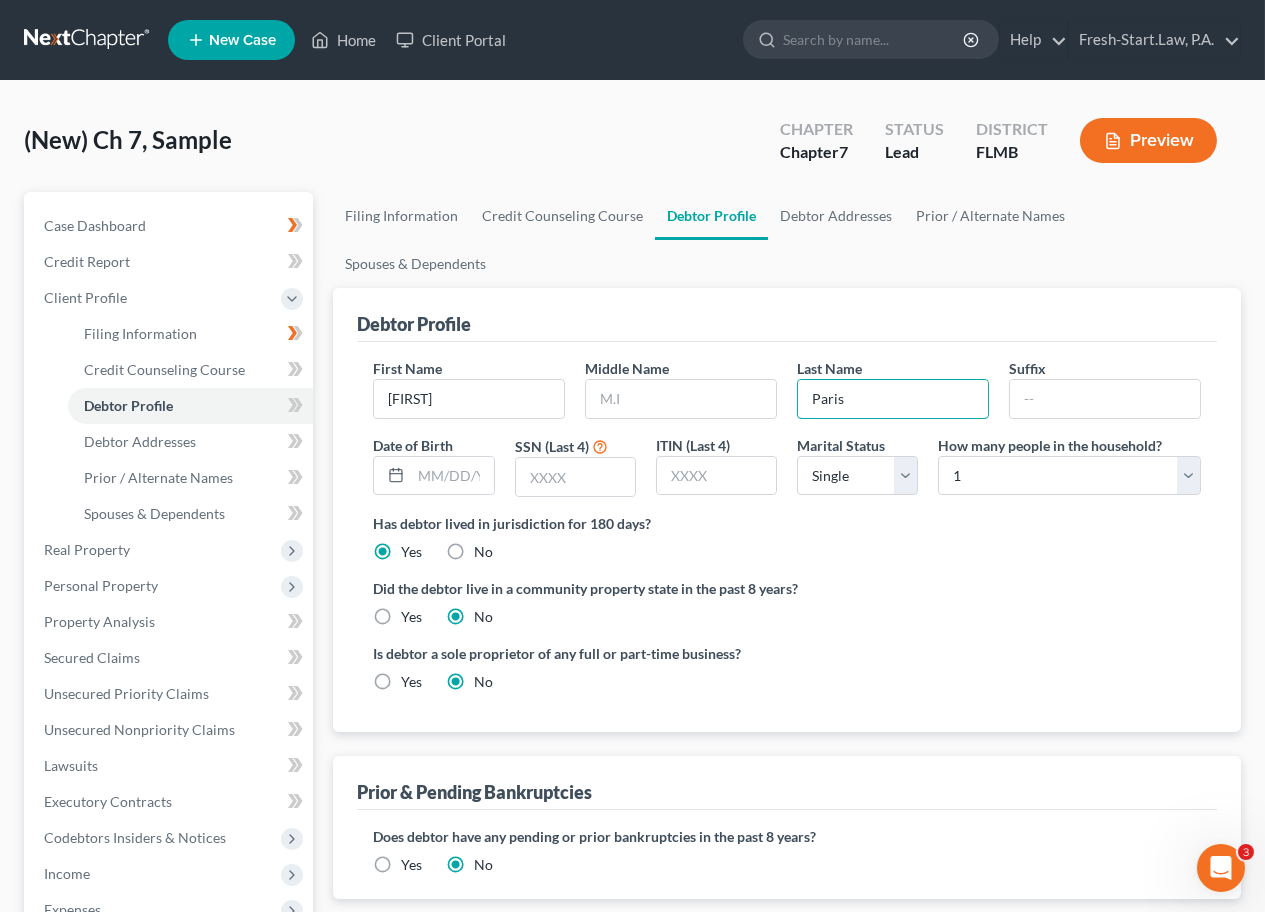 type on "Paris" 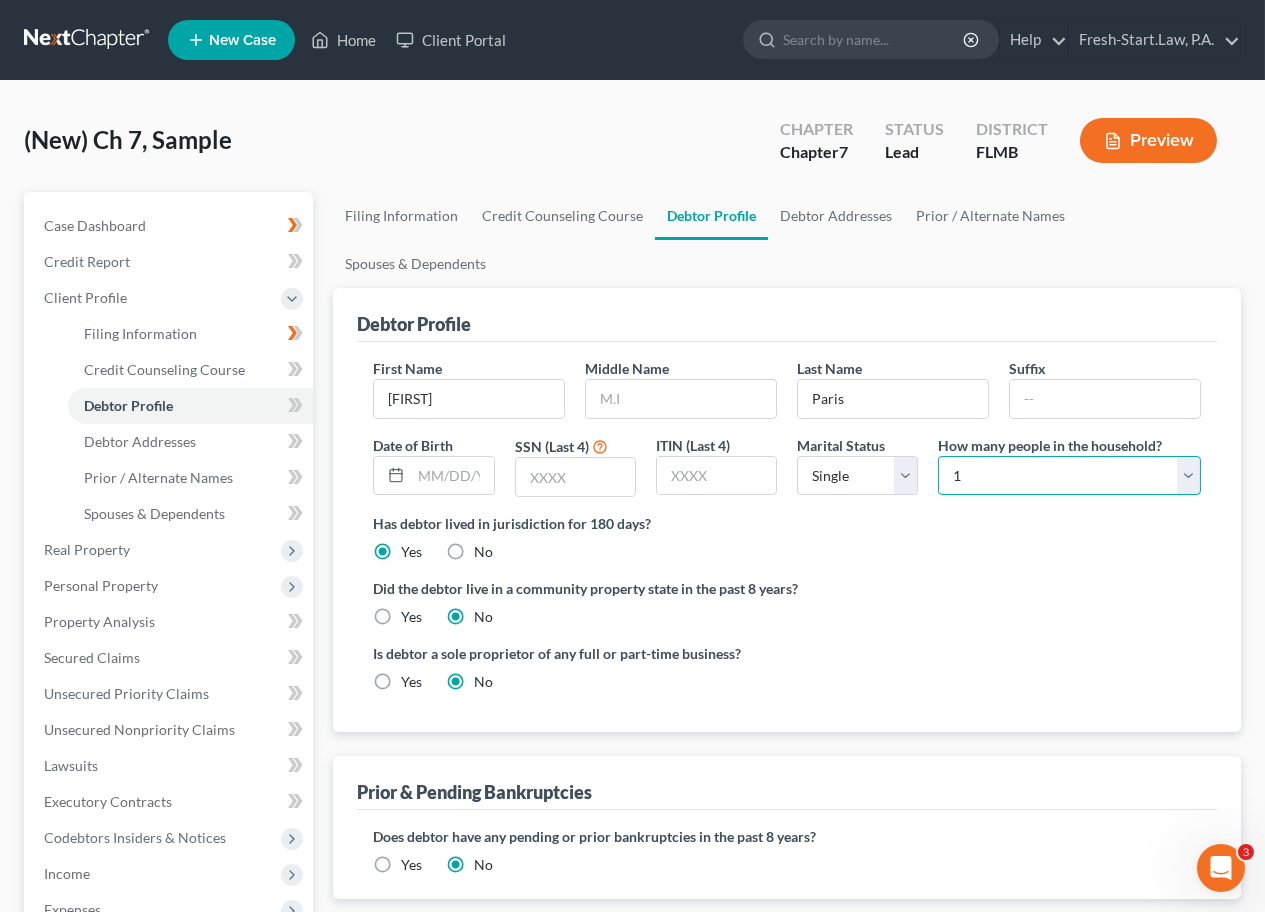 click on "Select 1 2 3 4 5 6 7 8 9 10 11 12 13 14 15 16 17 18 19 20" at bounding box center [1069, 476] 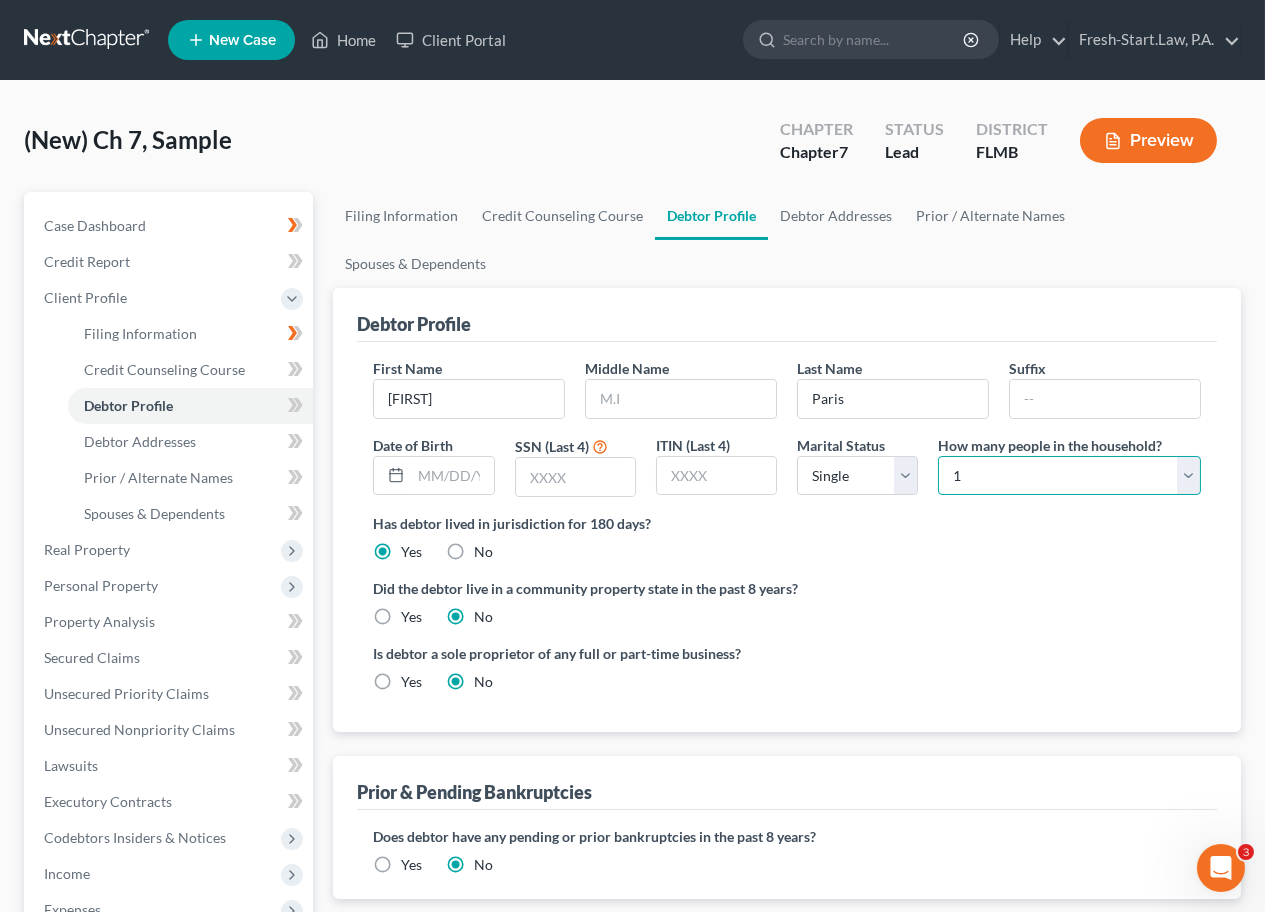 select on "5" 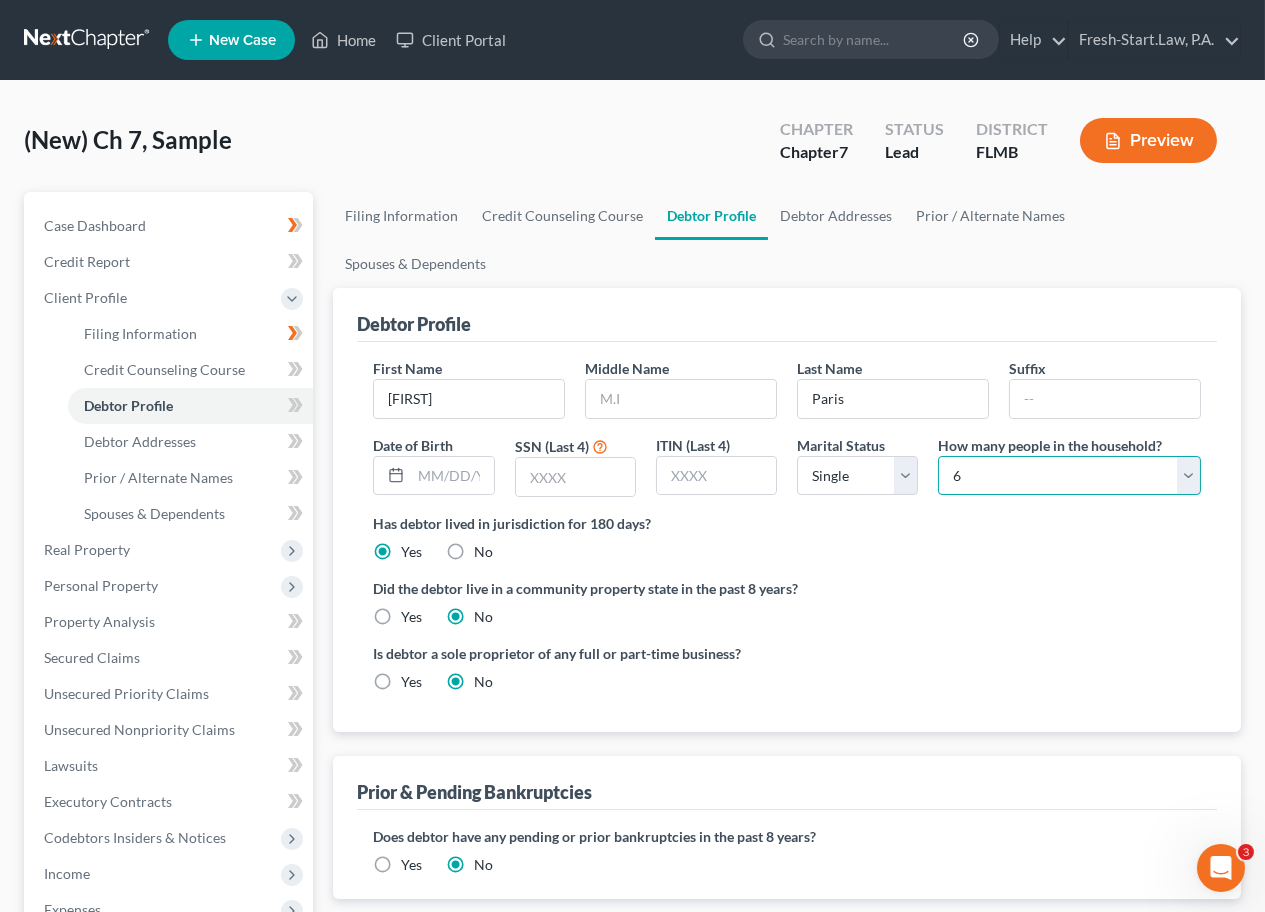 click on "Select 1 2 3 4 5 6 7 8 9 10 11 12 13 14 15 16 17 18 19 20" at bounding box center [1069, 476] 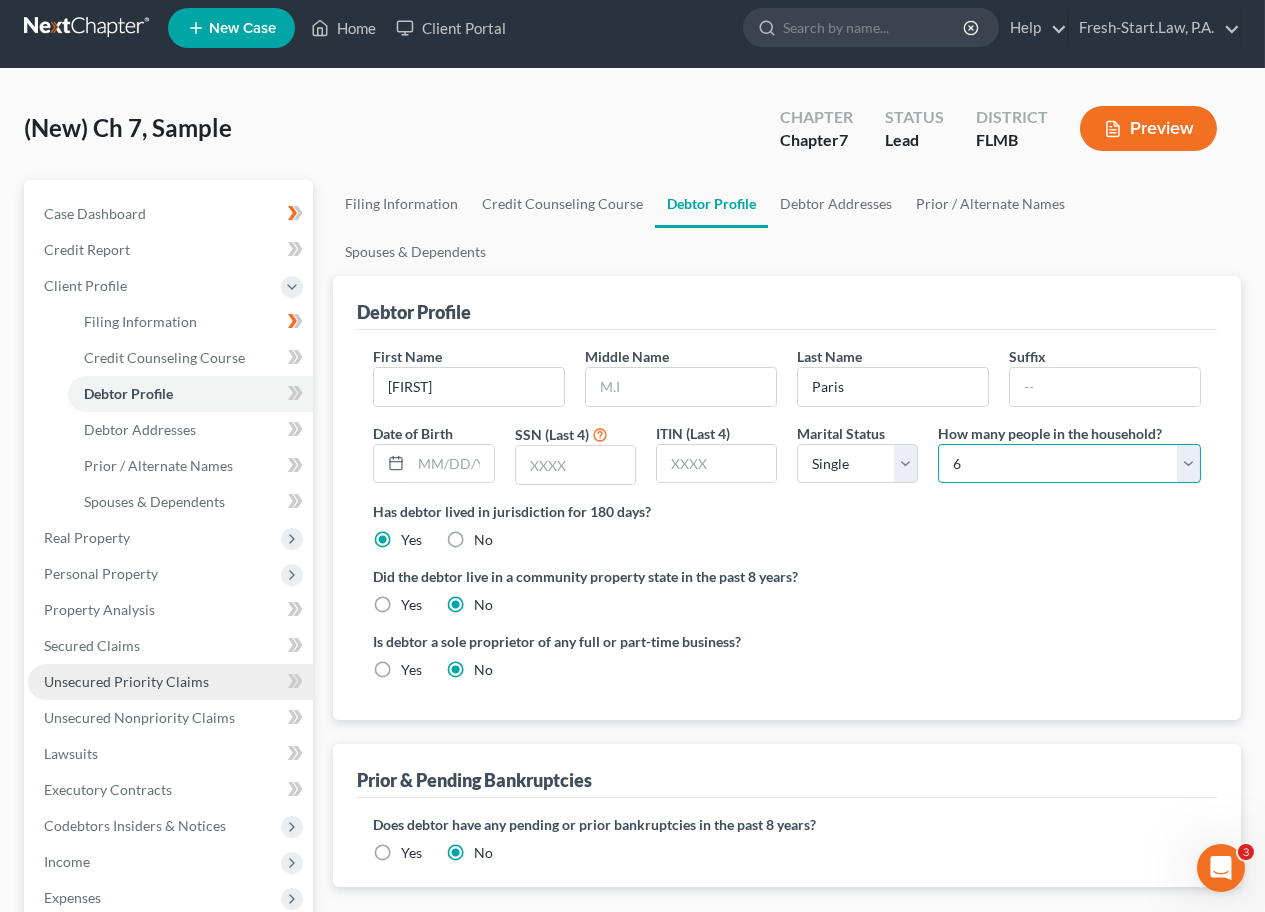 scroll, scrollTop: 0, scrollLeft: 0, axis: both 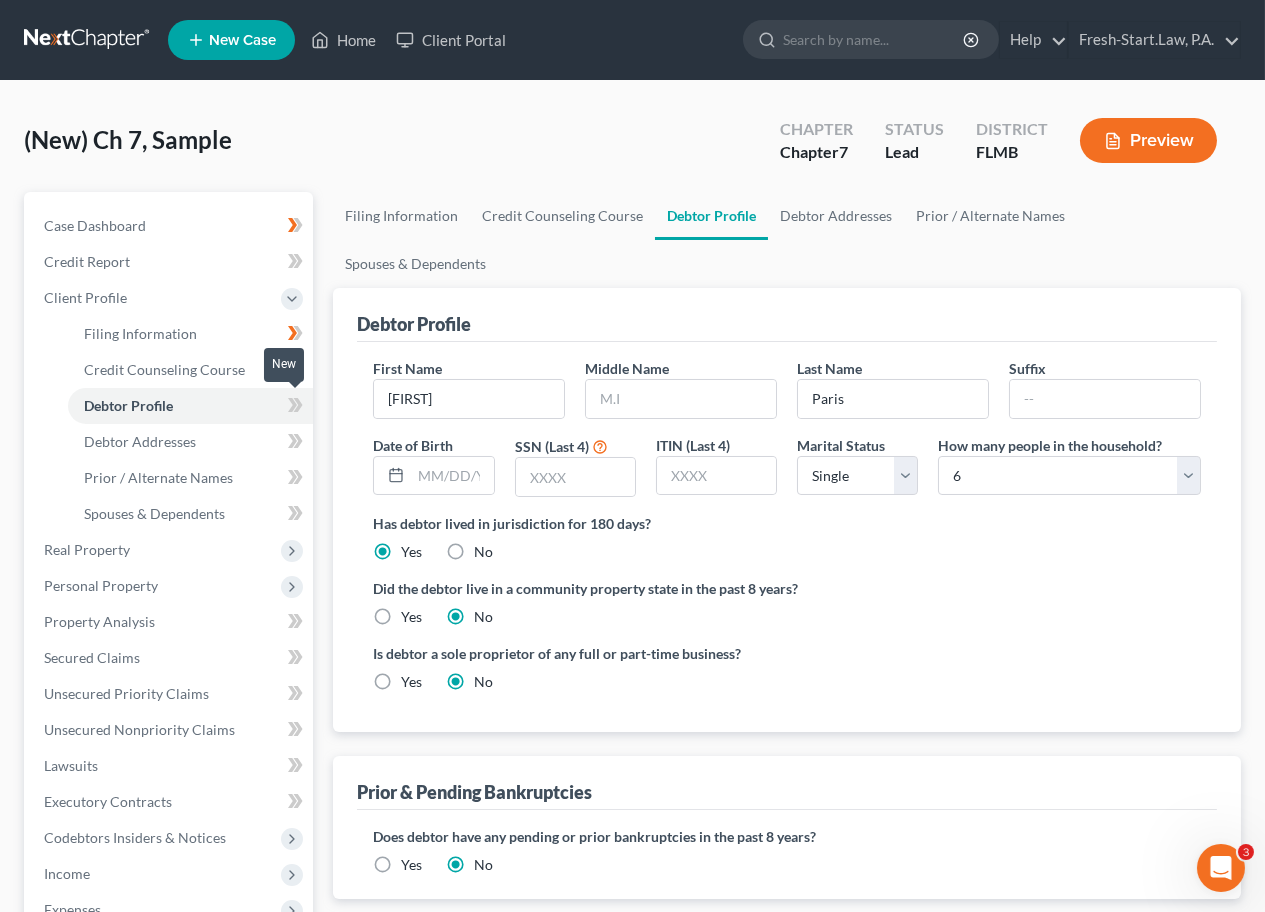 click 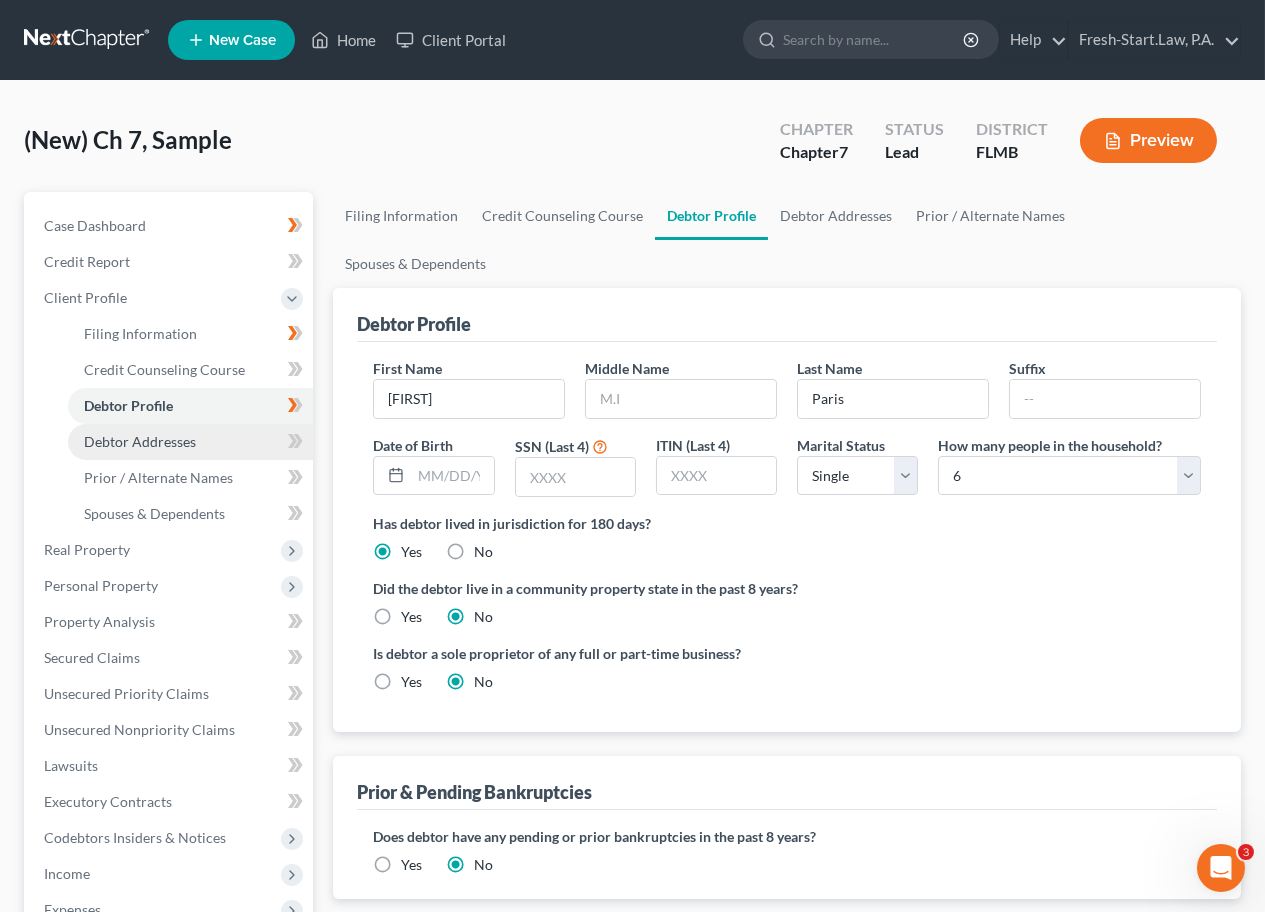 click on "Debtor Addresses" at bounding box center (140, 441) 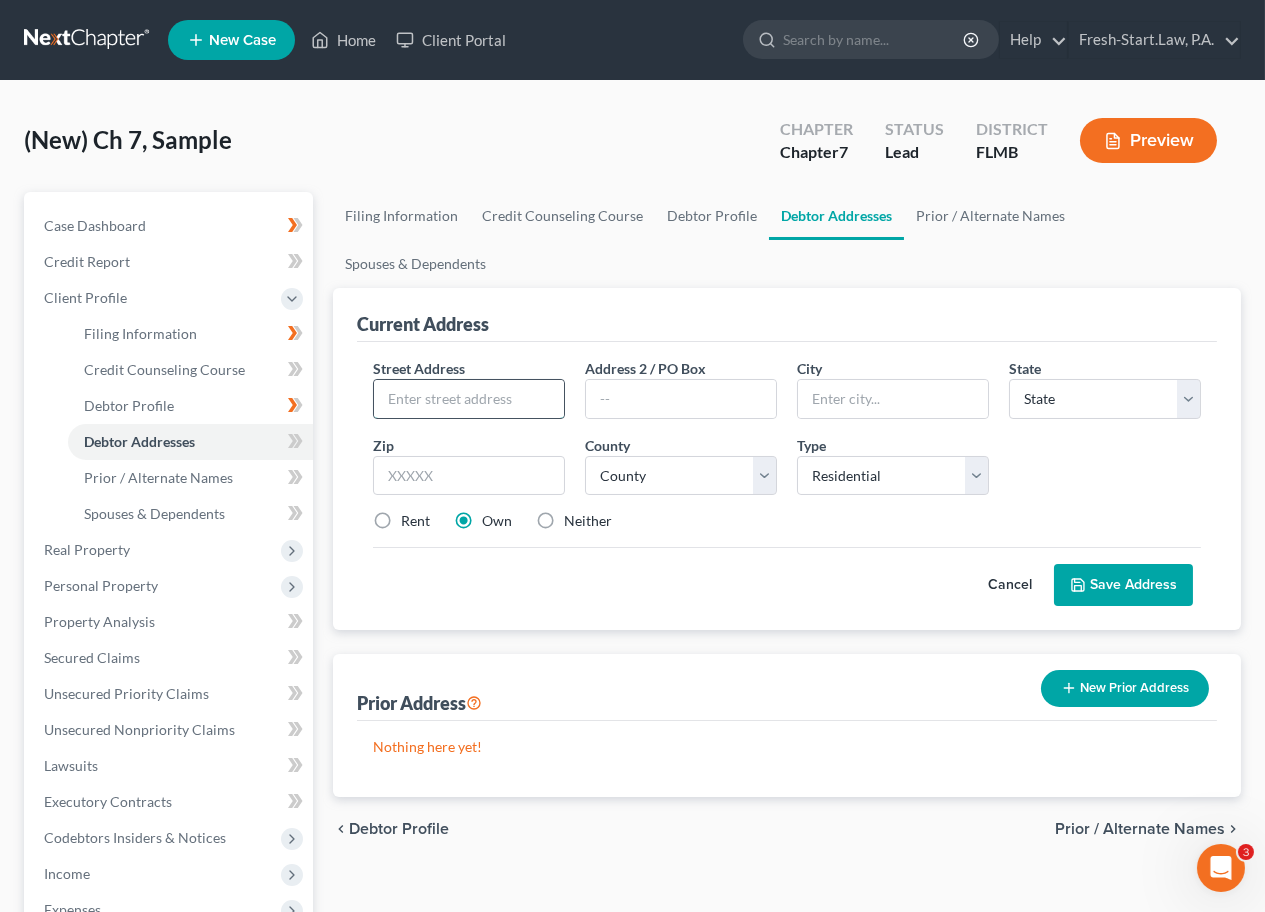 click at bounding box center (469, 399) 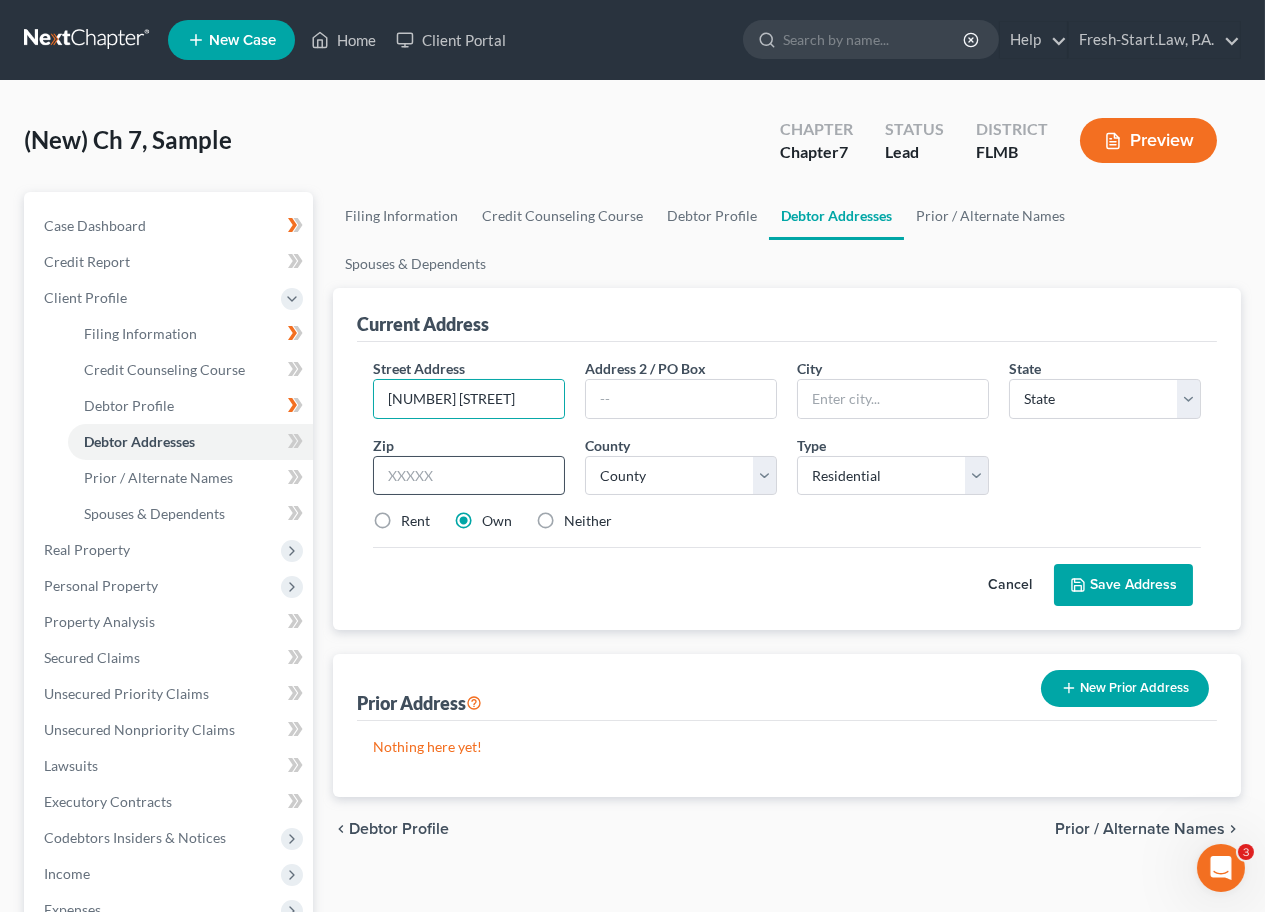 type on "[NUMBER] [STREET]" 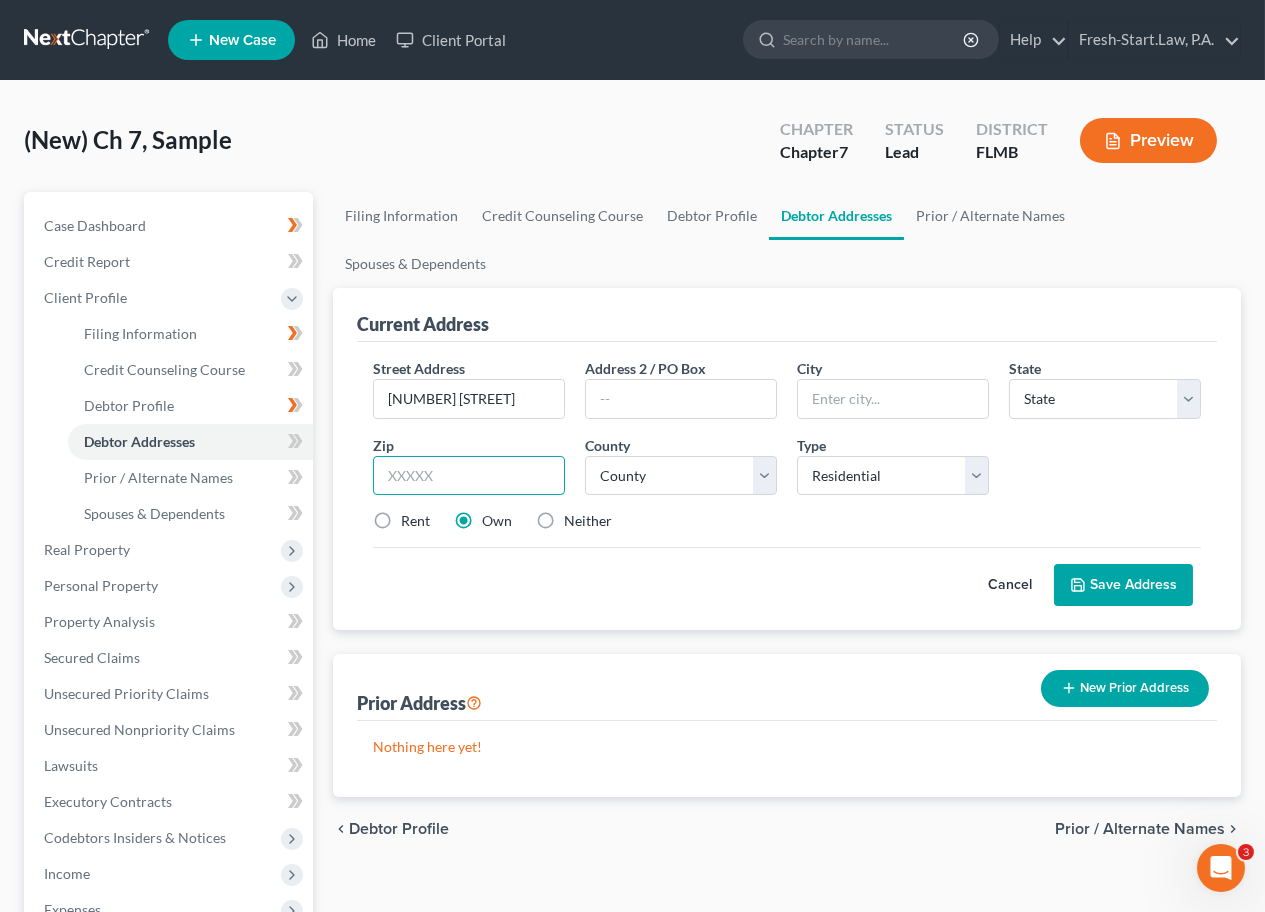 click at bounding box center [469, 476] 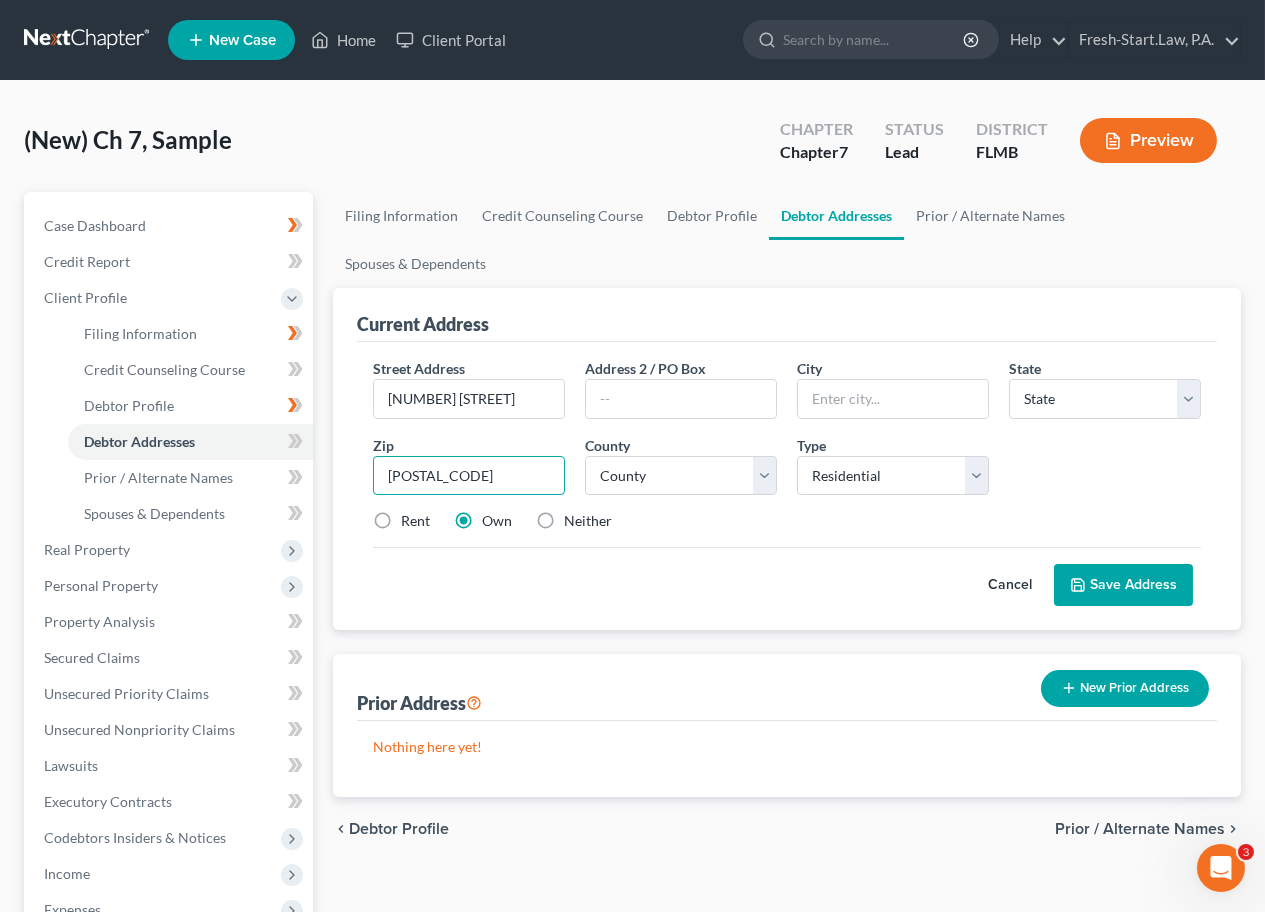 type on "[POSTAL_CODE]" 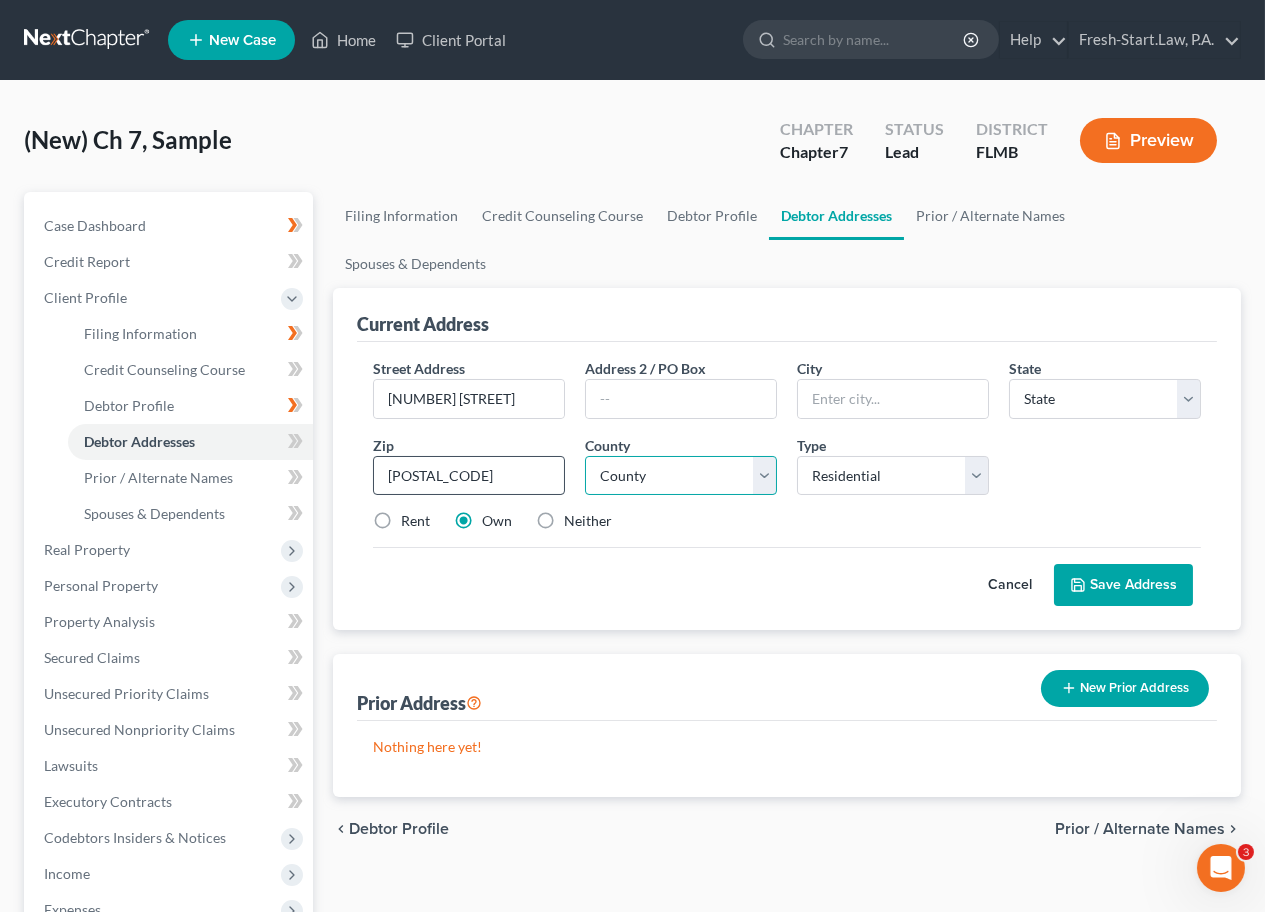 type on "Altamonte Springs" 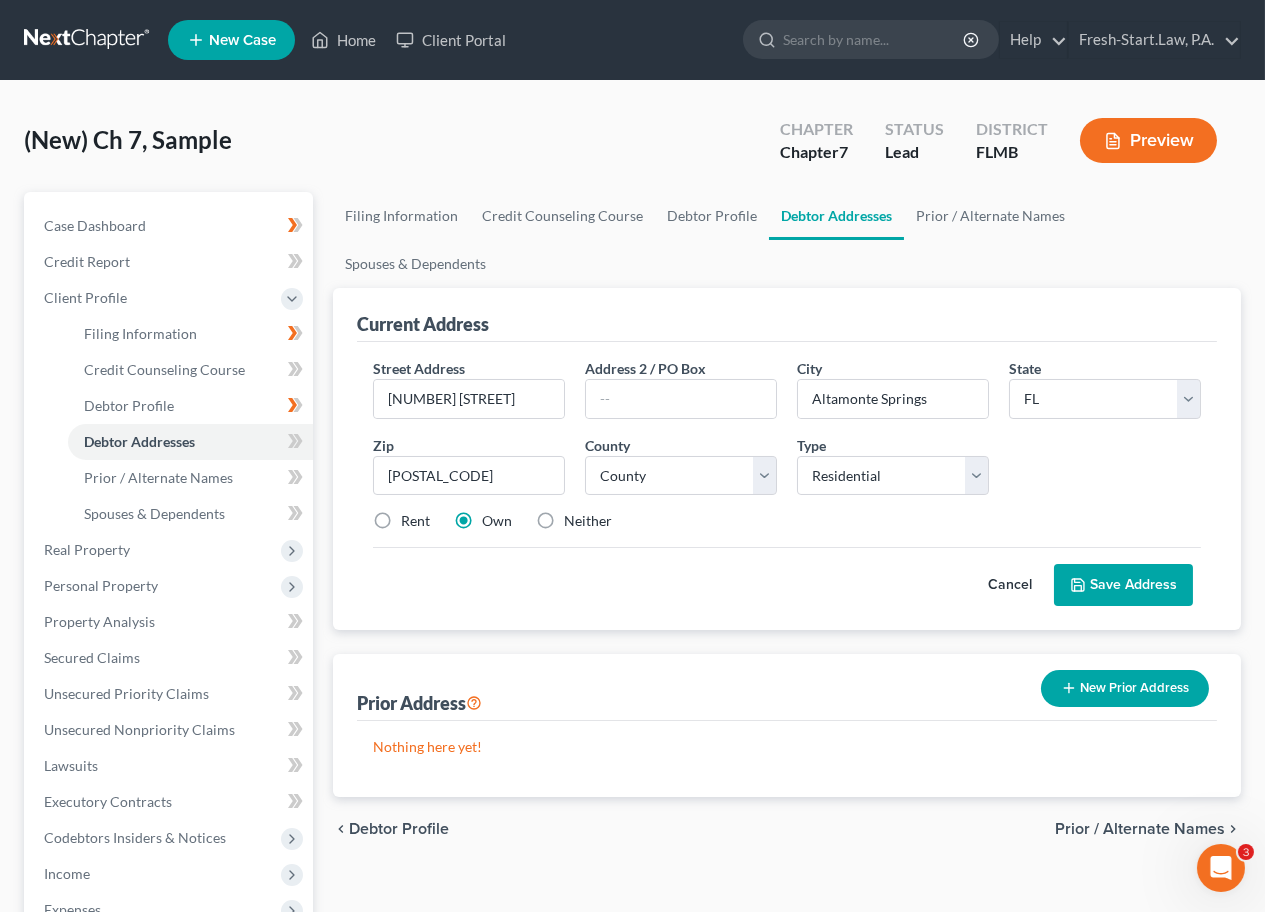 click on "Neither" at bounding box center [588, 521] 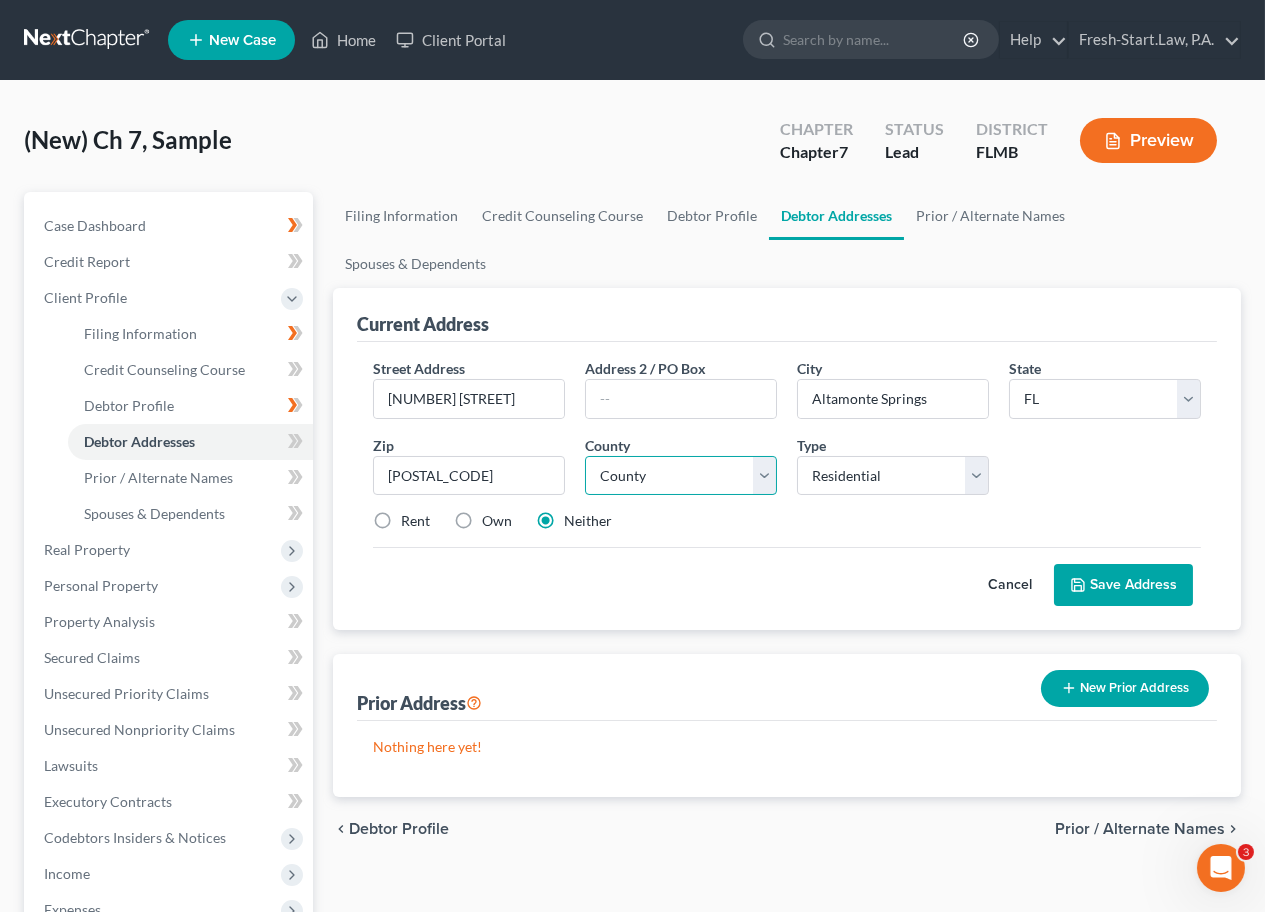 click on "County Alachua County Baker County Bay County Bradford County Brevard County Broward County Calhoun County Charlotte County Citrus County Clay County Collier County Columbia County DeSoto County Dixie County Duval County Escambia County Flagler County Franklin County Gadsden County Gilchrist County Glades County Gulf County Hamilton County Hardee County Hendry County Hernando County Highlands County Hillsborough County Holmes County Indian River County Jackson County Jefferson County Lafayette County Lake County Lee County Leon County Levy County Liberty County Madison County Manatee County Marion County Martin County Miami-Dade County Monroe County Nassau County Okaloosa County Okeechobee County Orange County Osceola County Palm Beach County Pasco County Pinellas County Polk County Putnam County Santa Rosa County Sarasota County Seminole County St. Johns County St. Lucie County Sumter County Suwannee County Taylor County Union County Volusia County Wakulla County Walton County Washington County" at bounding box center (681, 476) 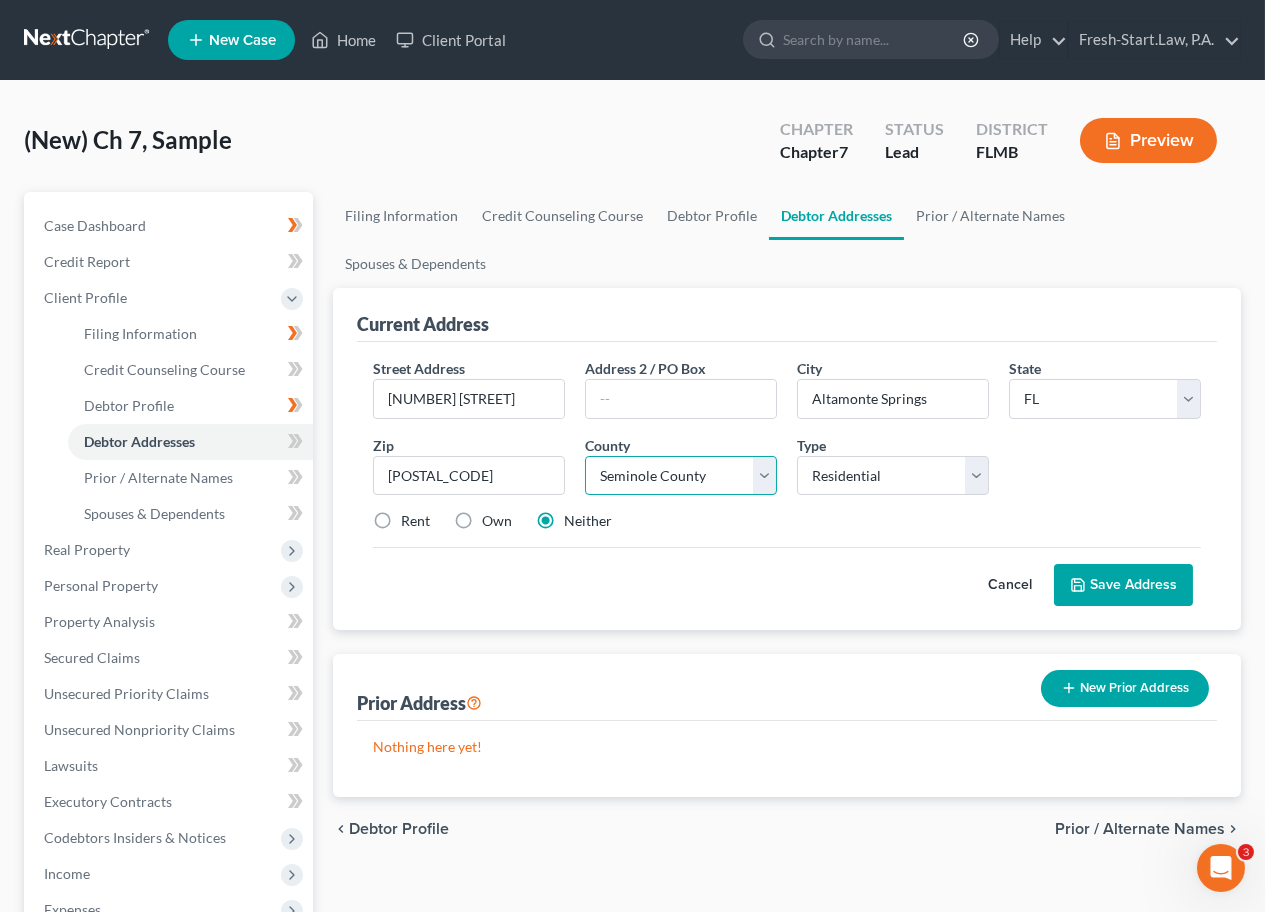click on "County Alachua County Baker County Bay County Bradford County Brevard County Broward County Calhoun County Charlotte County Citrus County Clay County Collier County Columbia County DeSoto County Dixie County Duval County Escambia County Flagler County Franklin County Gadsden County Gilchrist County Glades County Gulf County Hamilton County Hardee County Hendry County Hernando County Highlands County Hillsborough County Holmes County Indian River County Jackson County Jefferson County Lafayette County Lake County Lee County Leon County Levy County Liberty County Madison County Manatee County Marion County Martin County Miami-Dade County Monroe County Nassau County Okaloosa County Okeechobee County Orange County Osceola County Palm Beach County Pasco County Pinellas County Polk County Putnam County Santa Rosa County Sarasota County Seminole County St. Johns County St. Lucie County Sumter County Suwannee County Taylor County Union County Volusia County Wakulla County Walton County Washington County" at bounding box center [681, 476] 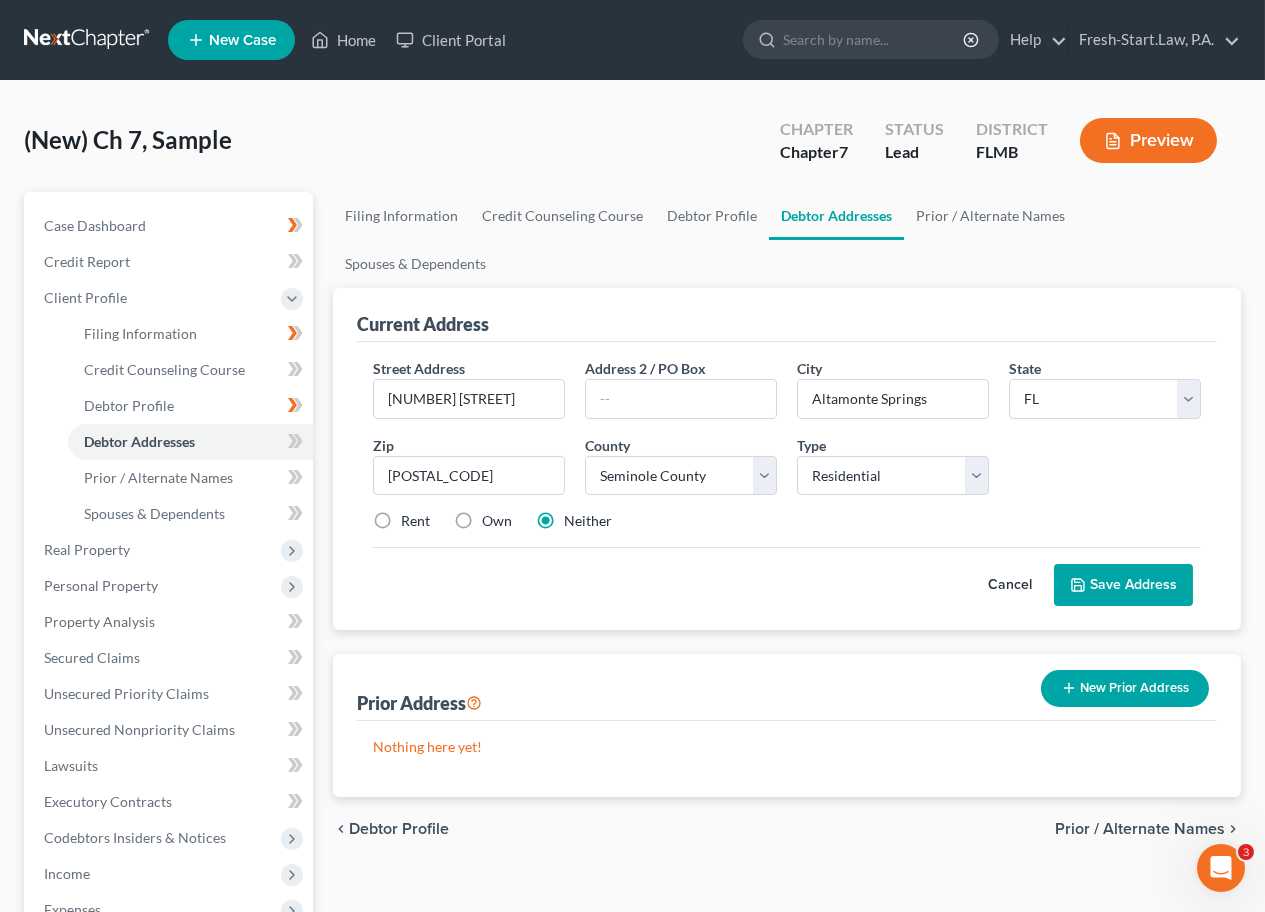 click on "Save Address" at bounding box center (1123, 585) 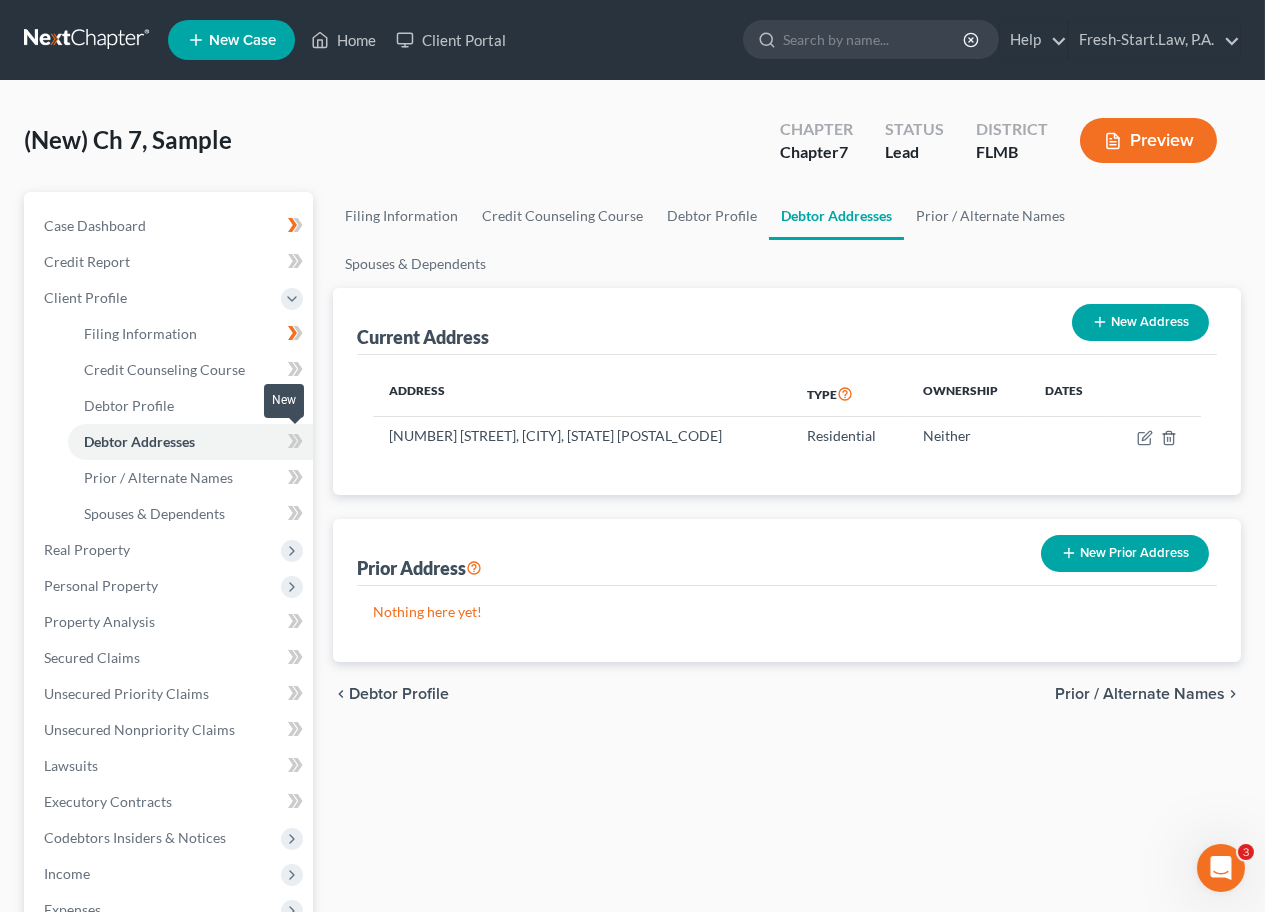 click 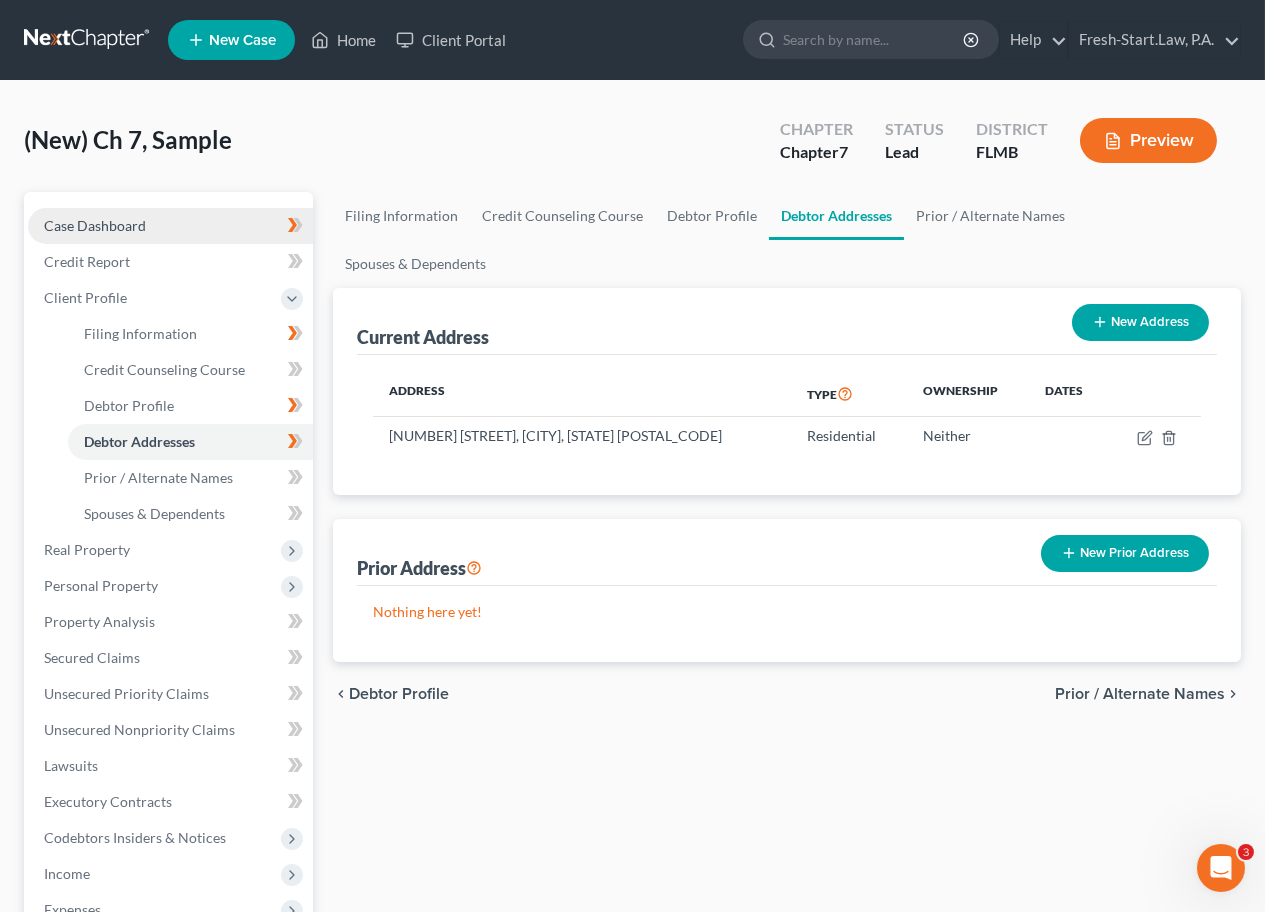 click on "Case Dashboard" at bounding box center (95, 225) 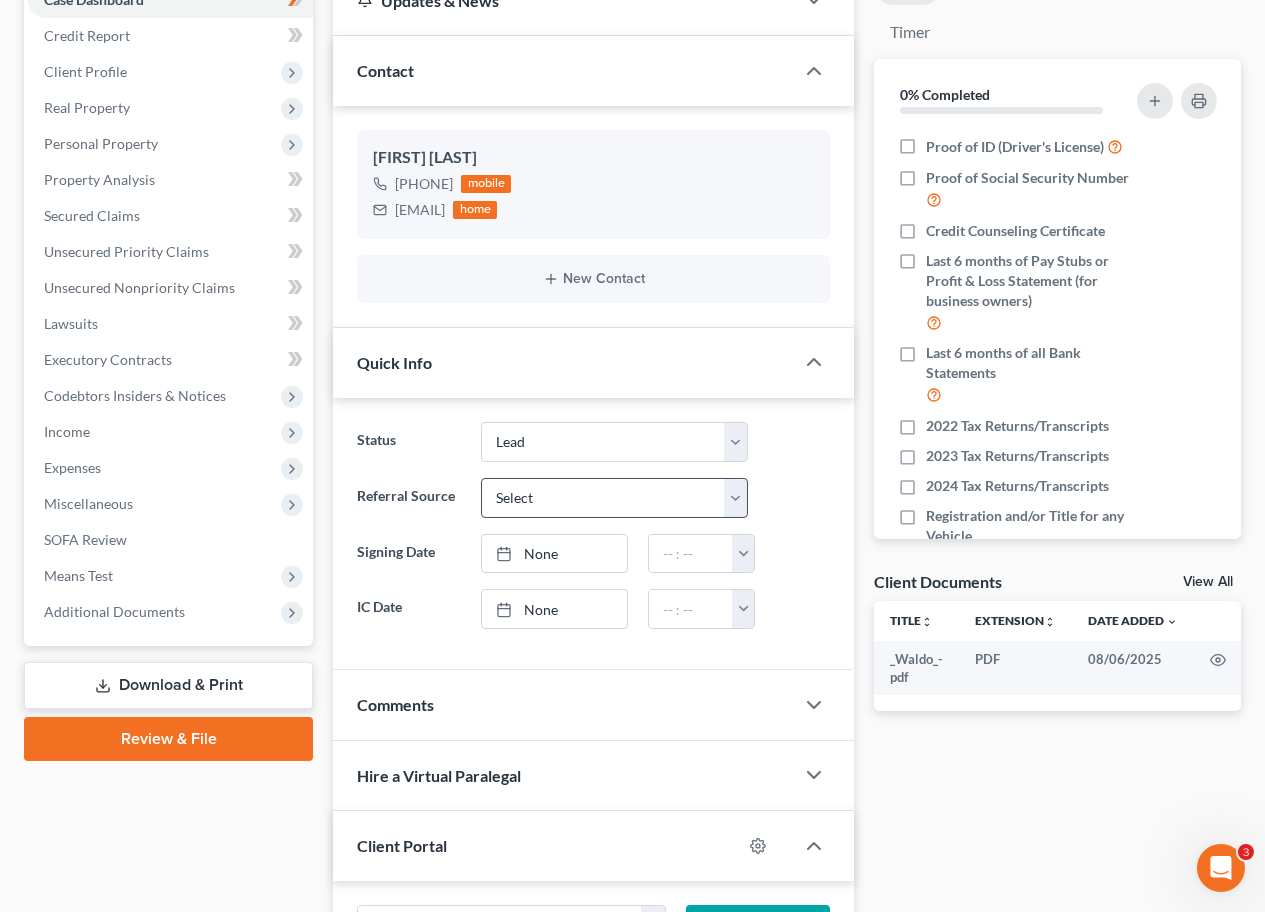 scroll, scrollTop: 666, scrollLeft: 0, axis: vertical 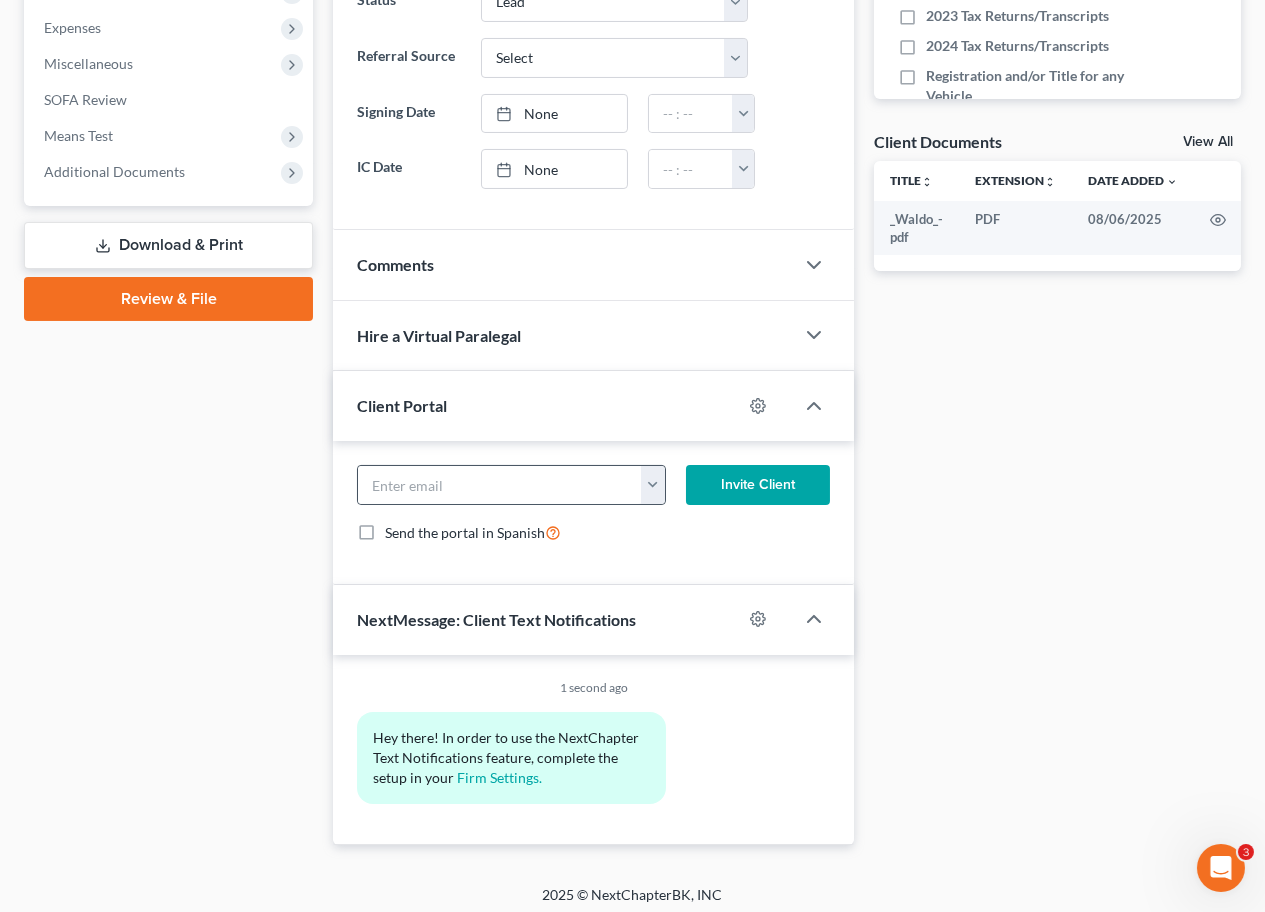click at bounding box center [653, 485] 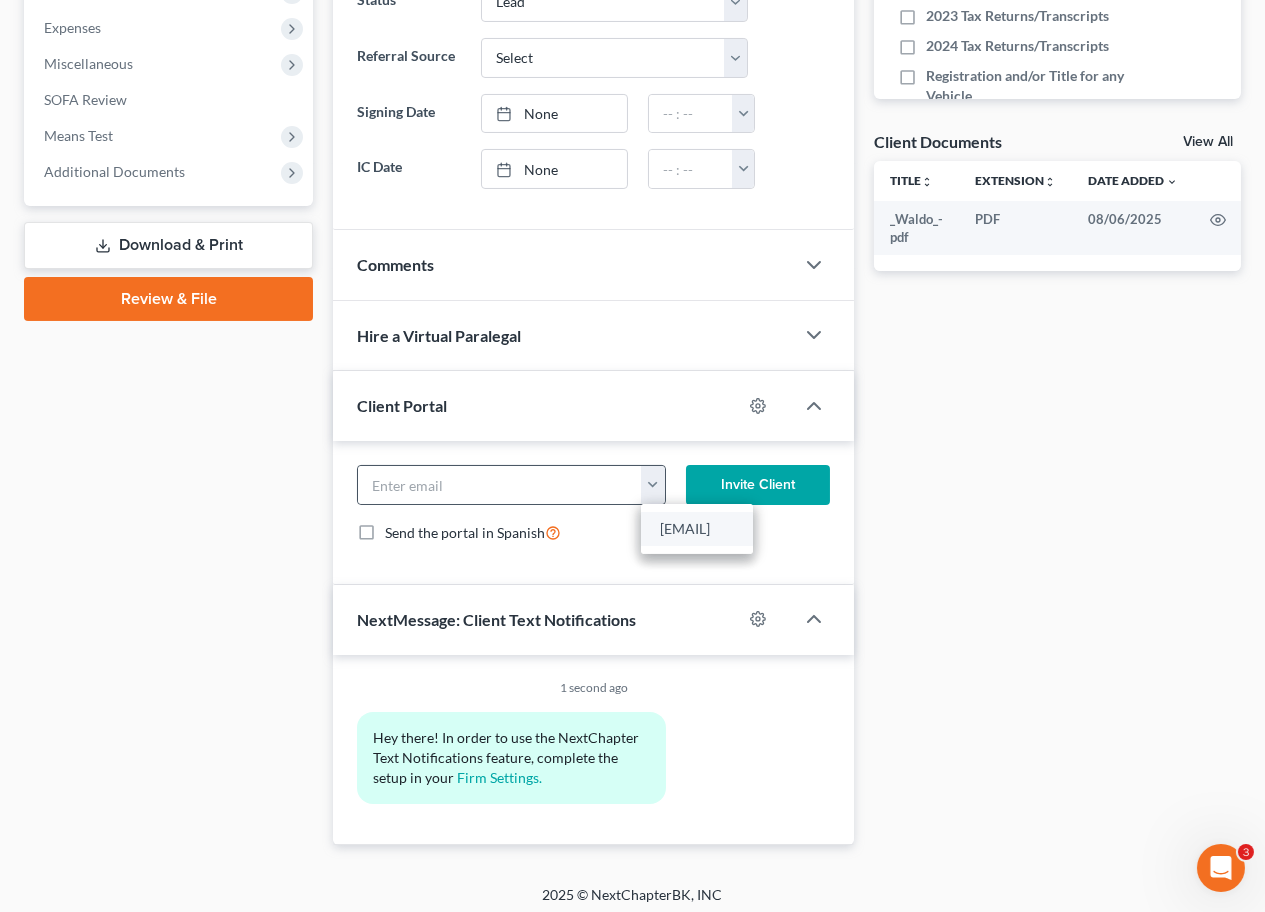 click on "[EMAIL]" at bounding box center [697, 529] 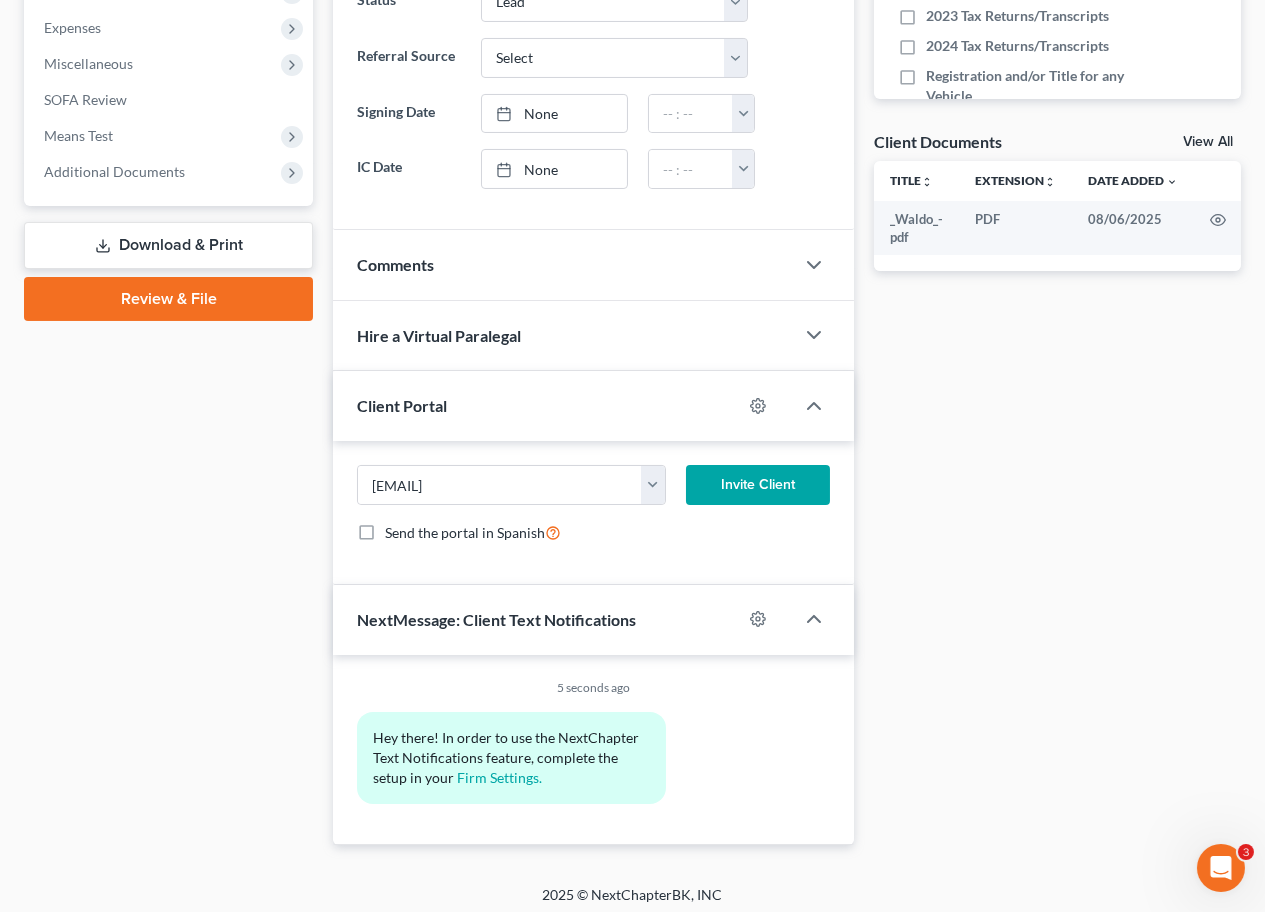 click on "Invite Client" at bounding box center [758, 485] 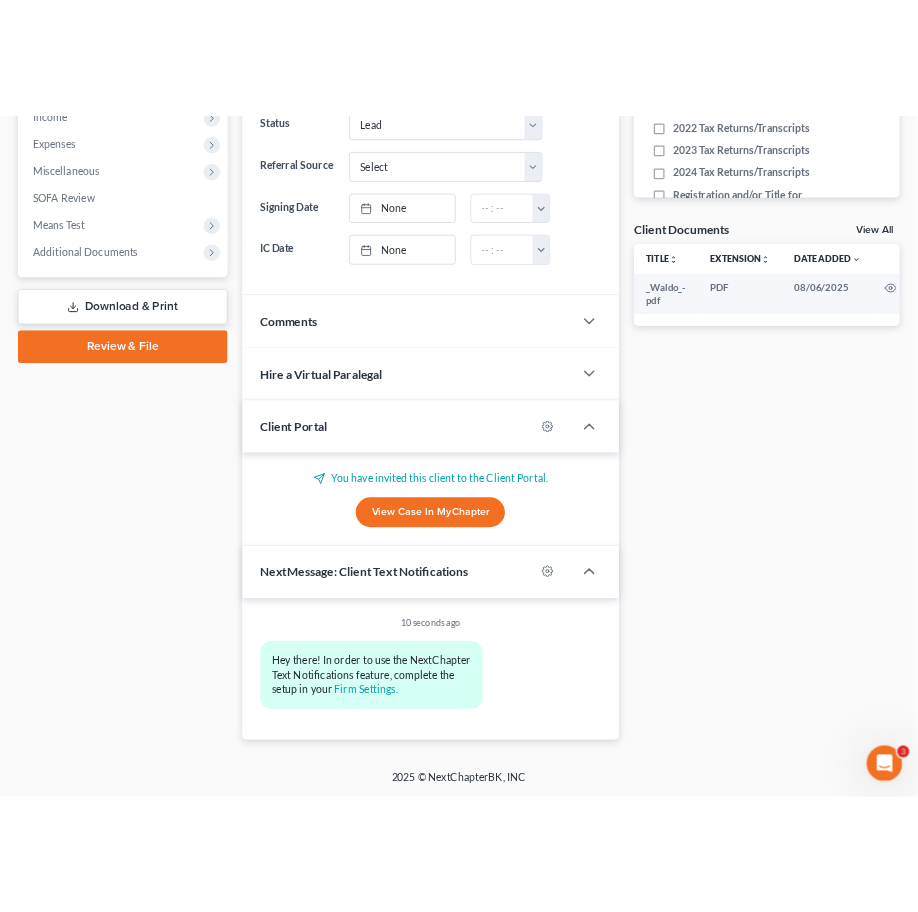 scroll, scrollTop: 702, scrollLeft: 0, axis: vertical 